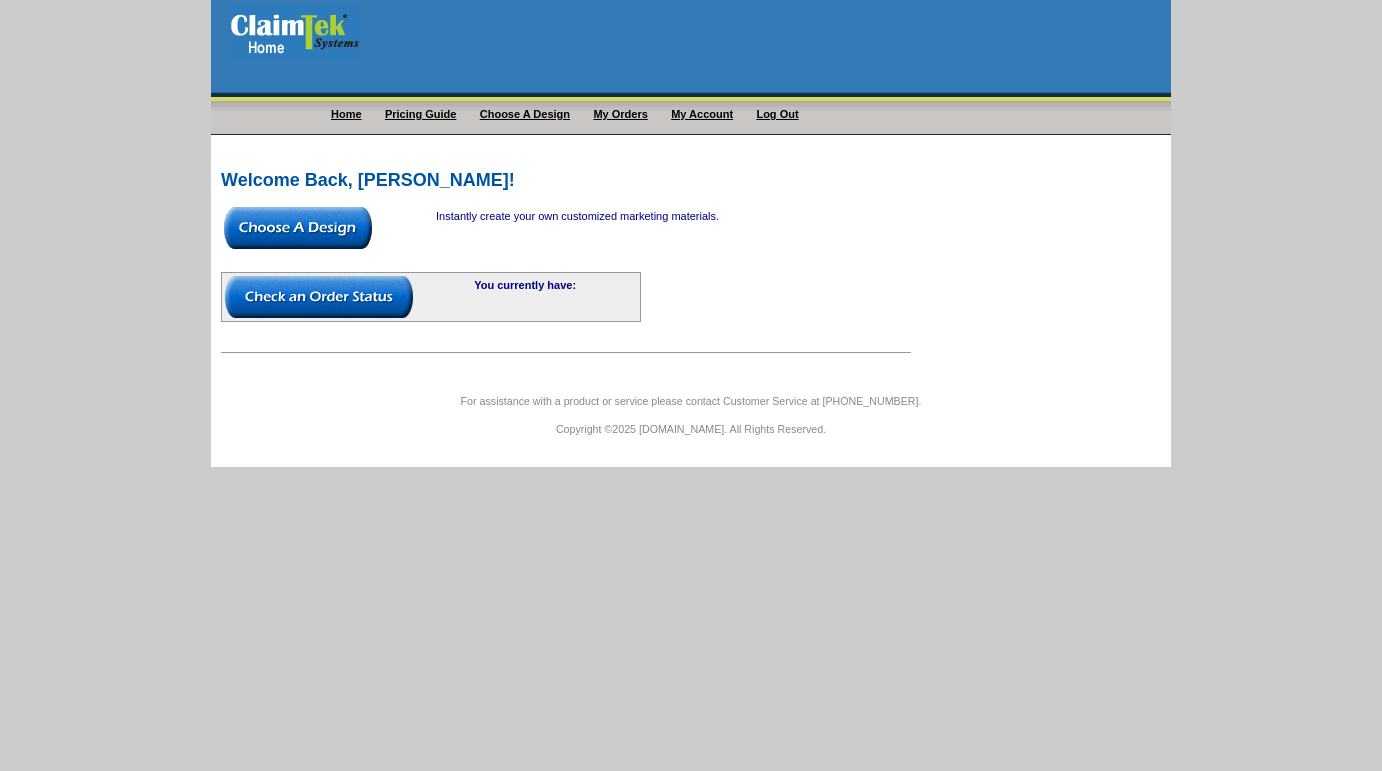 scroll, scrollTop: 0, scrollLeft: 0, axis: both 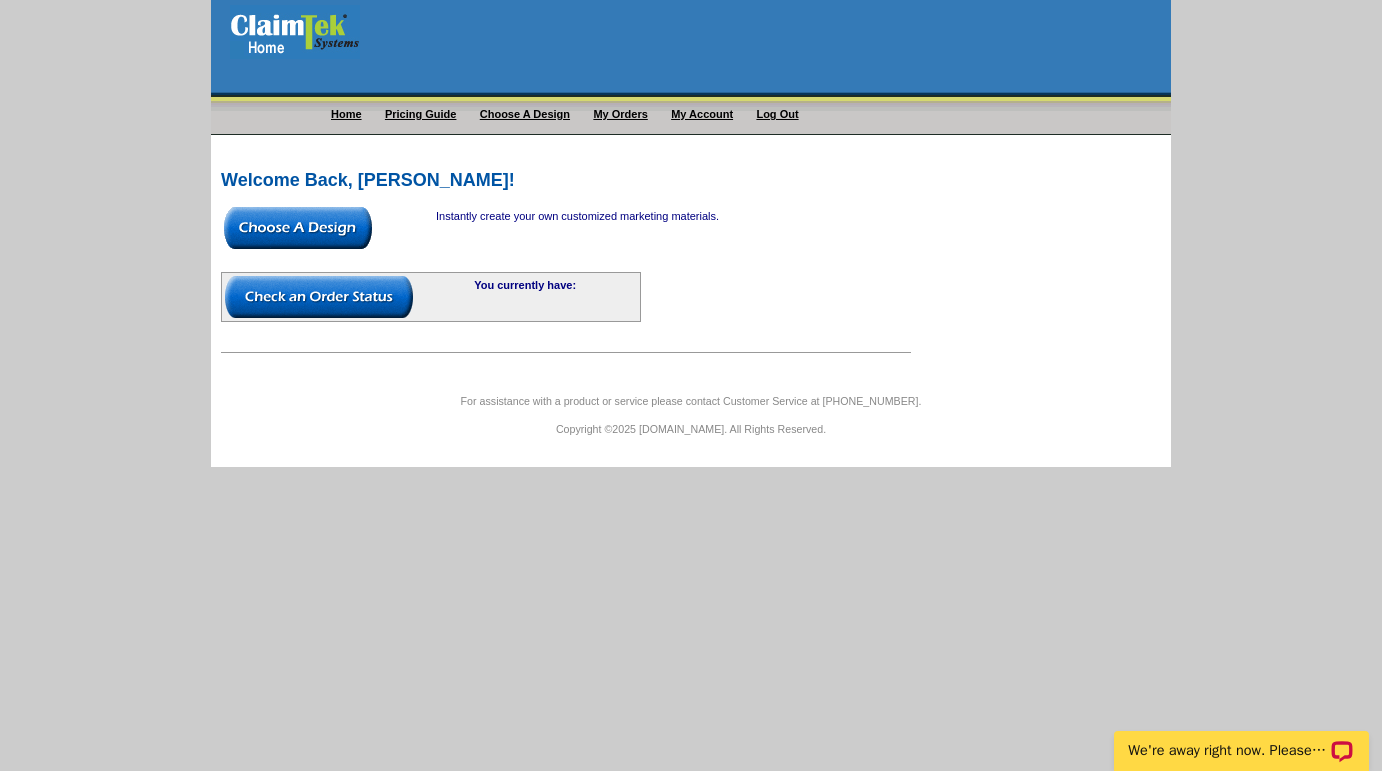 click at bounding box center (298, 228) 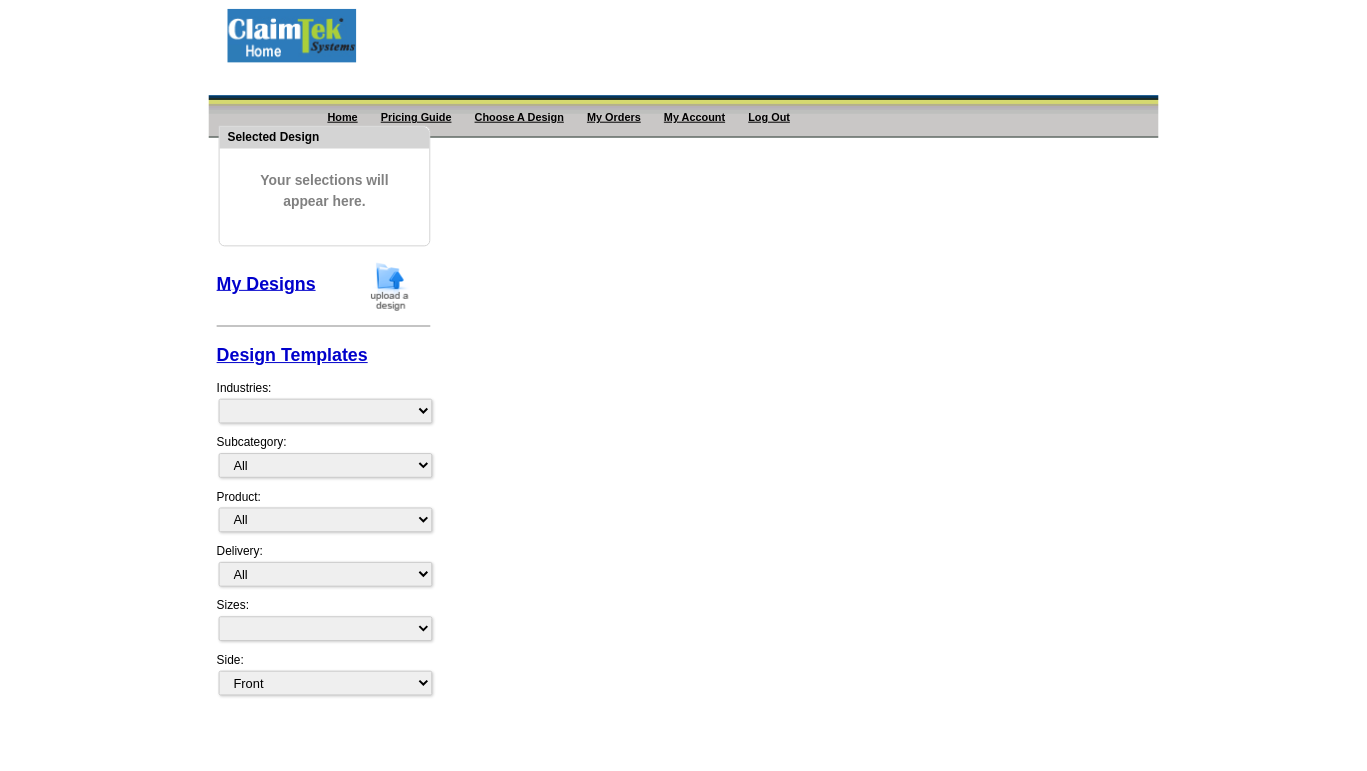 scroll, scrollTop: 0, scrollLeft: 0, axis: both 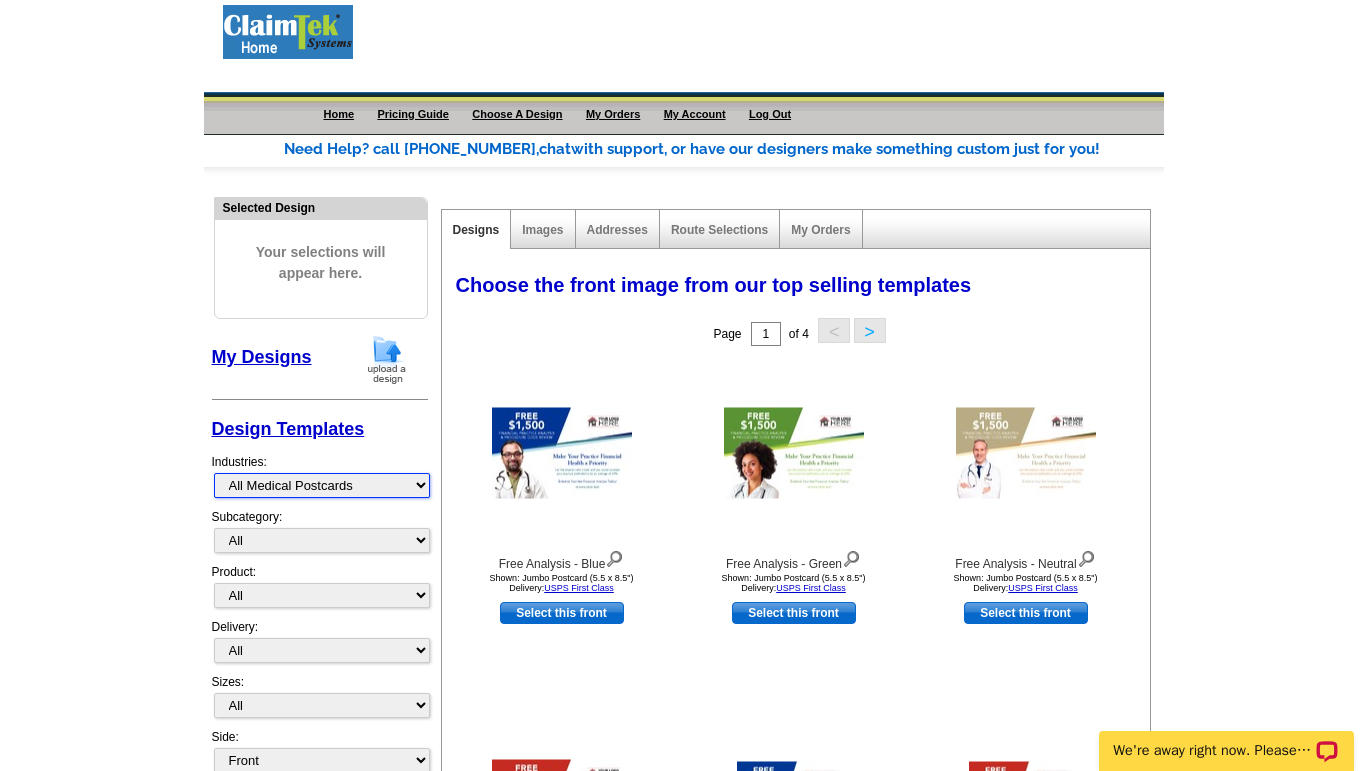 click on "Custom Templates All Medical Postcards Collection Services Digital Scanning Service EMR/EHR - Electronic Health Records Electronic Fund Transfer Free! Med Office Practice Management Software Medical Billing Services Practice Management Software - Med Office Purchase Med Office Software Remote Access to Med Office Software Remote Back-up Wellcare Services" at bounding box center (322, 485) 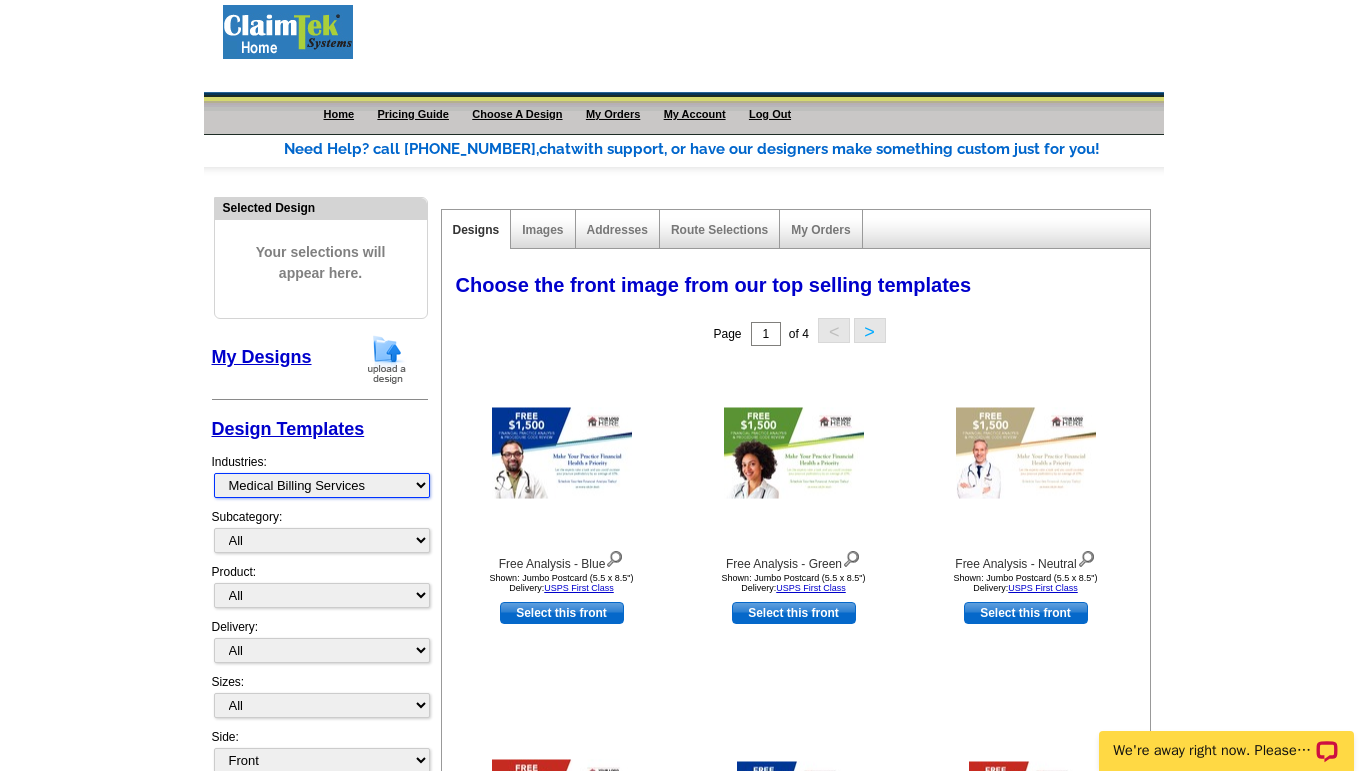 click on "Custom Templates All Medical Postcards Collection Services Digital Scanning Service EMR/EHR - Electronic Health Records Electronic Fund Transfer Free! Med Office Practice Management Software Medical Billing Services Practice Management Software - Med Office Purchase Med Office Software Remote Access to Med Office Software Remote Back-up Wellcare Services" at bounding box center (322, 485) 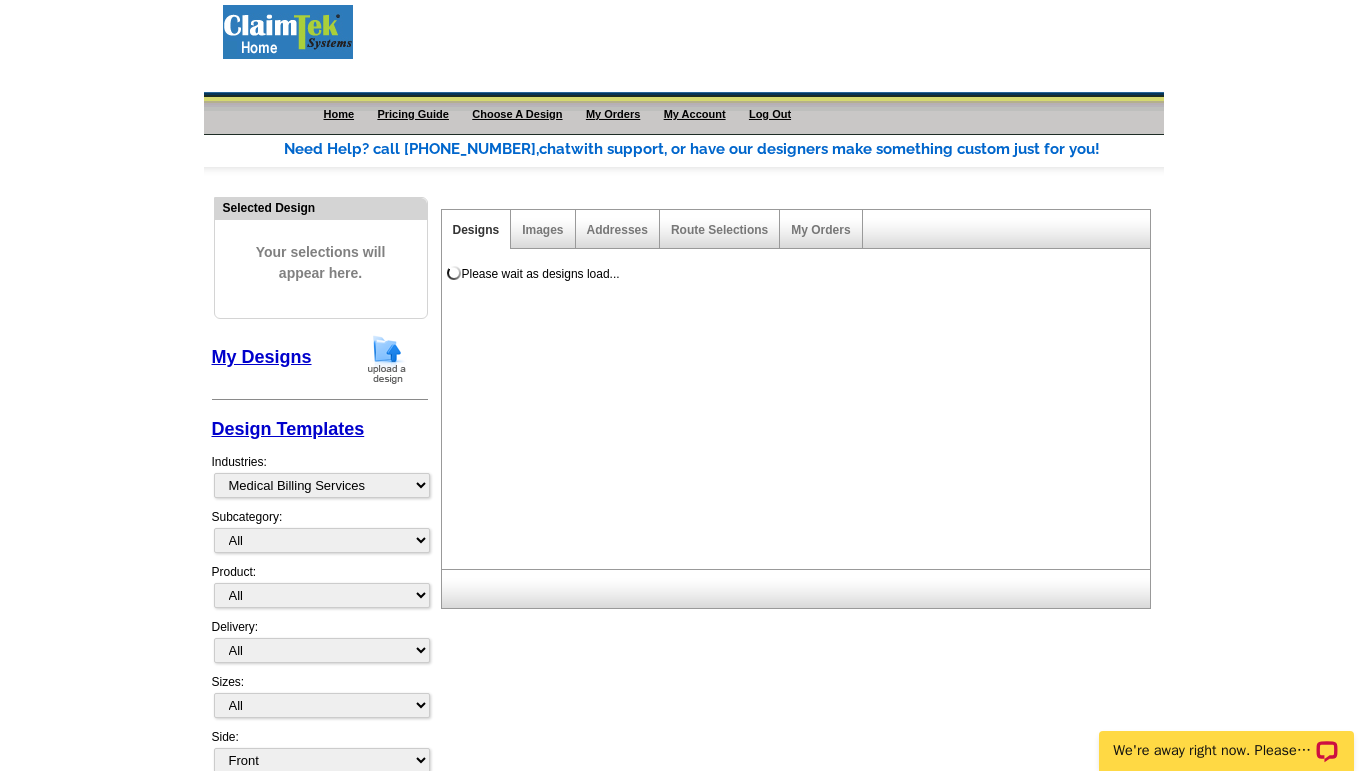 click on "My Designs" at bounding box center [320, 363] 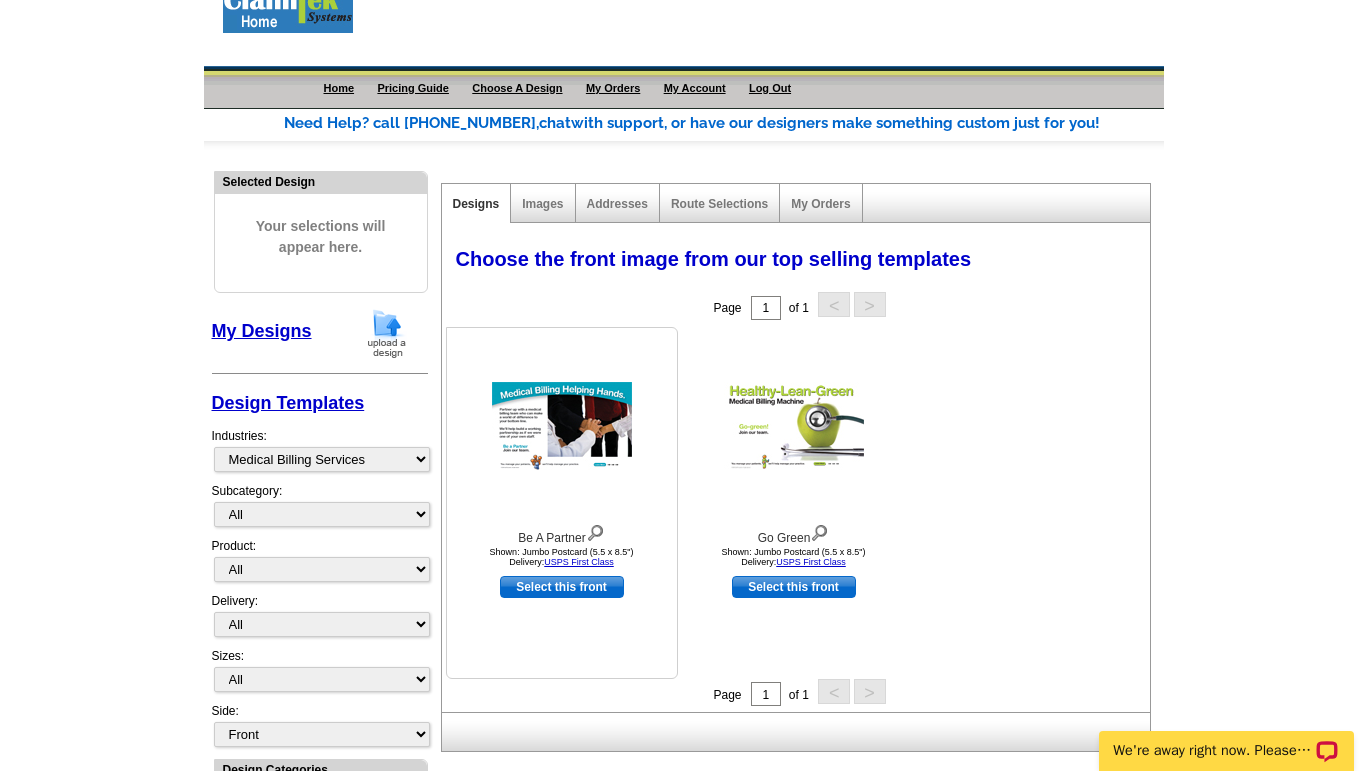 scroll, scrollTop: 0, scrollLeft: 0, axis: both 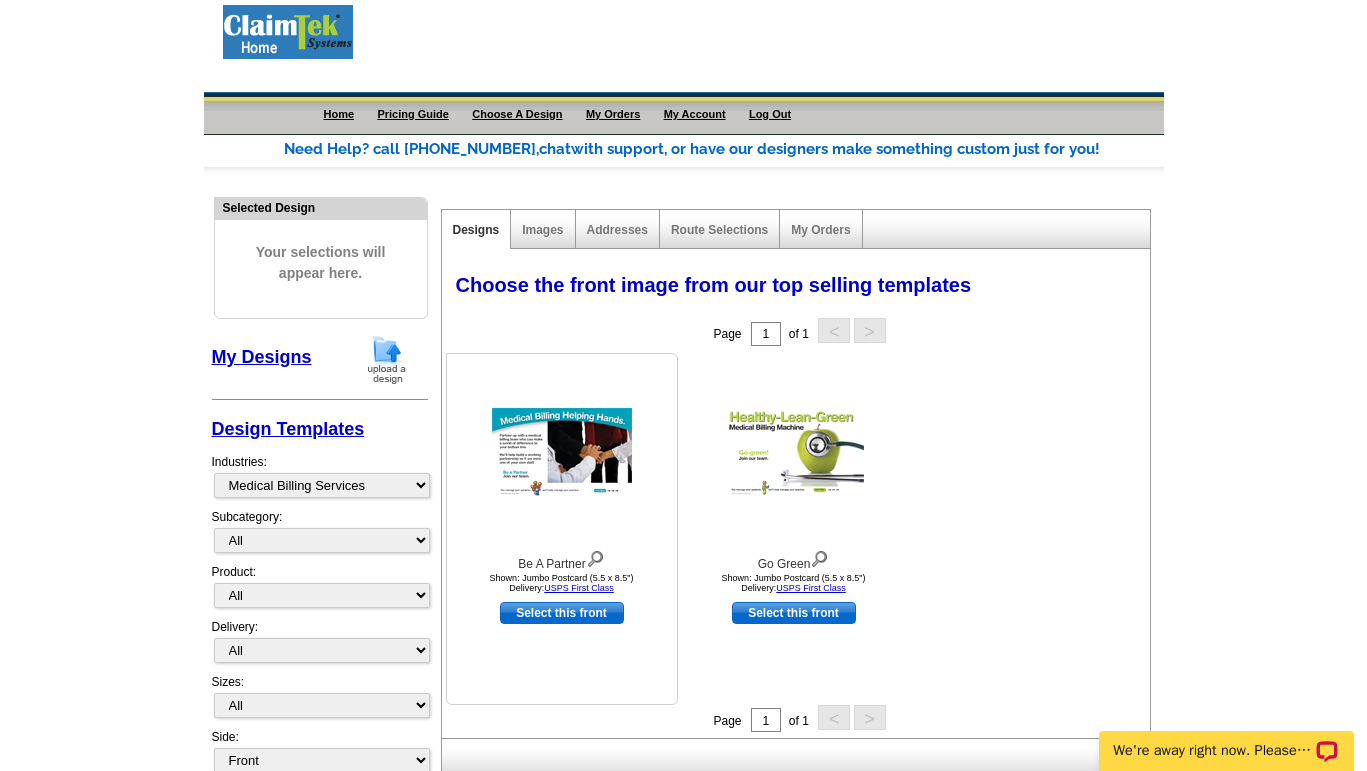 click at bounding box center [562, 453] 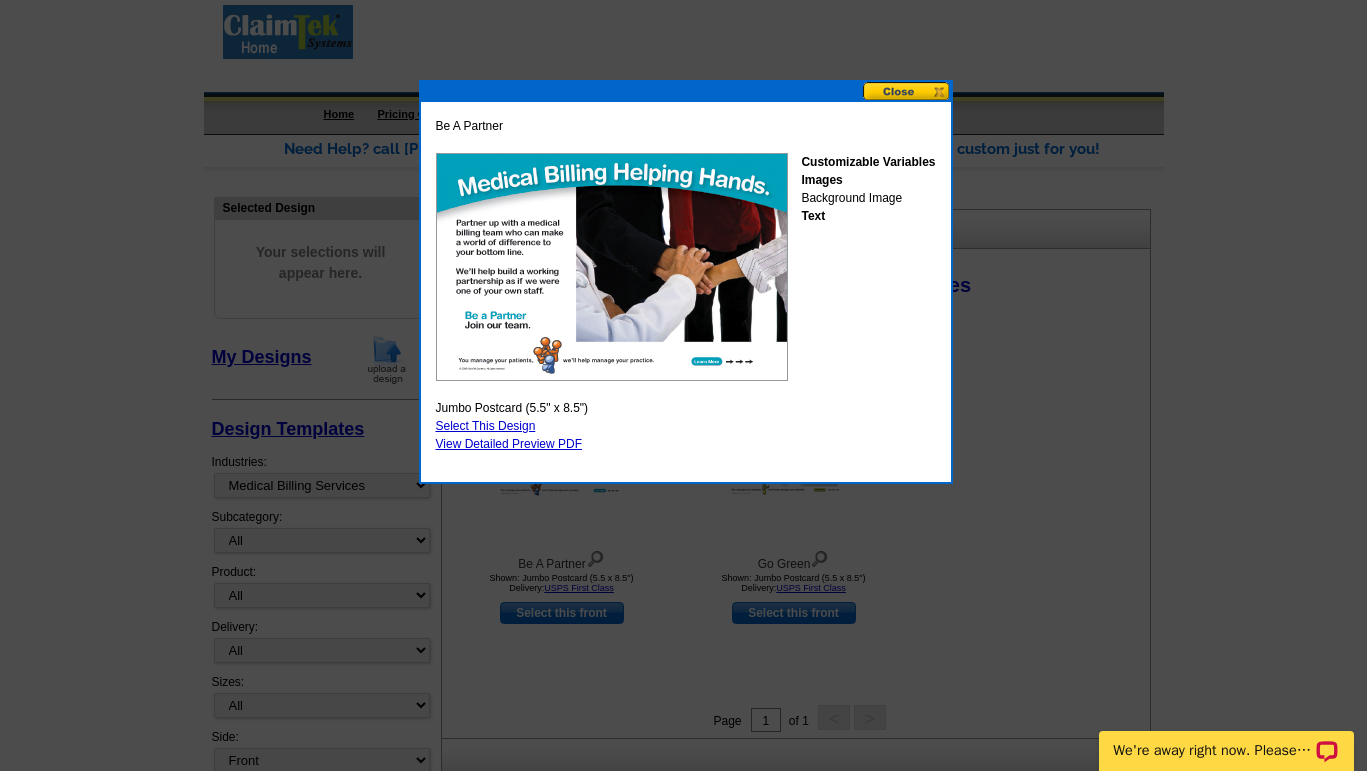 click at bounding box center (612, 267) 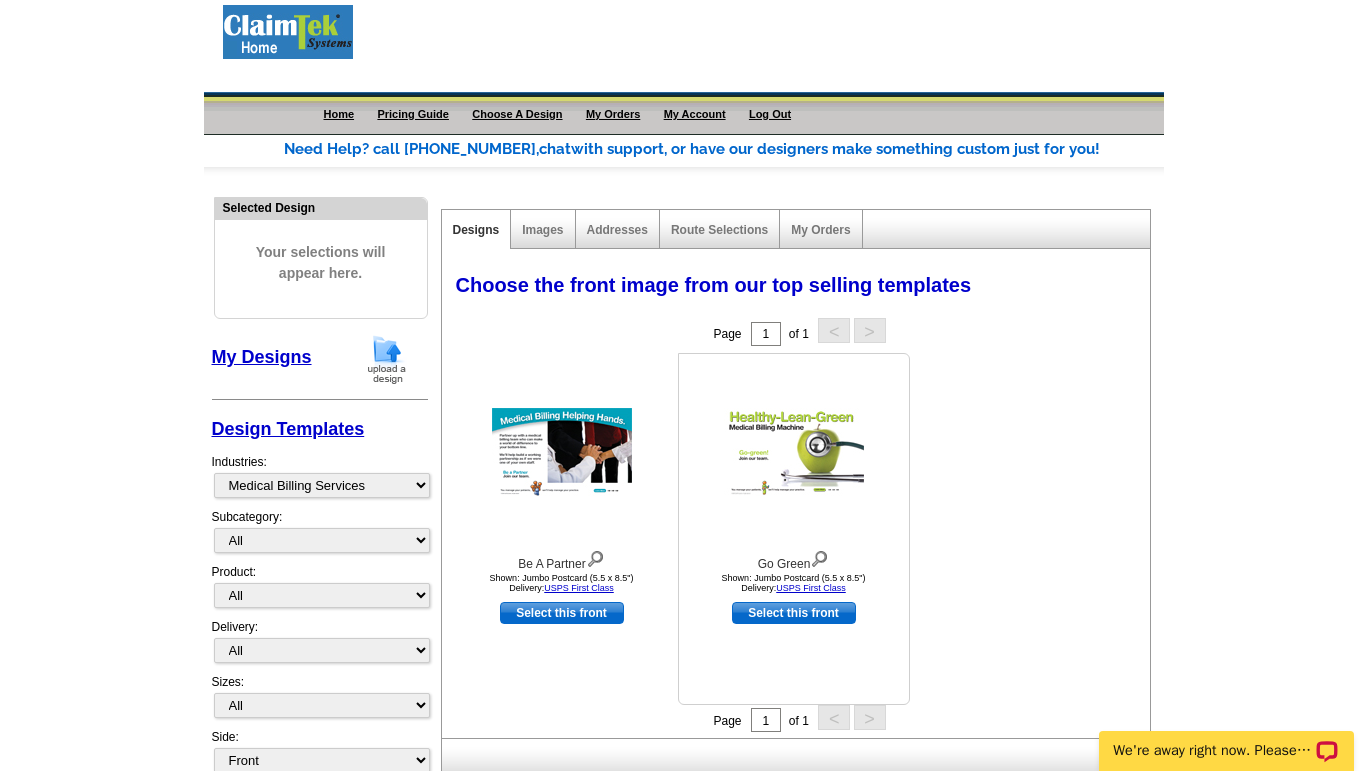 click at bounding box center [794, 453] 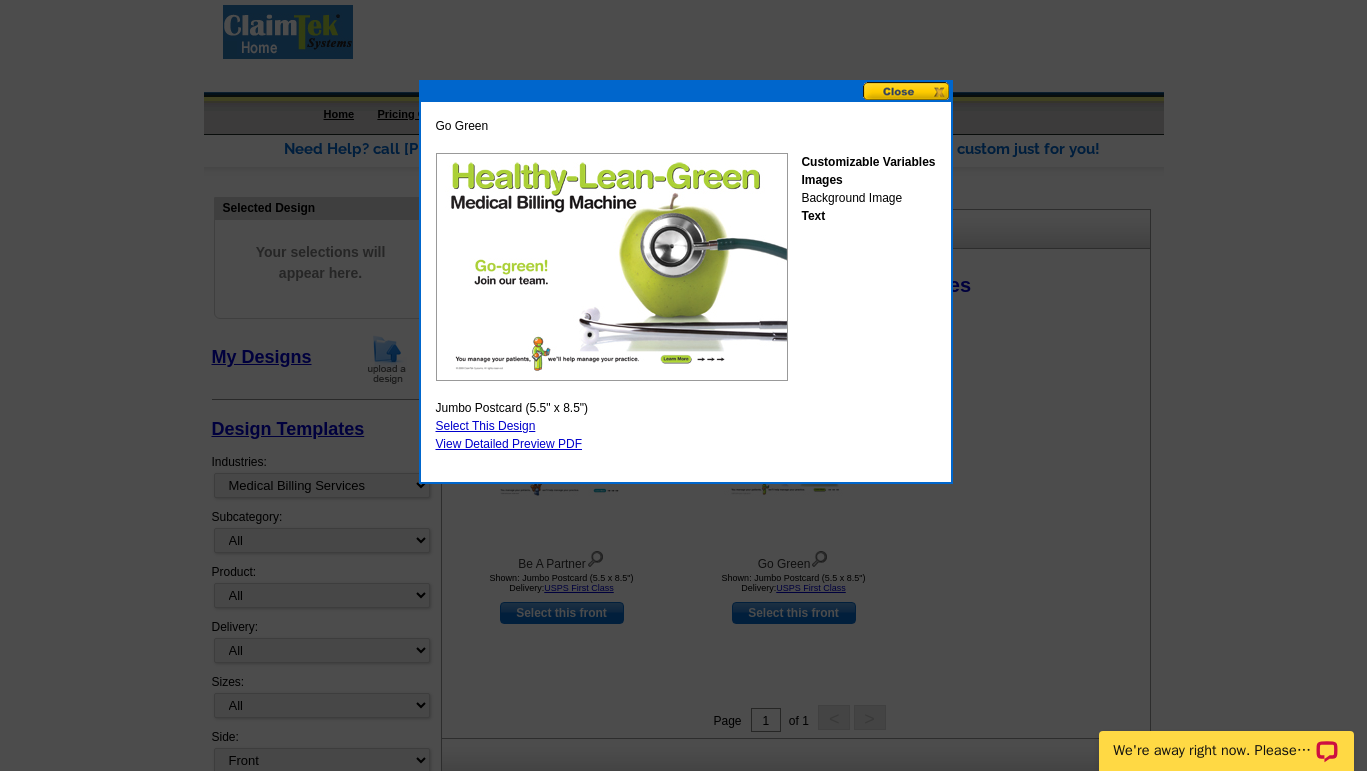 click at bounding box center [907, 91] 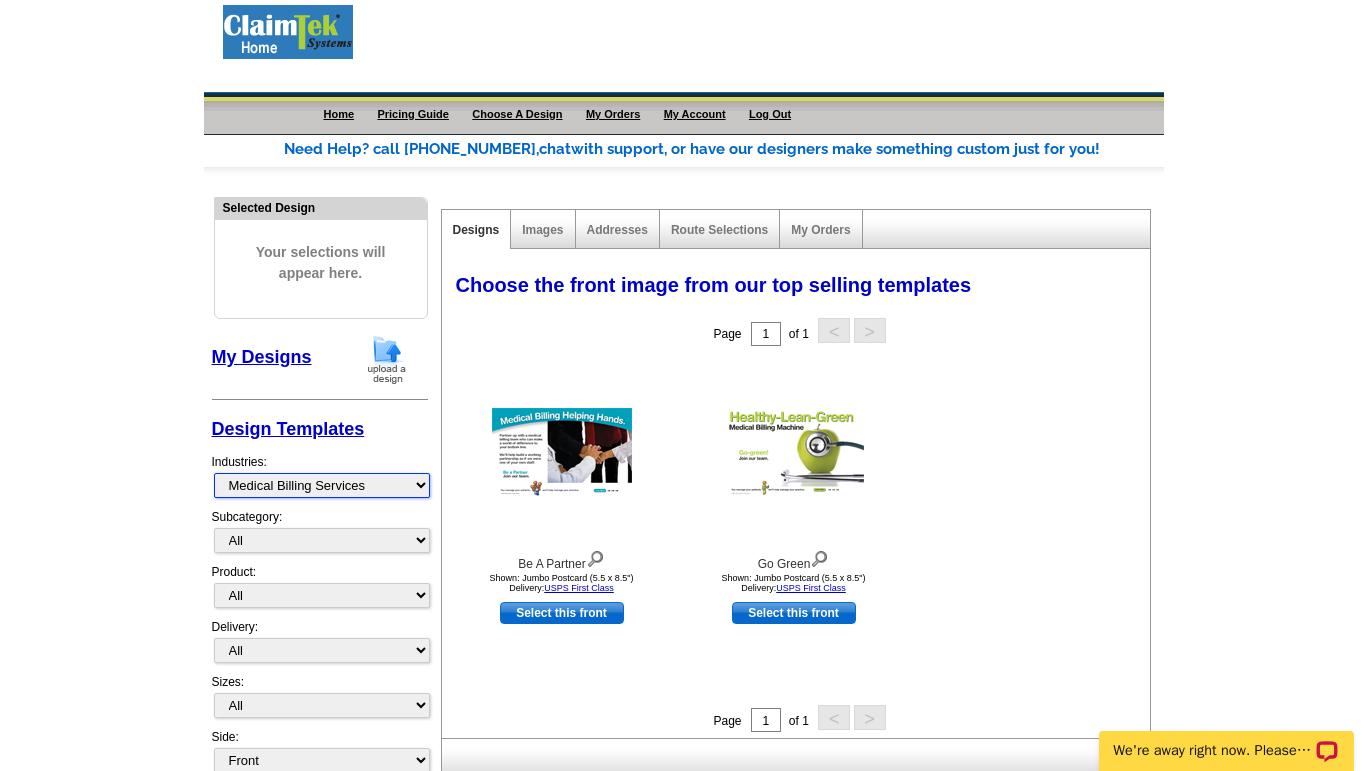 click on "Custom Templates All Medical Postcards Collection Services Digital Scanning Service EMR/EHR - Electronic Health Records Electronic Fund Transfer Free! Med Office Practice Management Software Medical Billing Services Practice Management Software - Med Office Purchase Med Office Software Remote Access to Med Office Software Remote Back-up Wellcare Services" at bounding box center [322, 485] 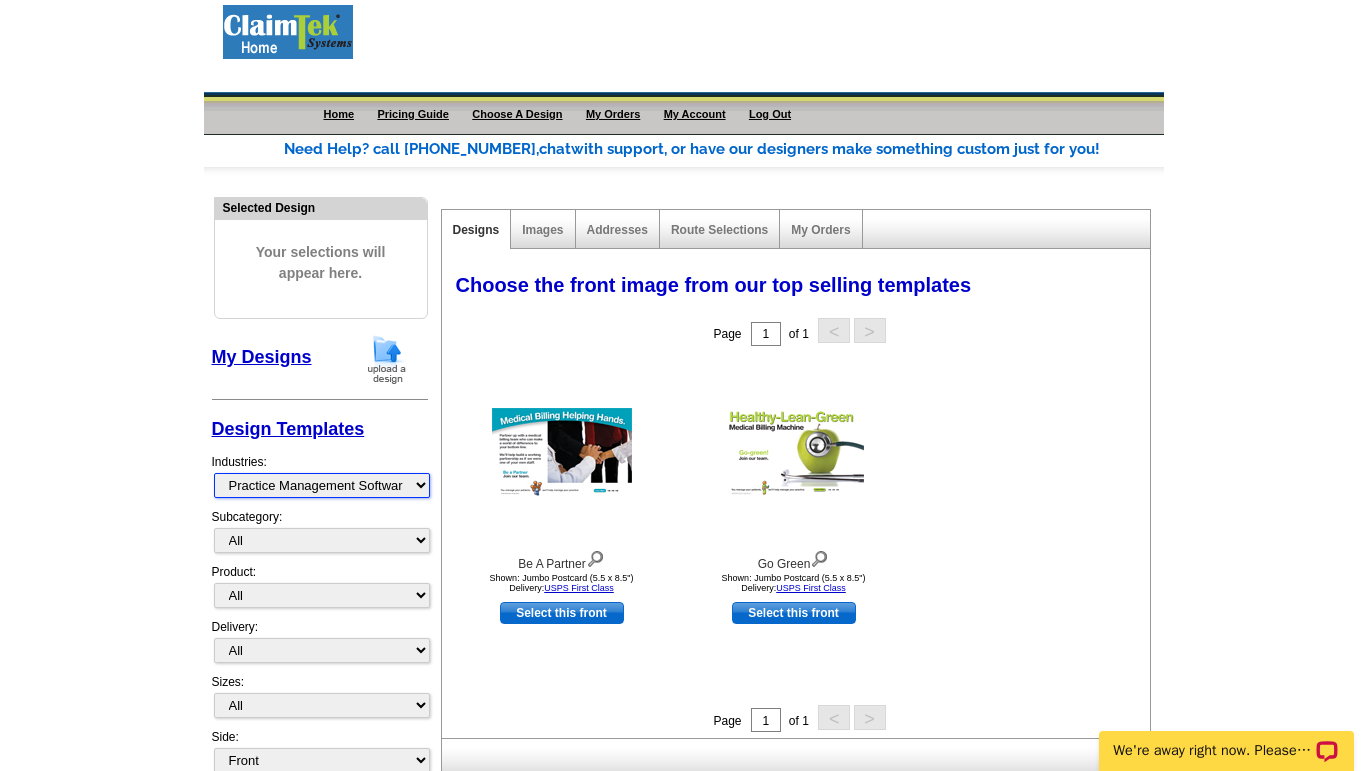click on "Custom Templates All Medical Postcards Collection Services Digital Scanning Service EMR/EHR - Electronic Health Records Electronic Fund Transfer Free! Med Office Practice Management Software Medical Billing Services Practice Management Software - Med Office Purchase Med Office Software Remote Access to Med Office Software Remote Back-up Wellcare Services" at bounding box center [322, 485] 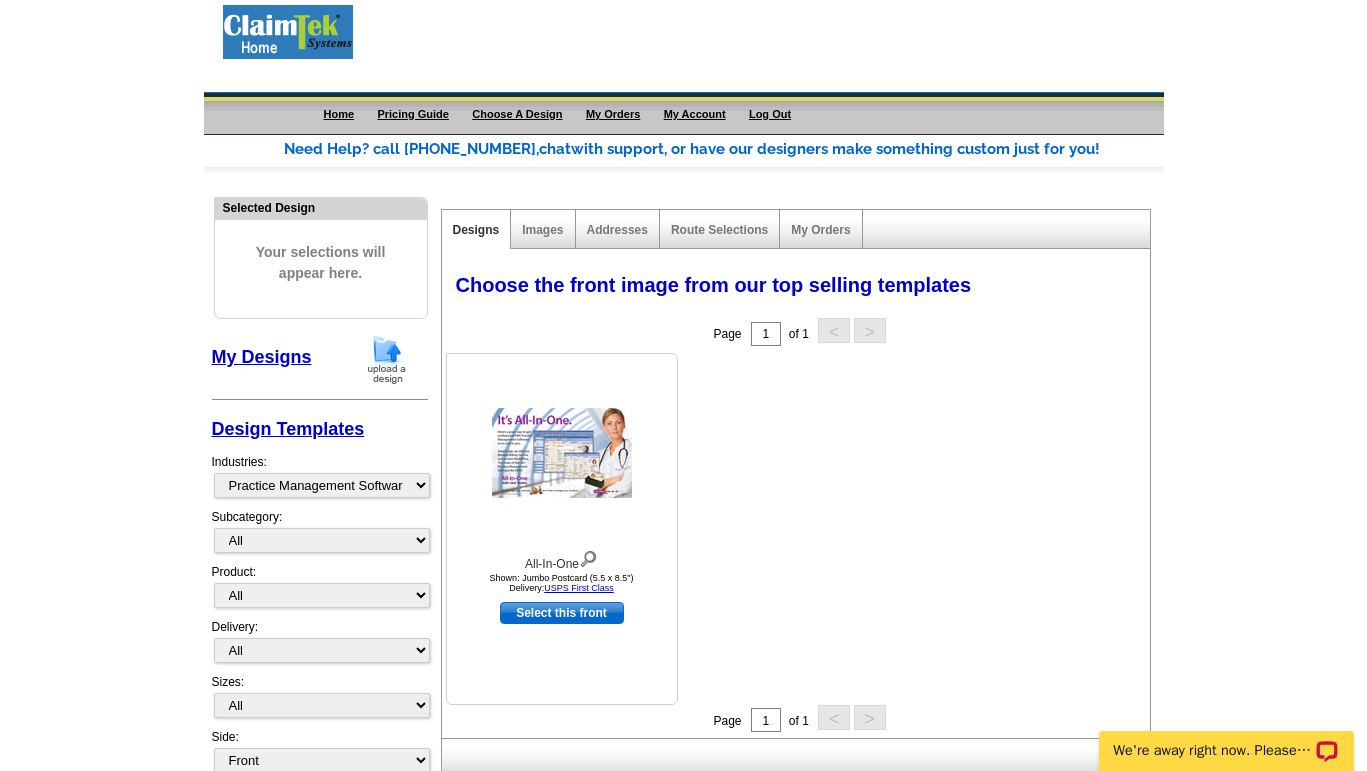 click at bounding box center (562, 453) 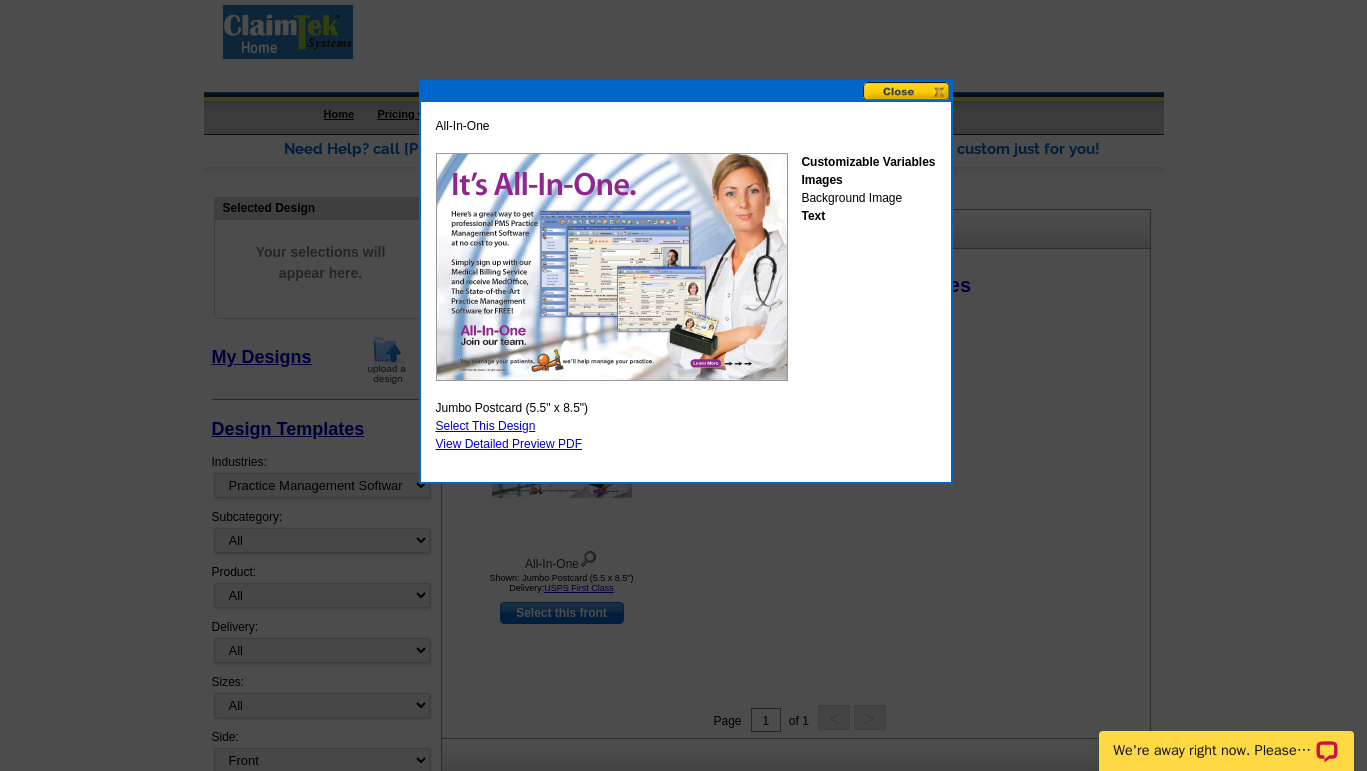 click at bounding box center (907, 91) 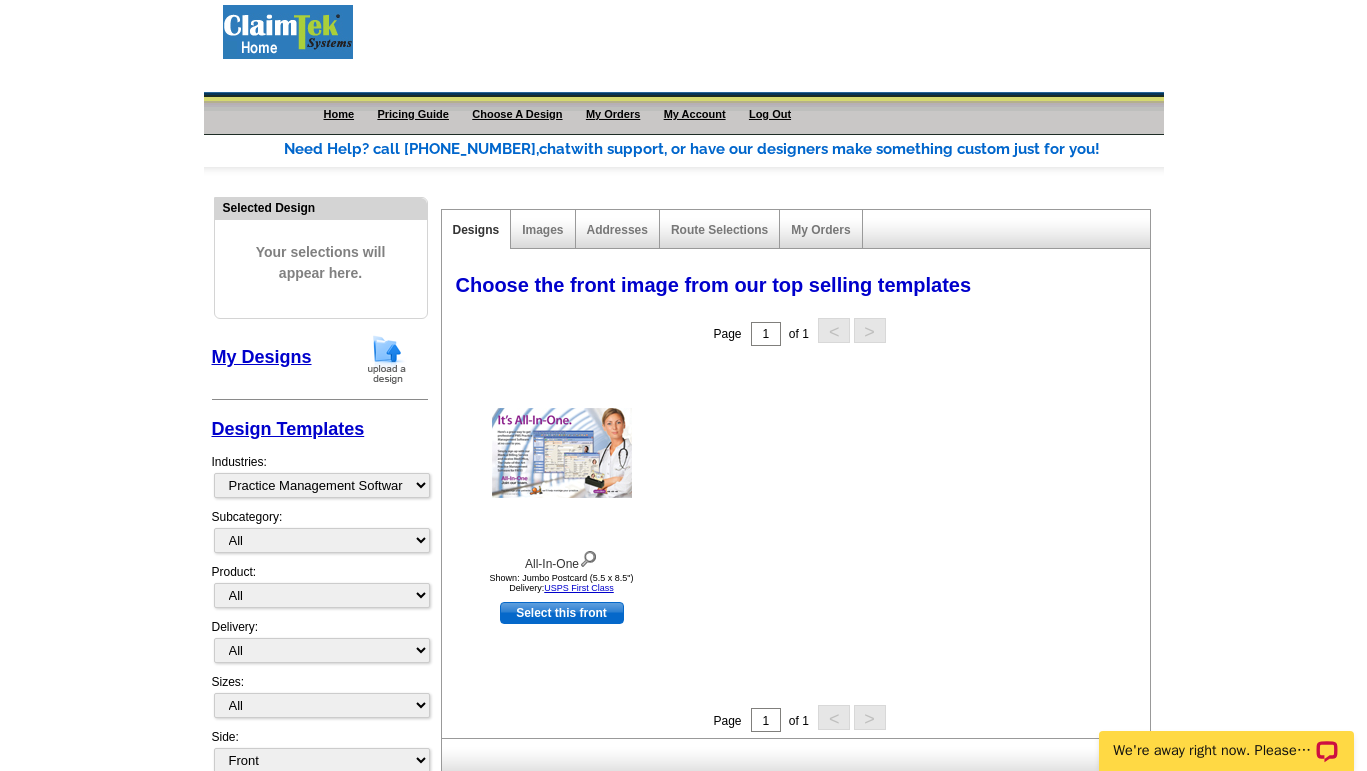 click on "Images" at bounding box center (543, 229) 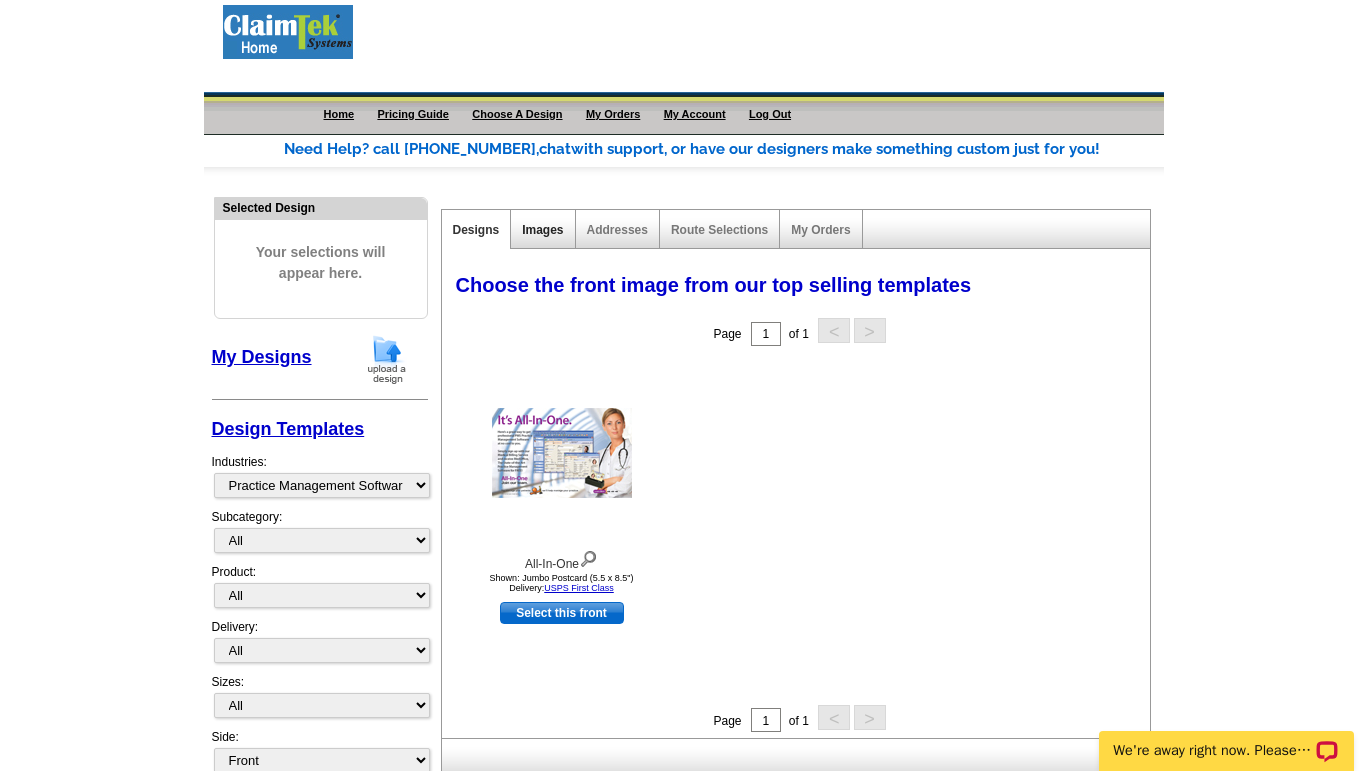 click on "Images" at bounding box center [542, 230] 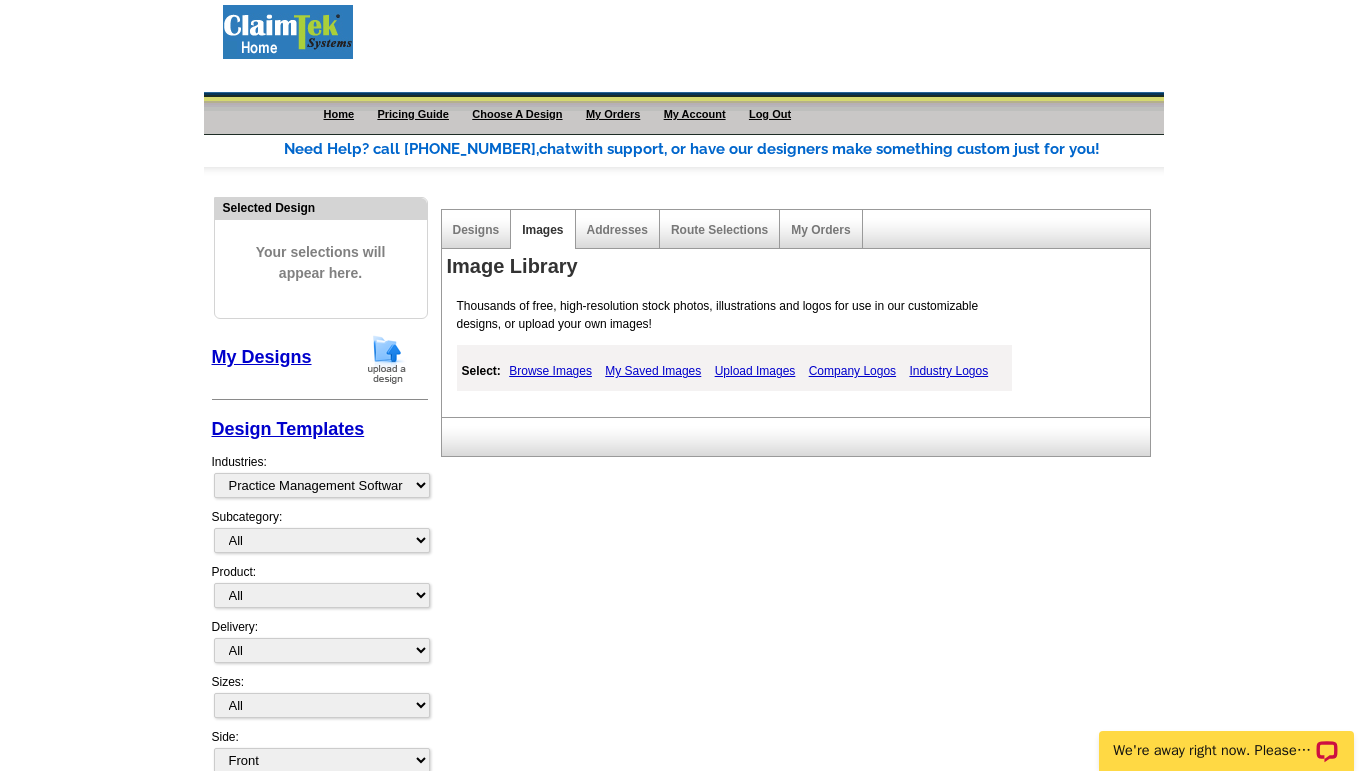 click on "Browse Images" at bounding box center (550, 371) 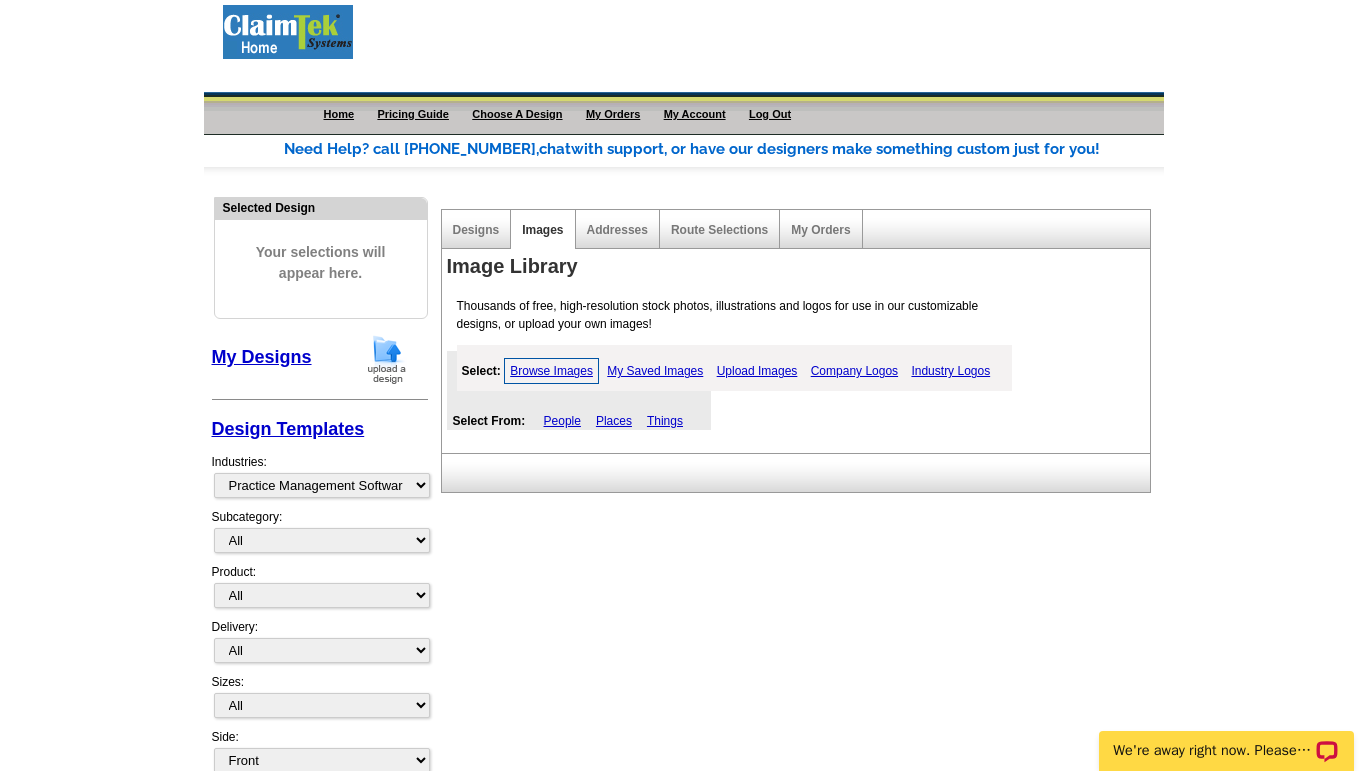 click on "Select From:   People Places Things" at bounding box center (579, 390) 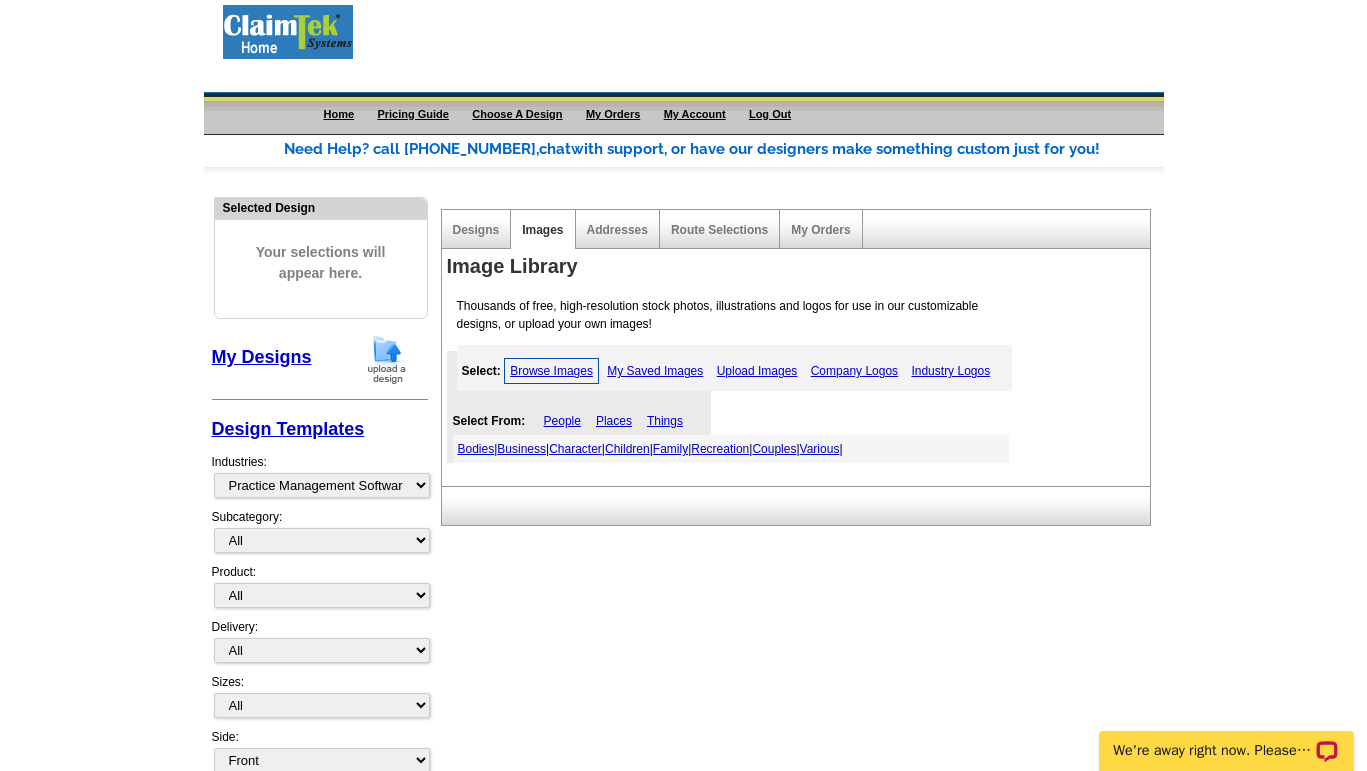 click on "Character" at bounding box center (575, 449) 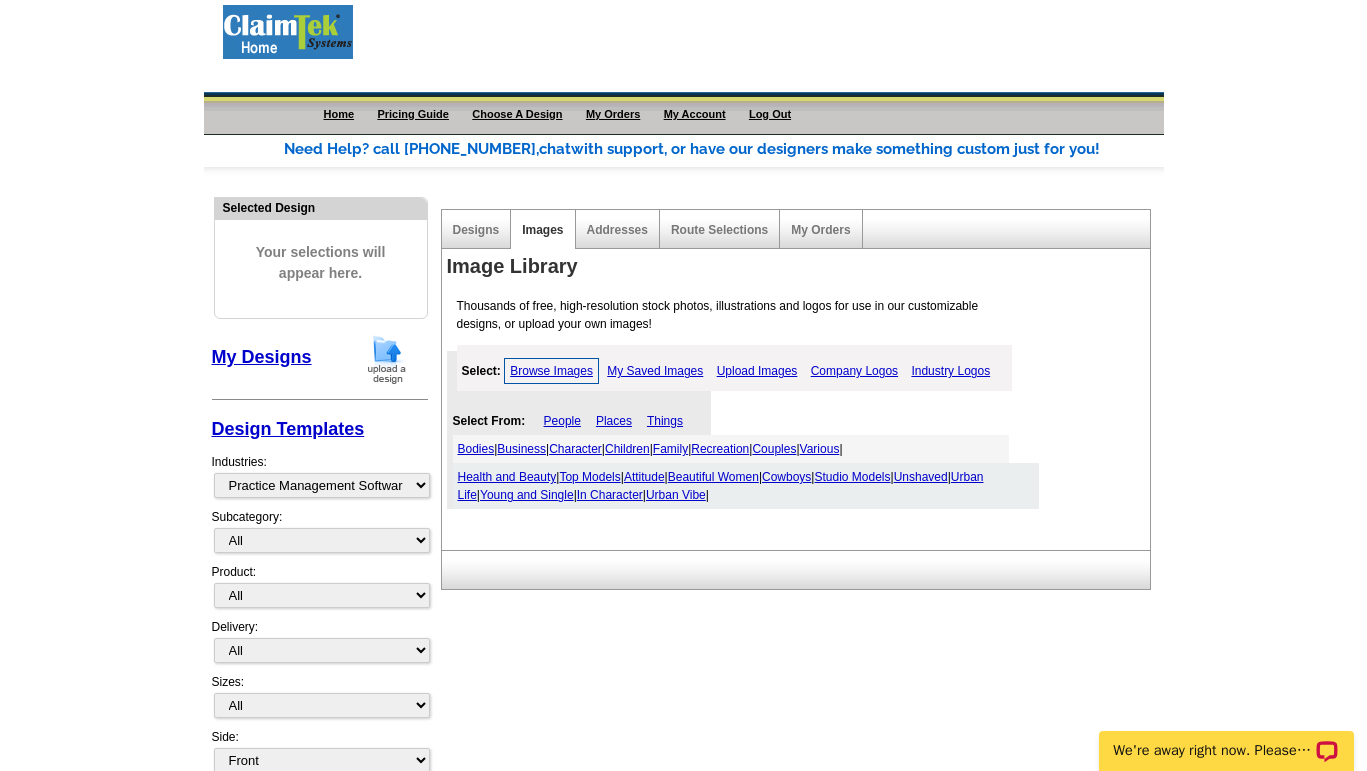 click on "Top Models" at bounding box center (589, 477) 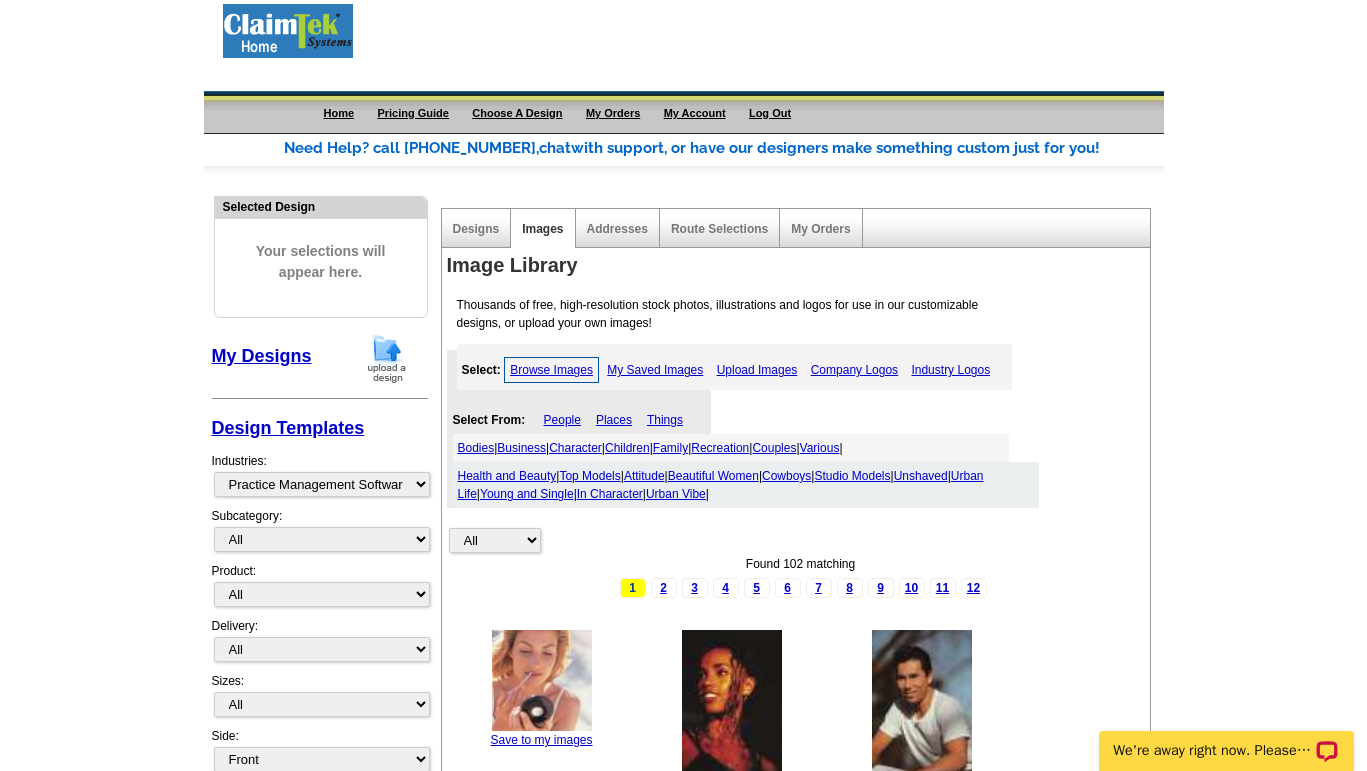 scroll, scrollTop: 0, scrollLeft: 0, axis: both 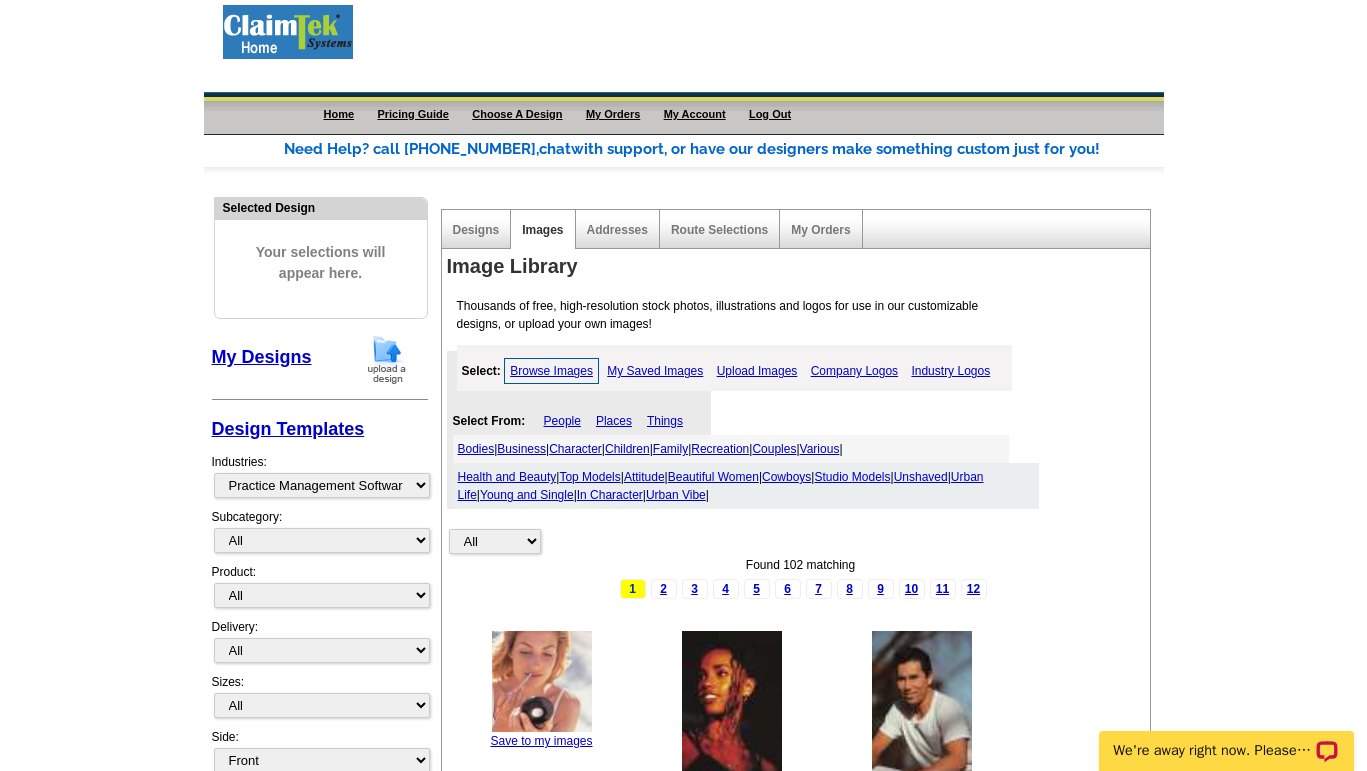click on "My Saved Images" at bounding box center (655, 371) 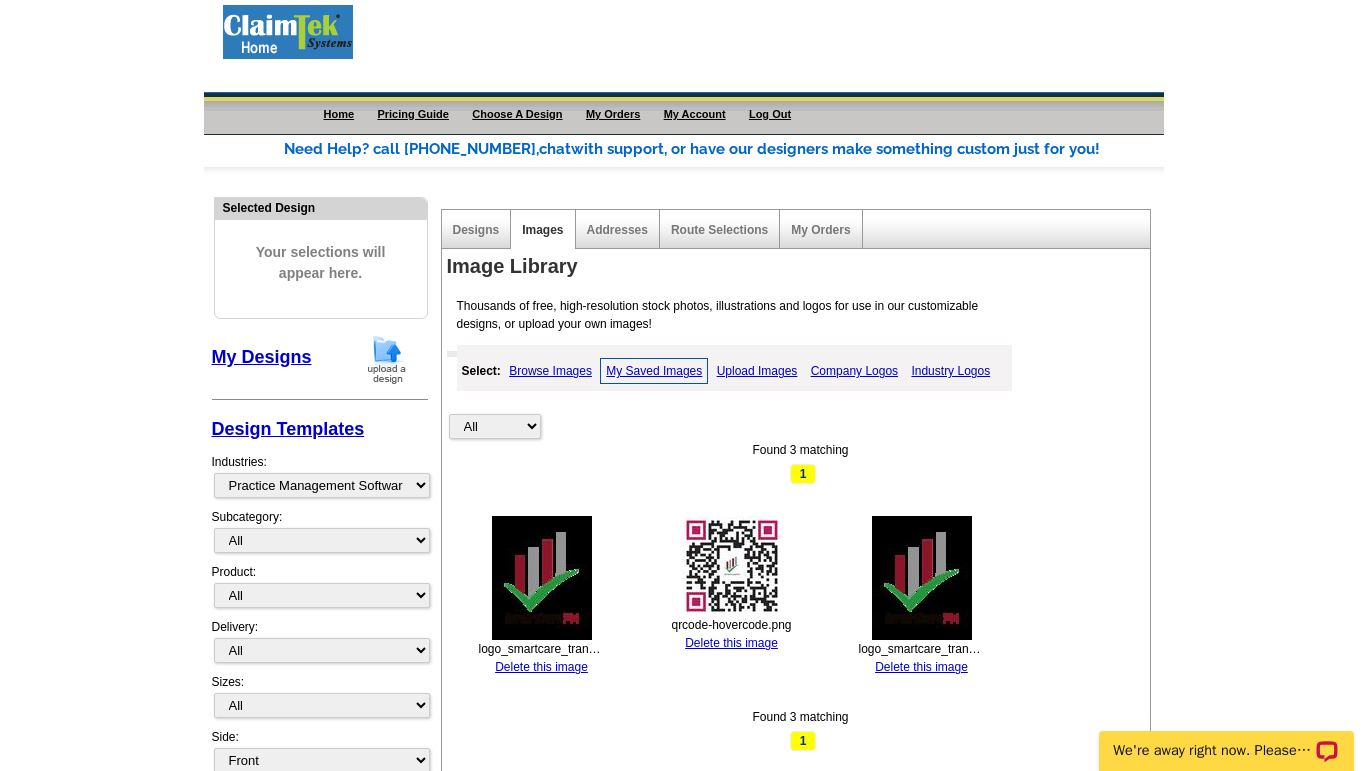 click on "Upload Images" at bounding box center [757, 371] 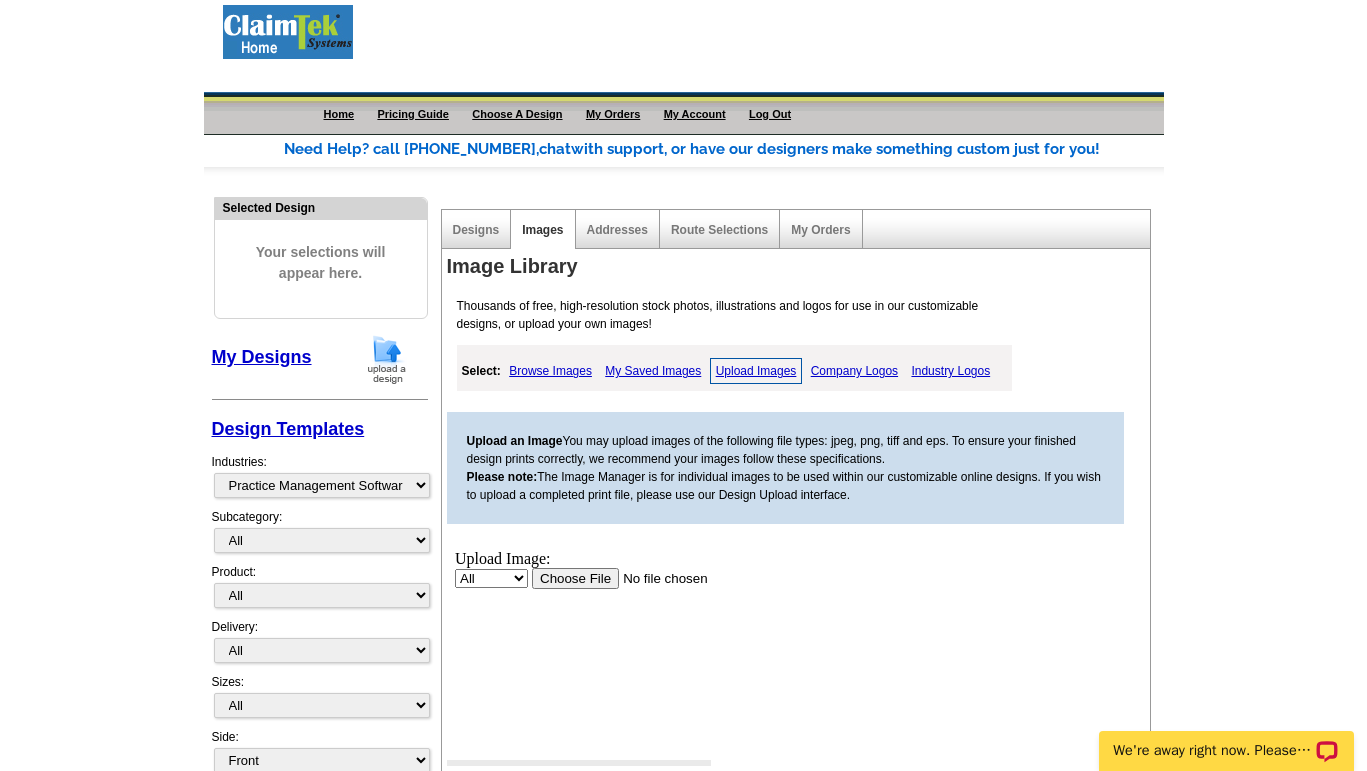 scroll, scrollTop: 0, scrollLeft: 0, axis: both 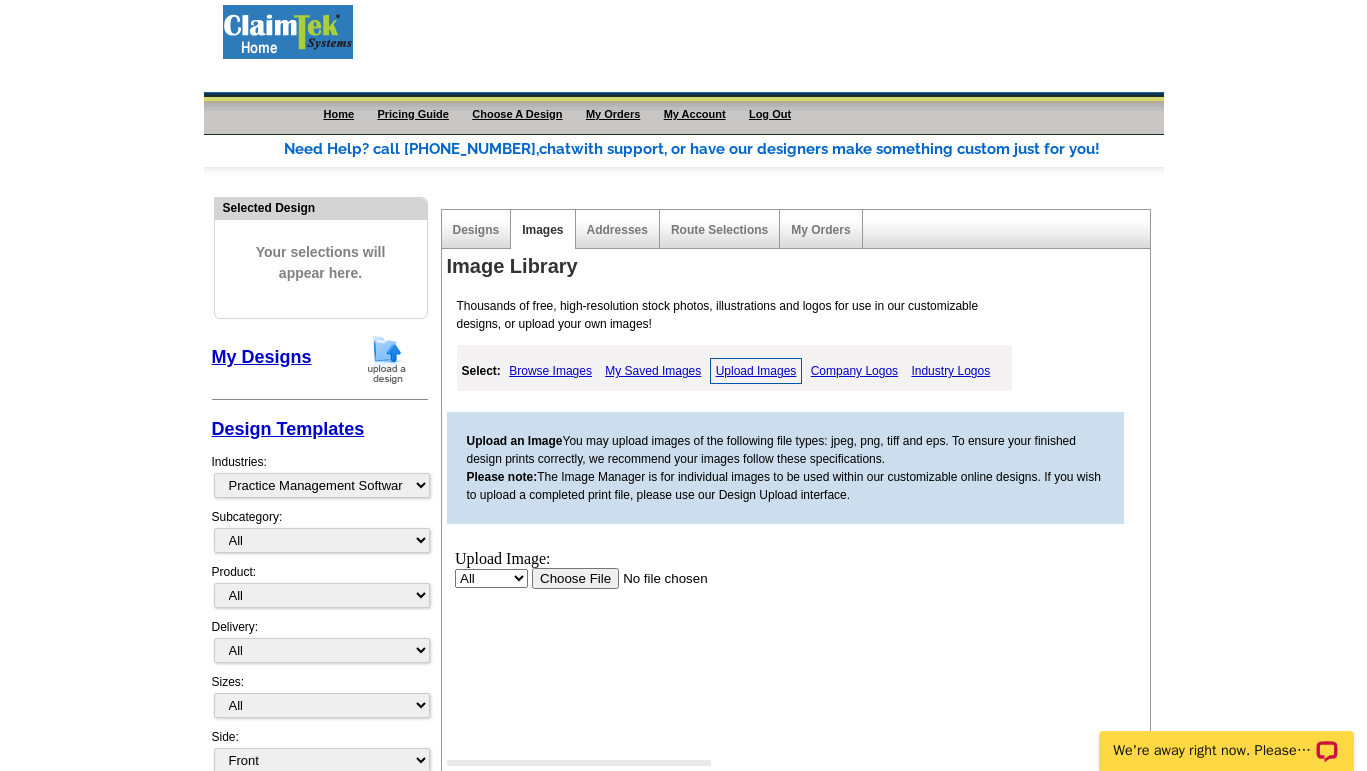 click at bounding box center [657, 578] 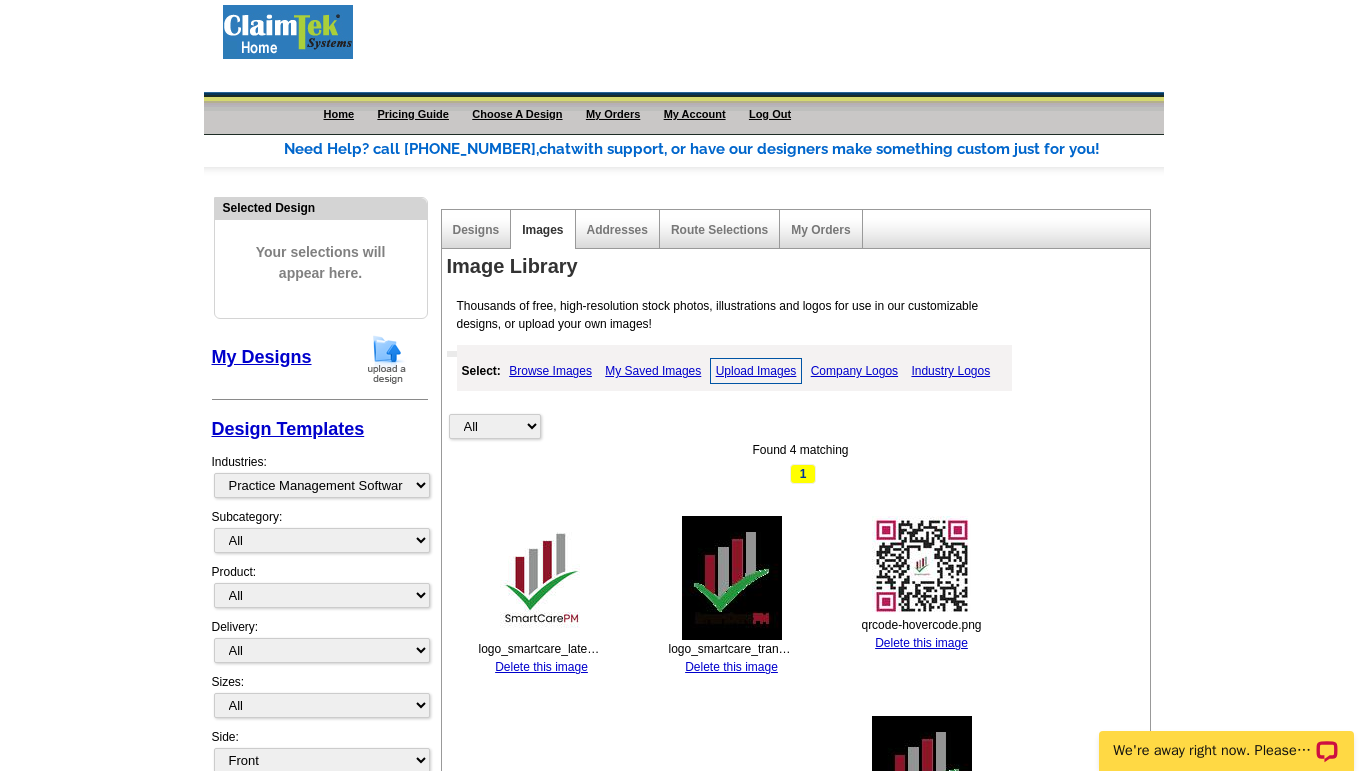 click on "Upload Images" at bounding box center (756, 371) 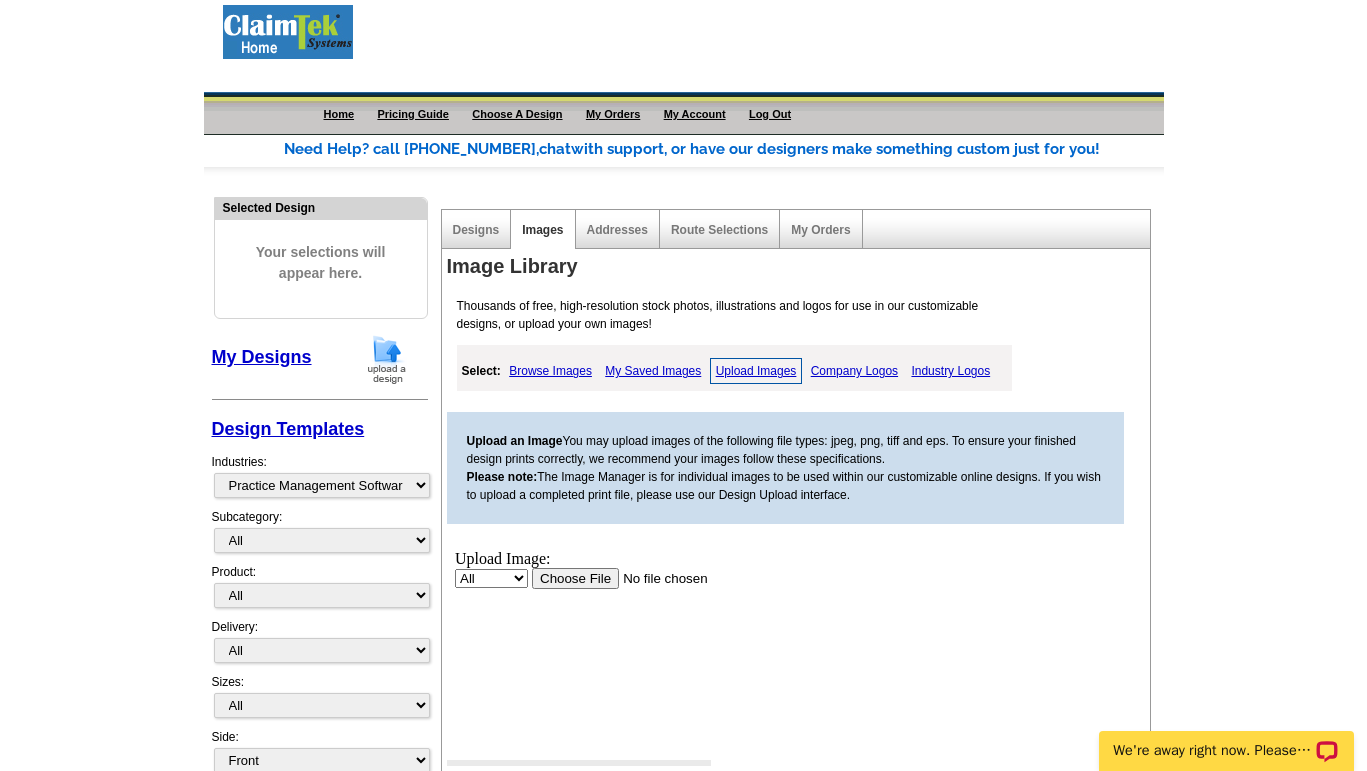 scroll, scrollTop: 0, scrollLeft: 0, axis: both 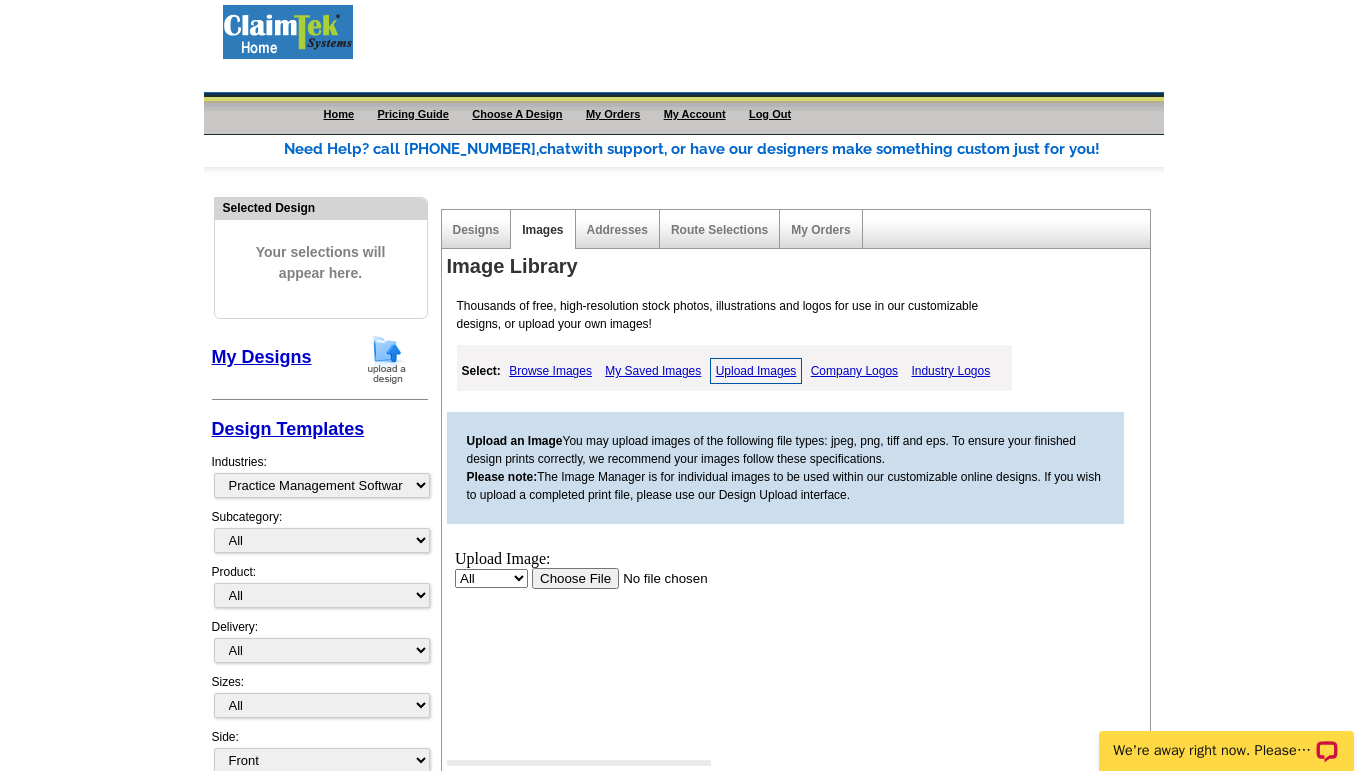 click at bounding box center (657, 578) 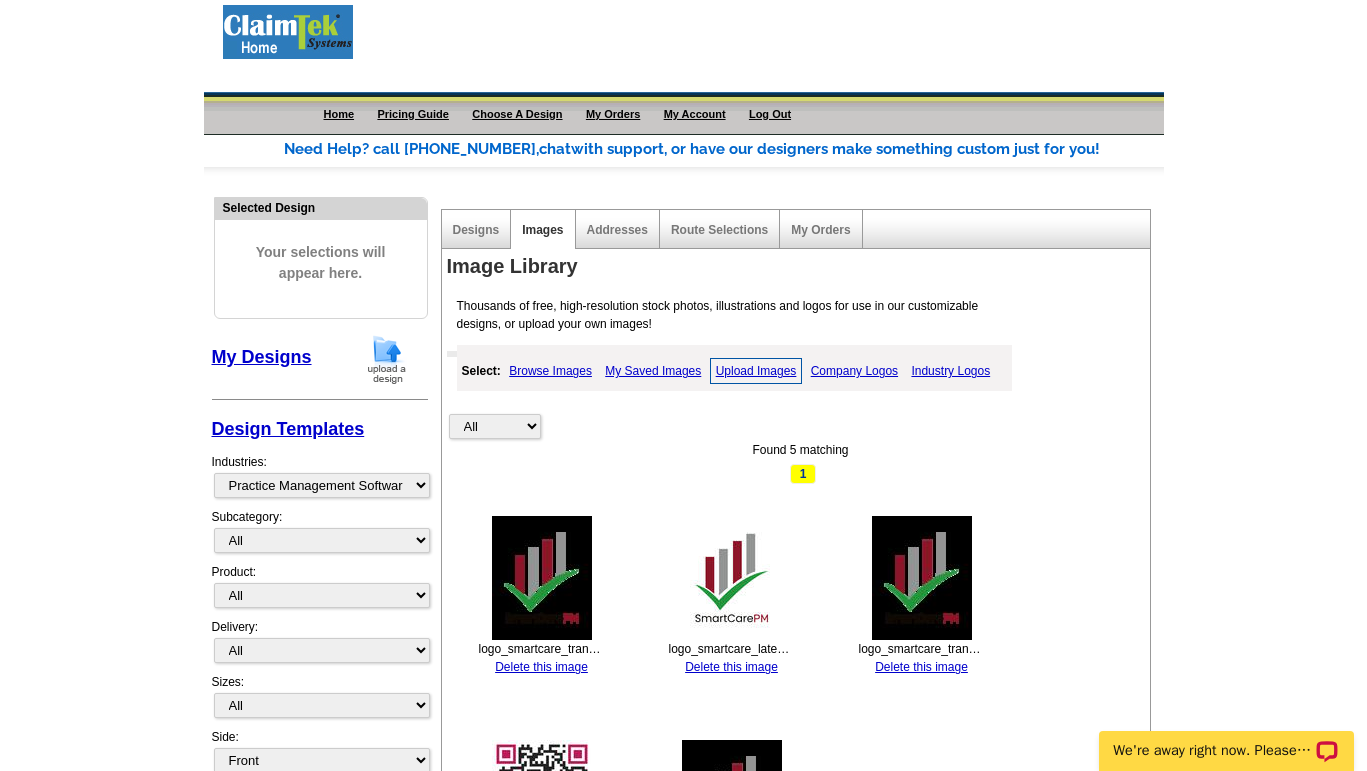 drag, startPoint x: 862, startPoint y: 369, endPoint x: 863, endPoint y: 381, distance: 12.0415945 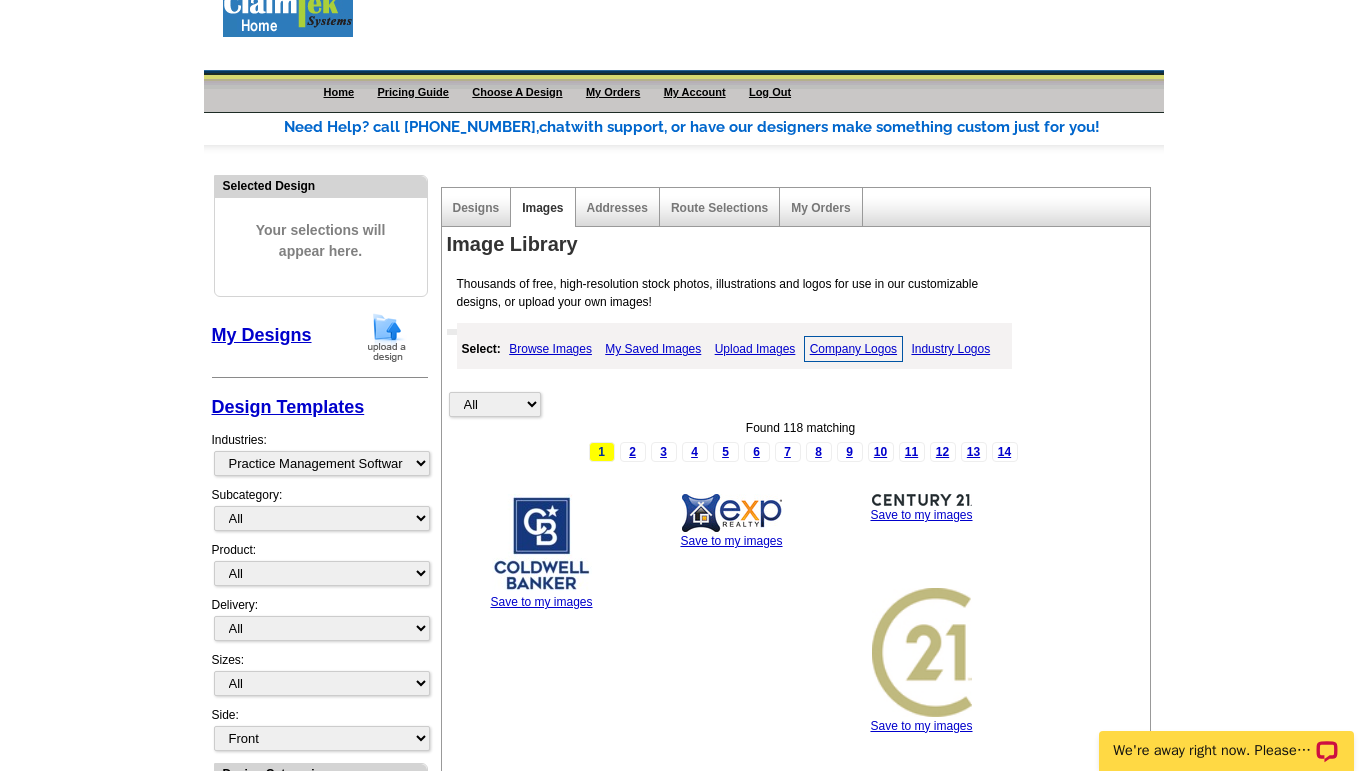 scroll, scrollTop: 0, scrollLeft: 0, axis: both 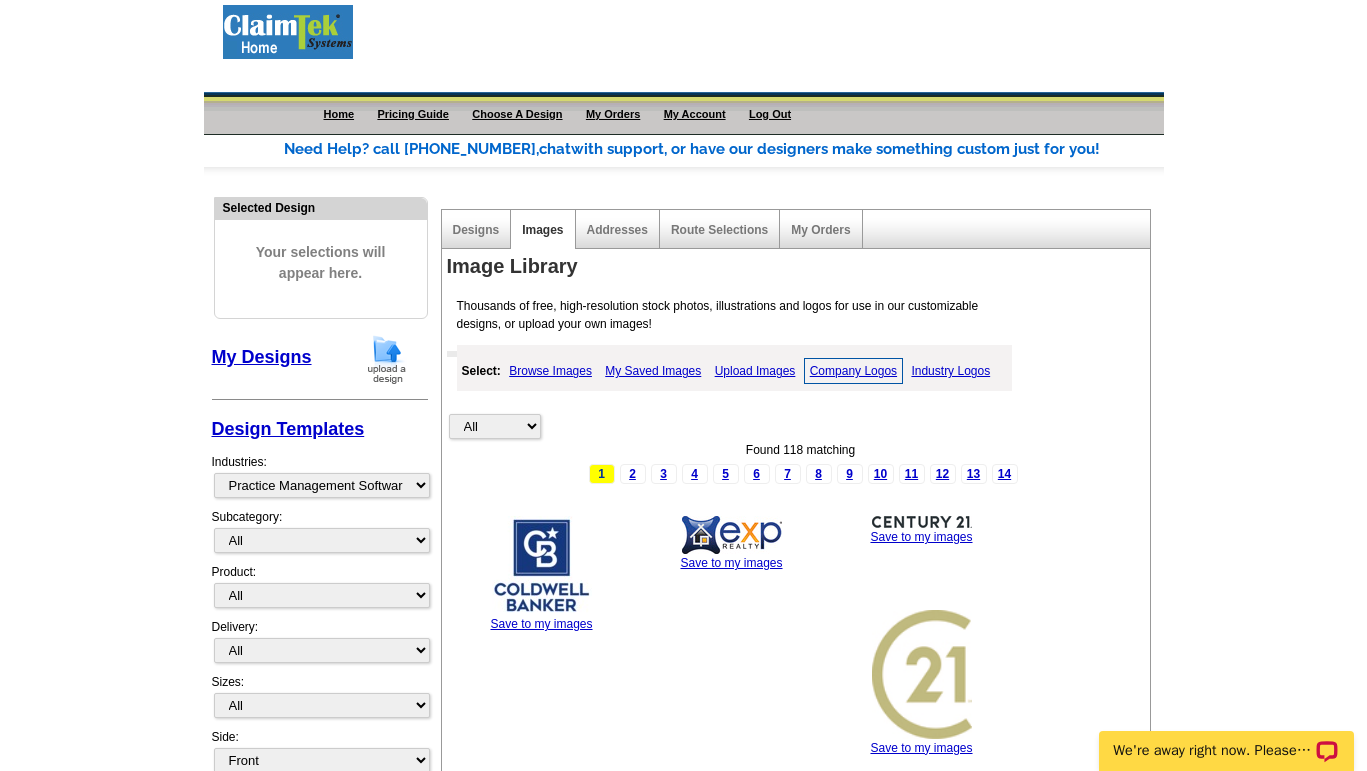 click on "Industry Logos" at bounding box center (950, 371) 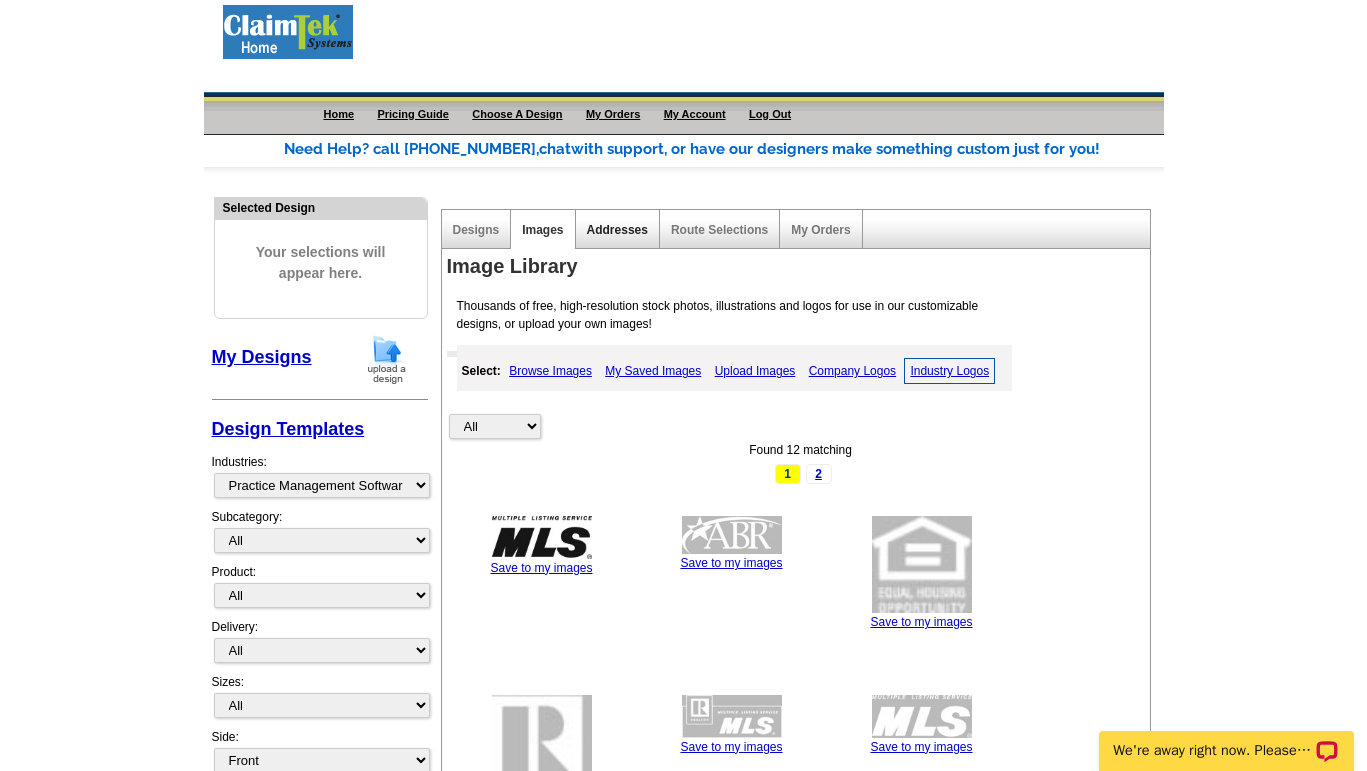 click on "Addresses" at bounding box center (617, 230) 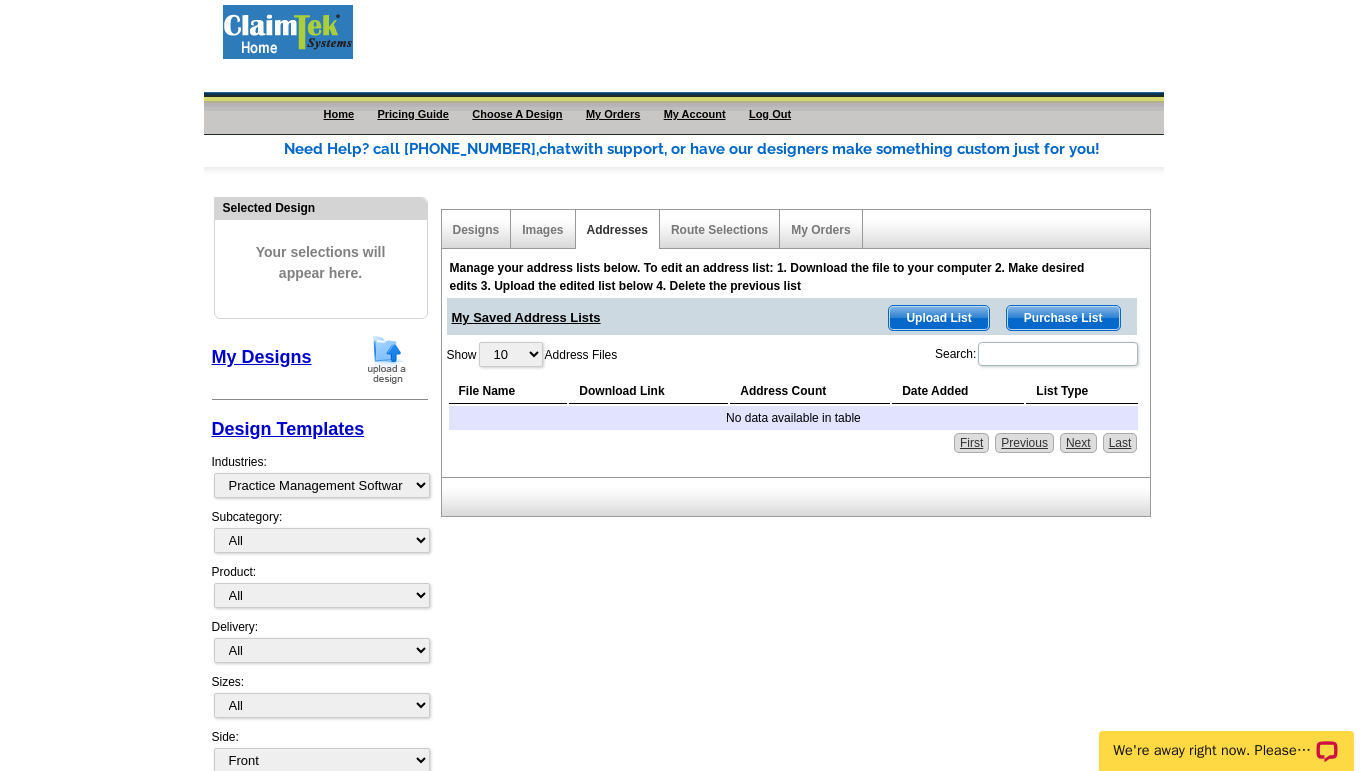 click on "Route Selections" at bounding box center (720, 229) 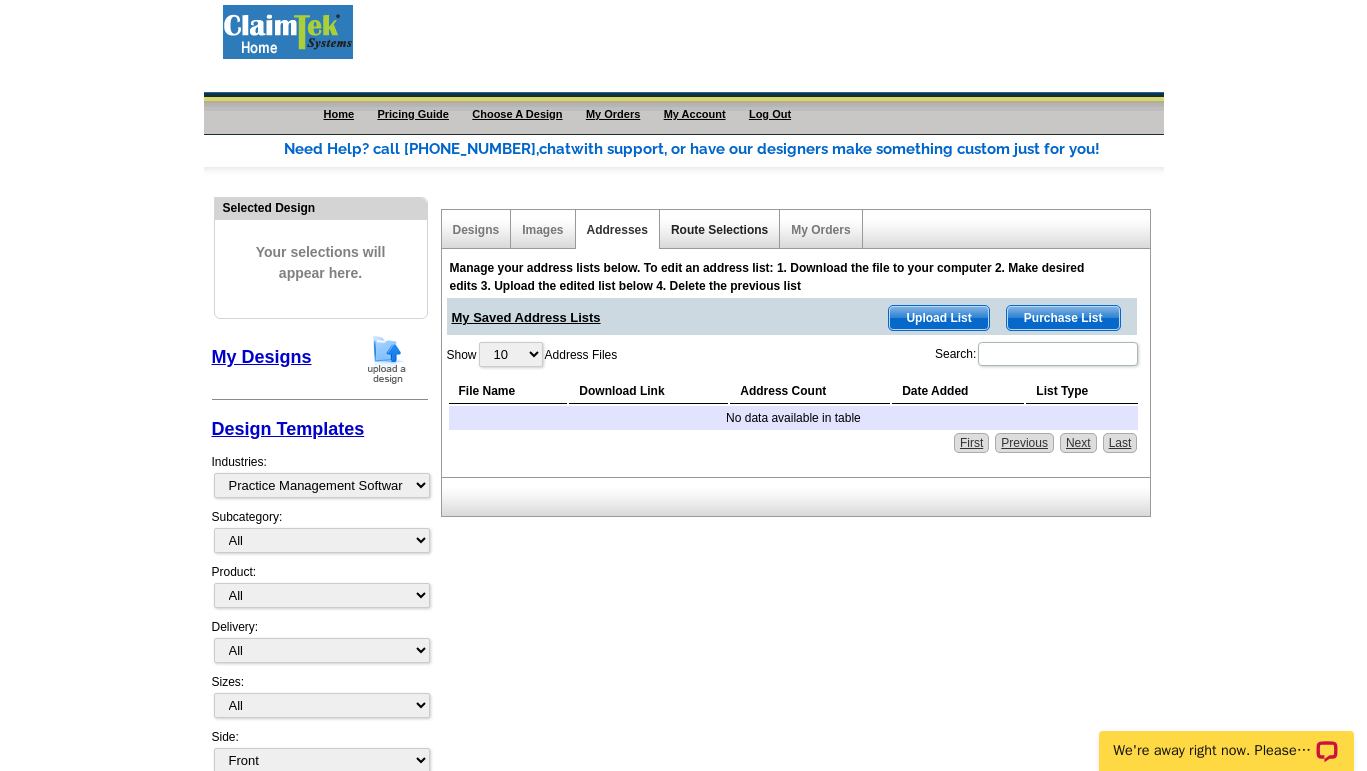 click on "Route Selections" at bounding box center [719, 230] 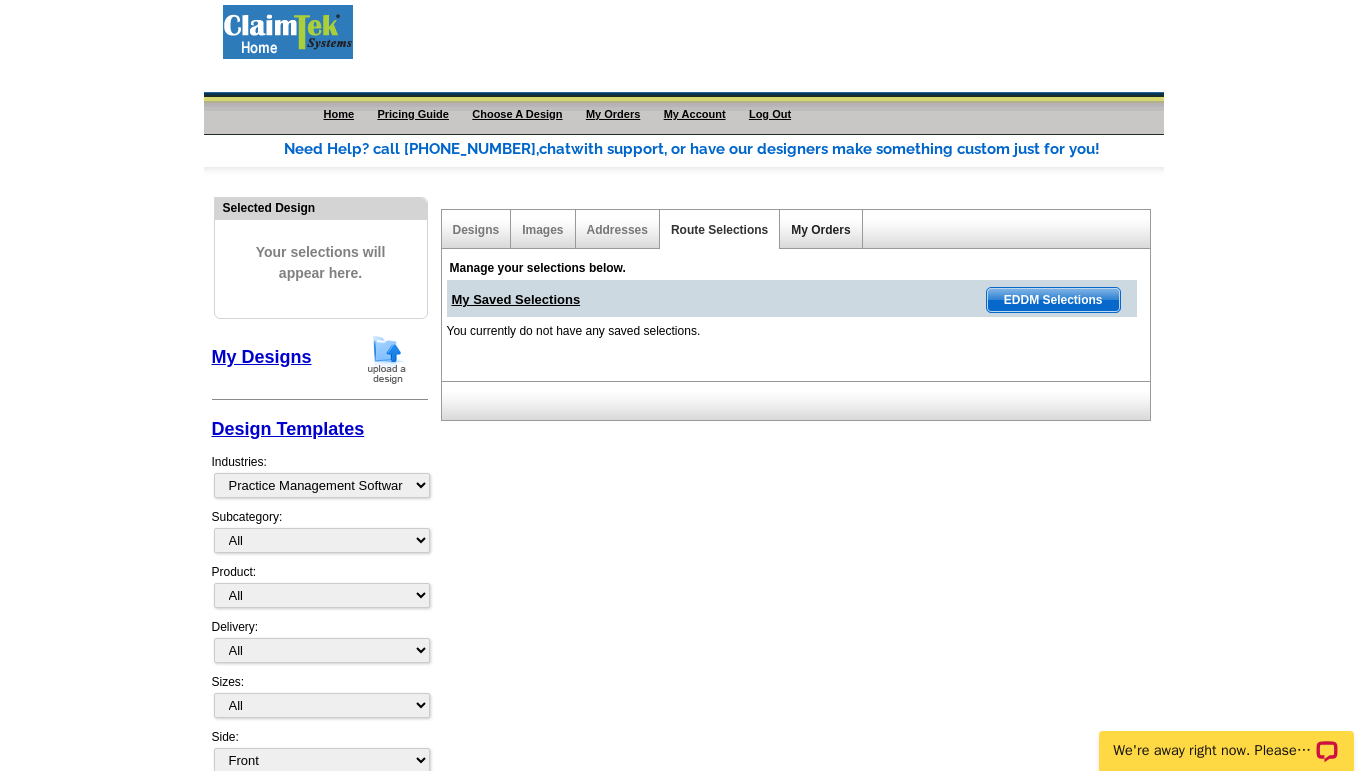 click on "My Orders" at bounding box center (820, 230) 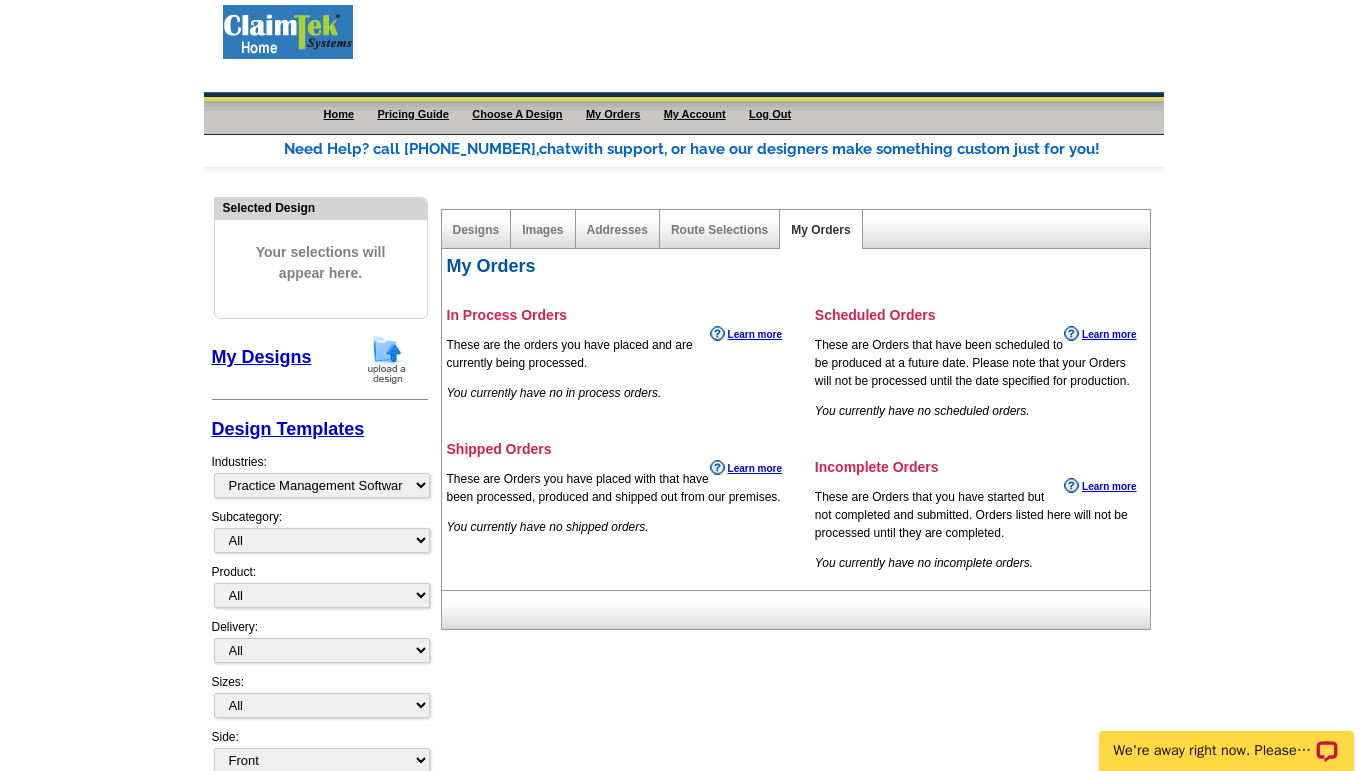 click on "In Process Orders" at bounding box center (617, 305) 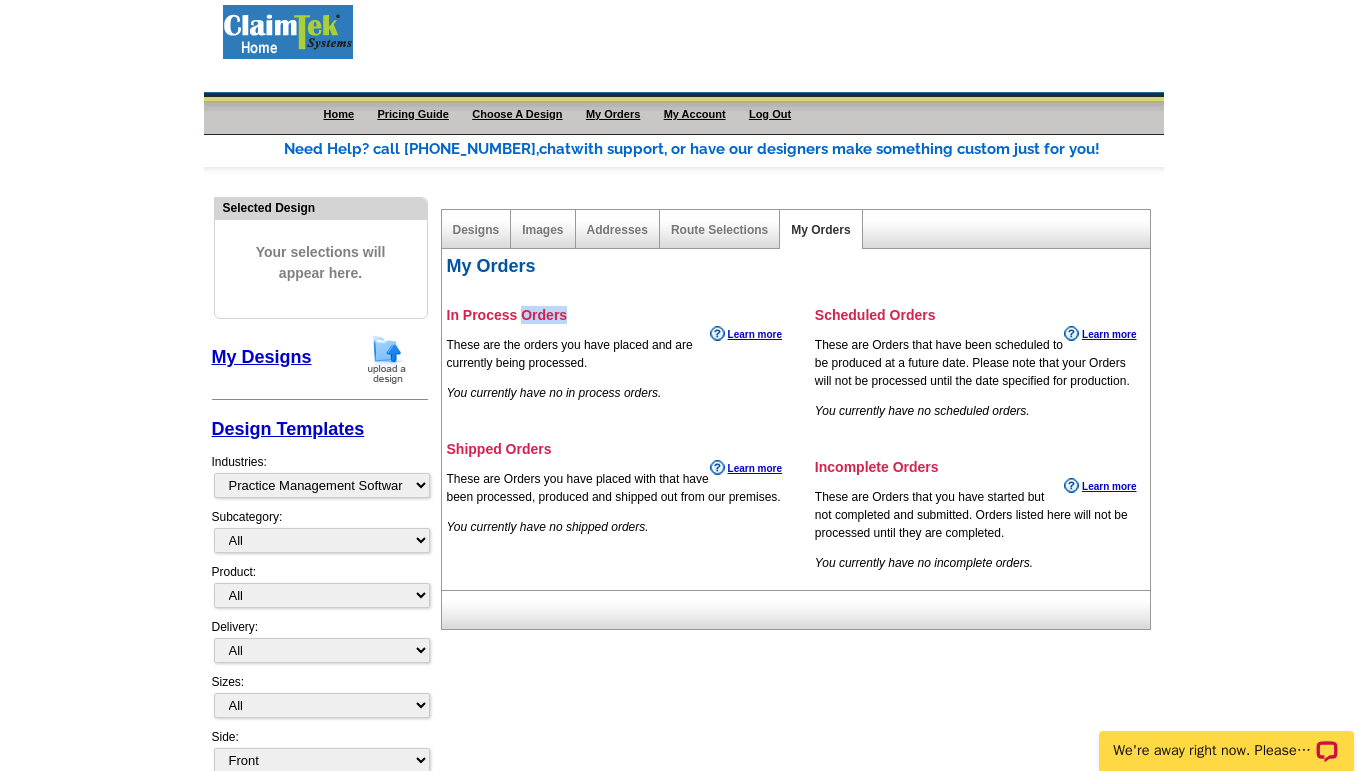 click on "In Process Orders" at bounding box center (617, 305) 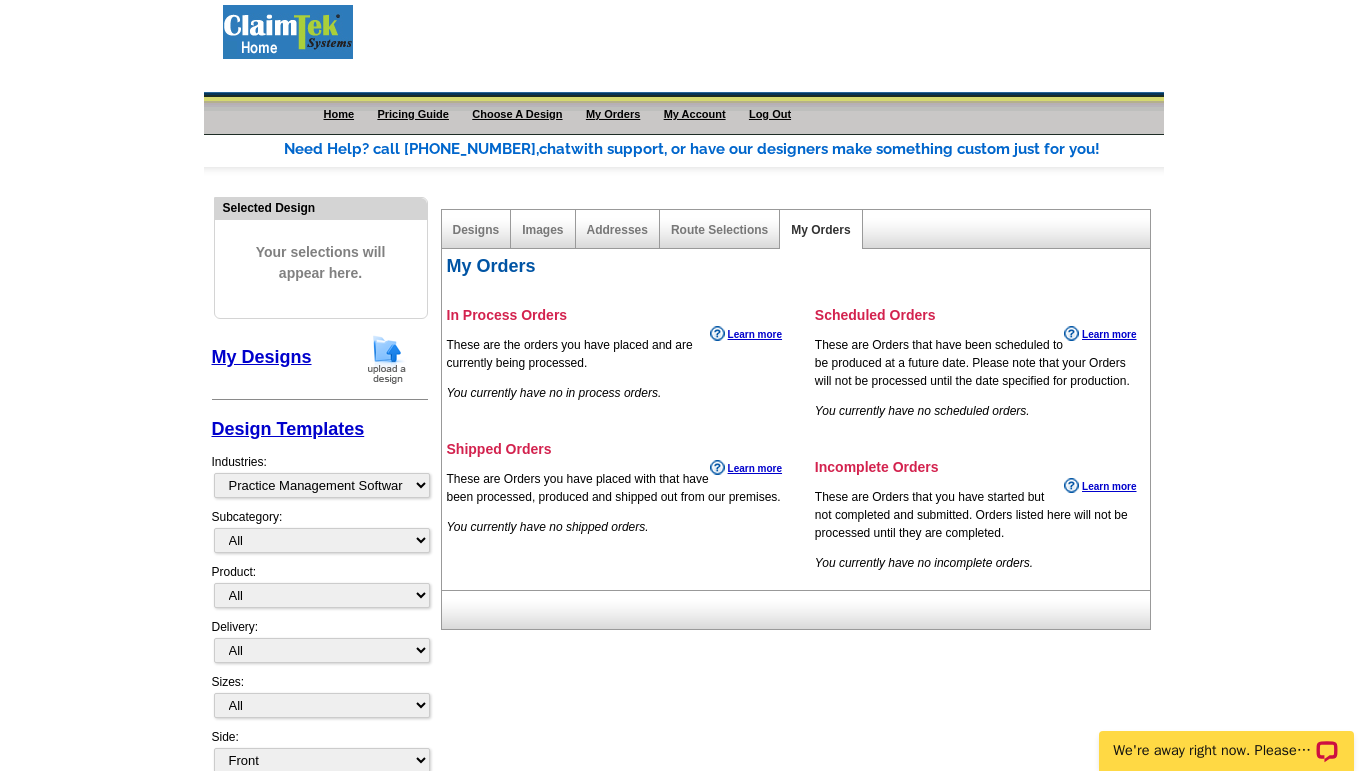 click on "You currently have no in process orders." at bounding box center (554, 393) 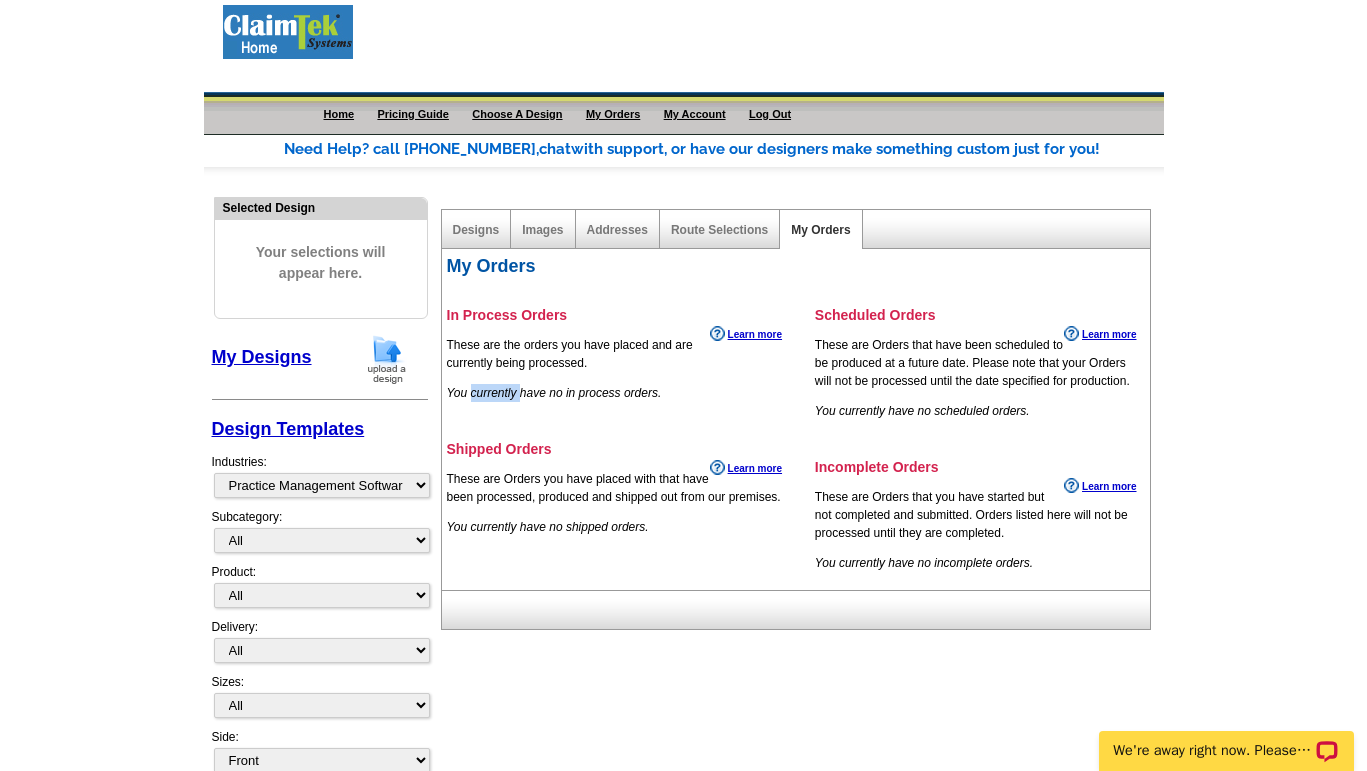 click on "You currently have no in process orders." at bounding box center (554, 393) 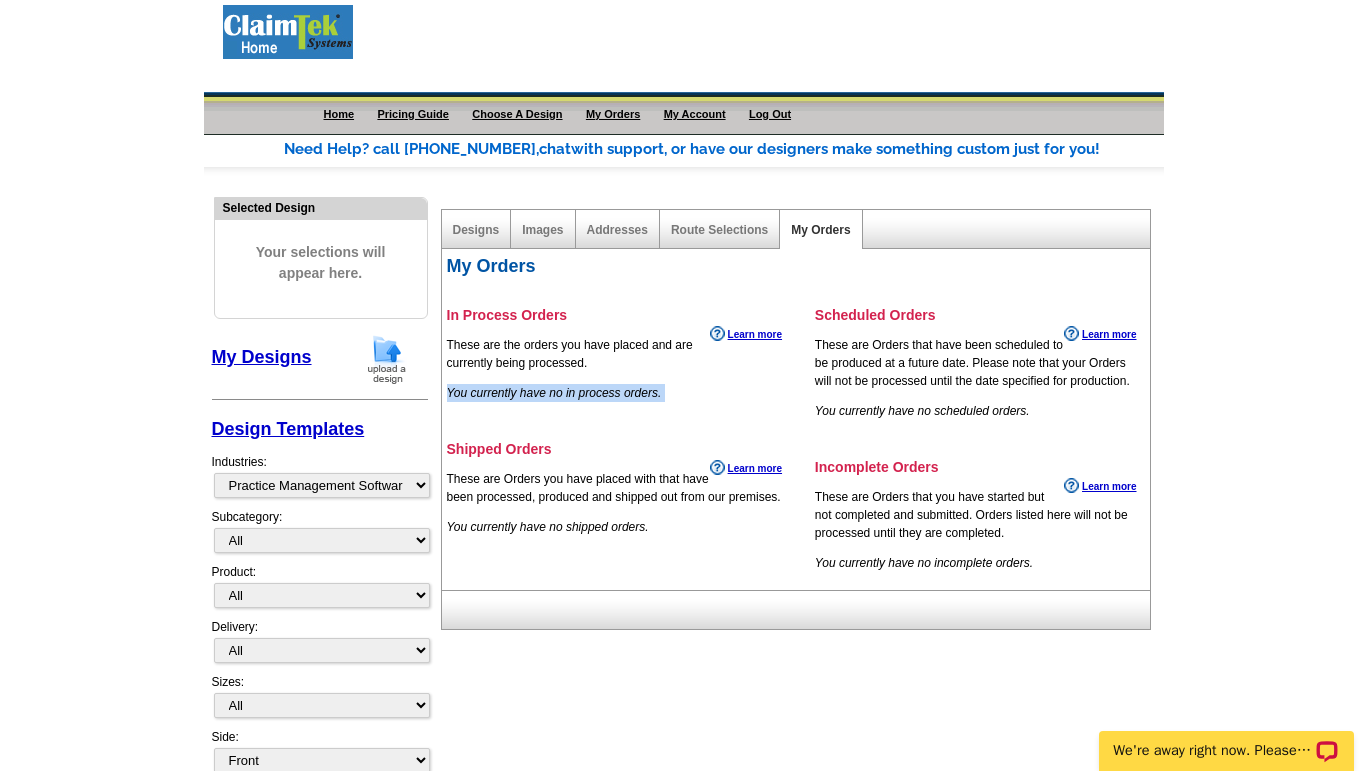 click on "You currently have no in process orders." at bounding box center (554, 393) 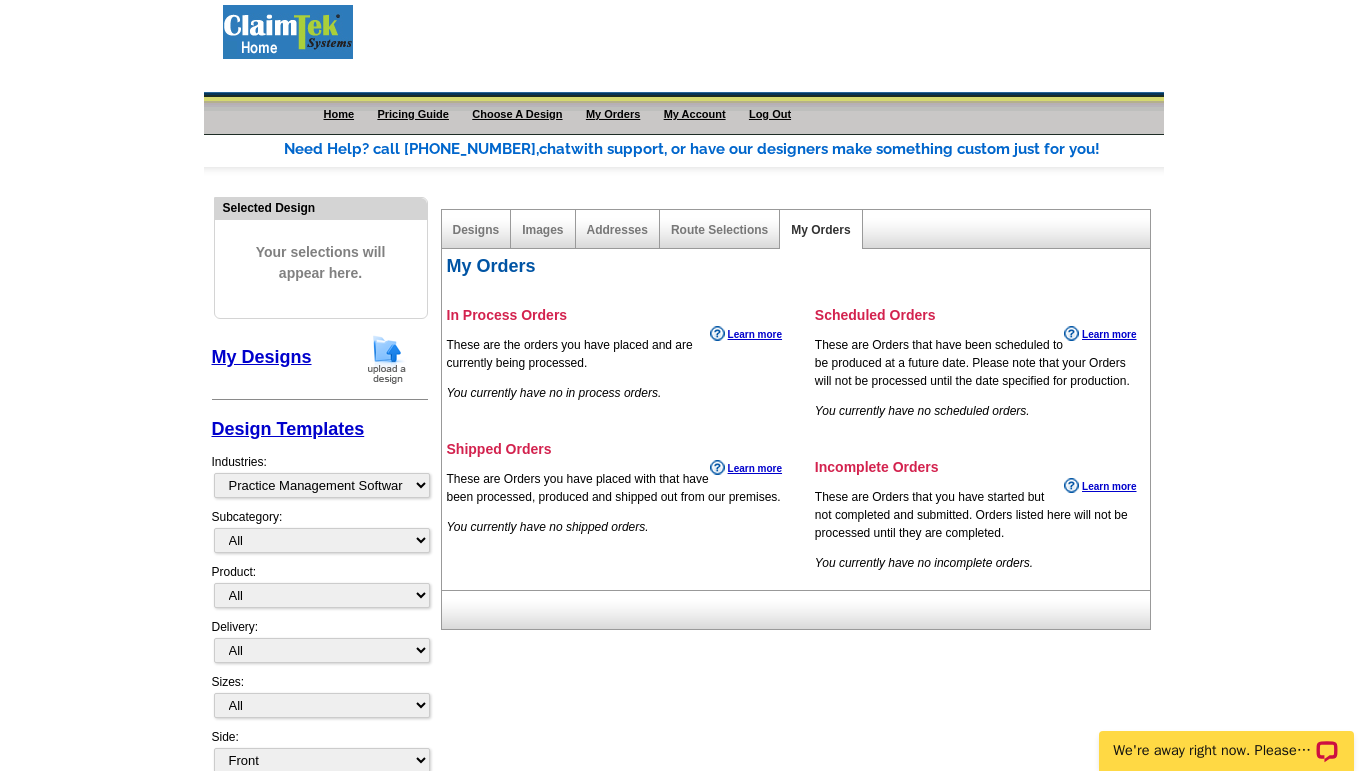 click on "Incomplete Orders" at bounding box center [978, 457] 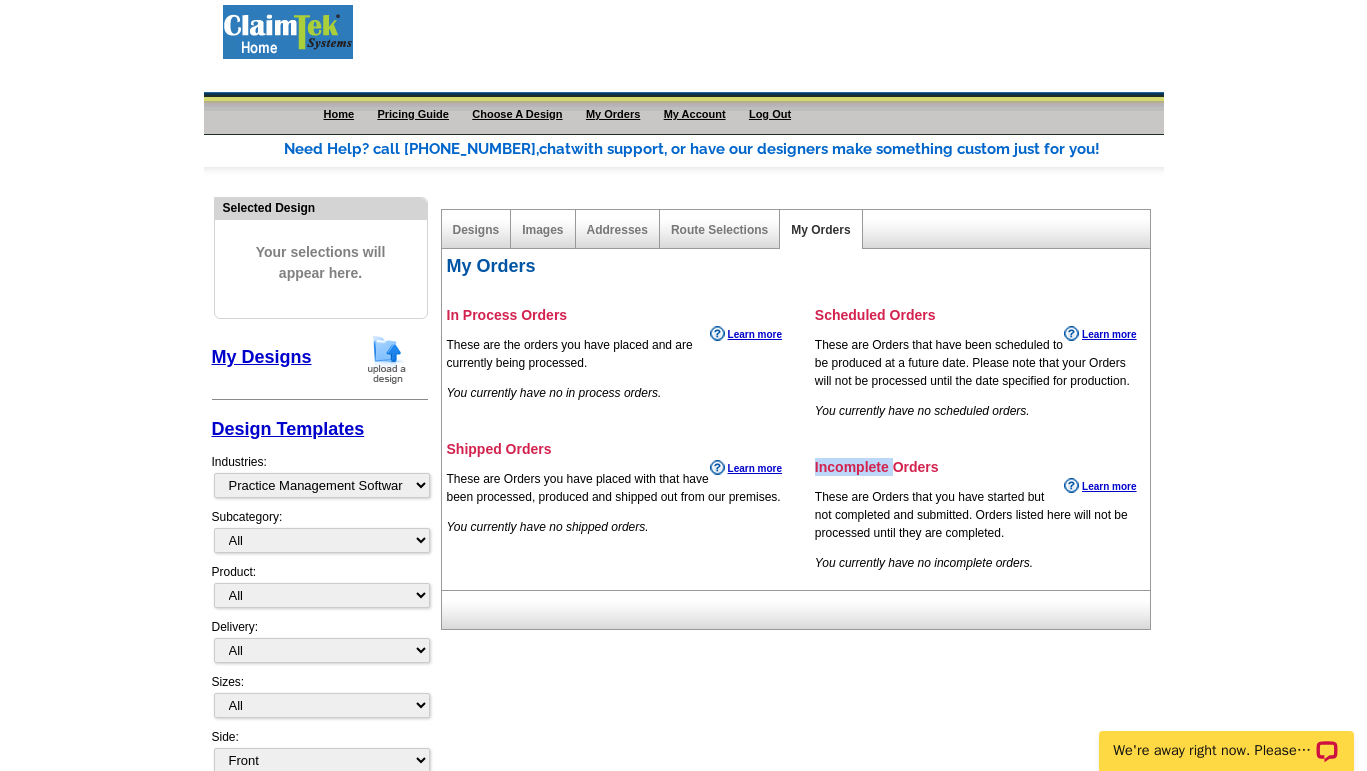 click on "Incomplete Orders" at bounding box center [978, 457] 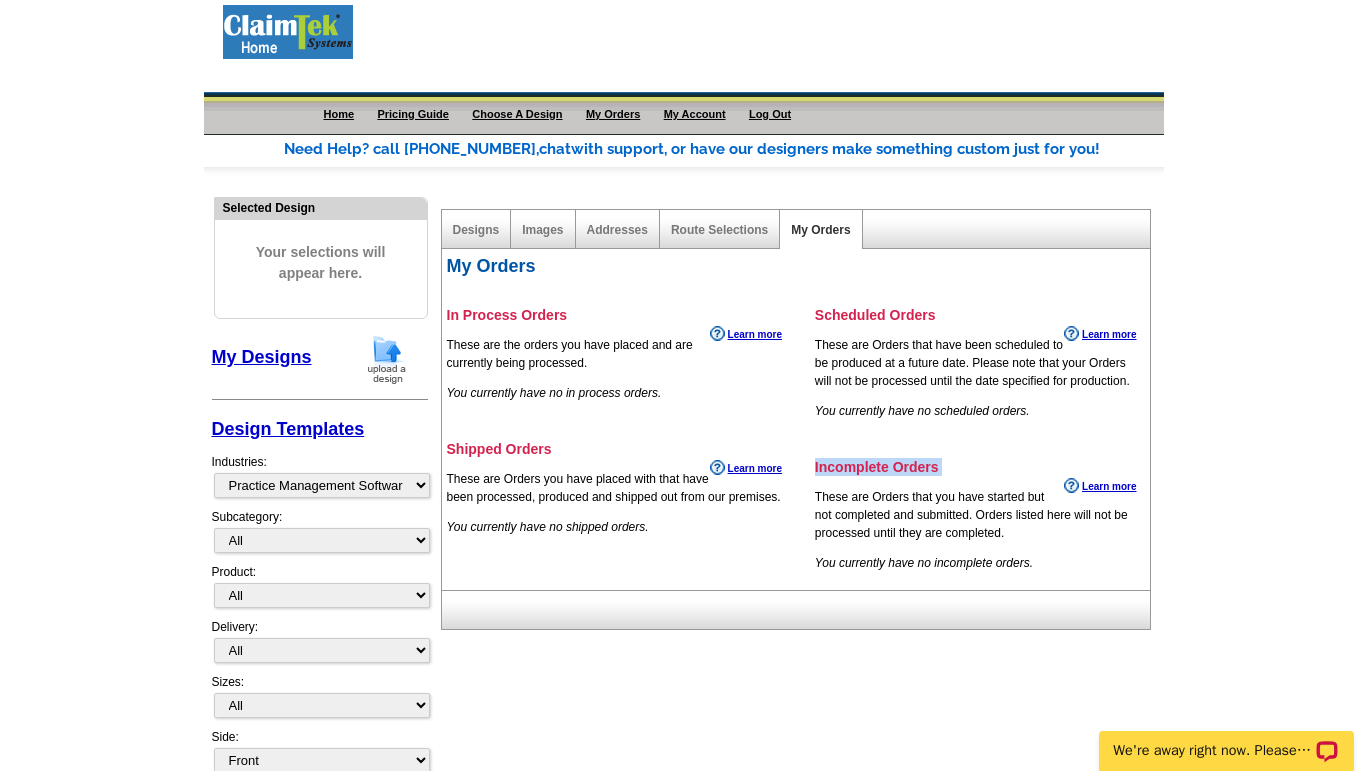 click on "Incomplete Orders" at bounding box center (978, 457) 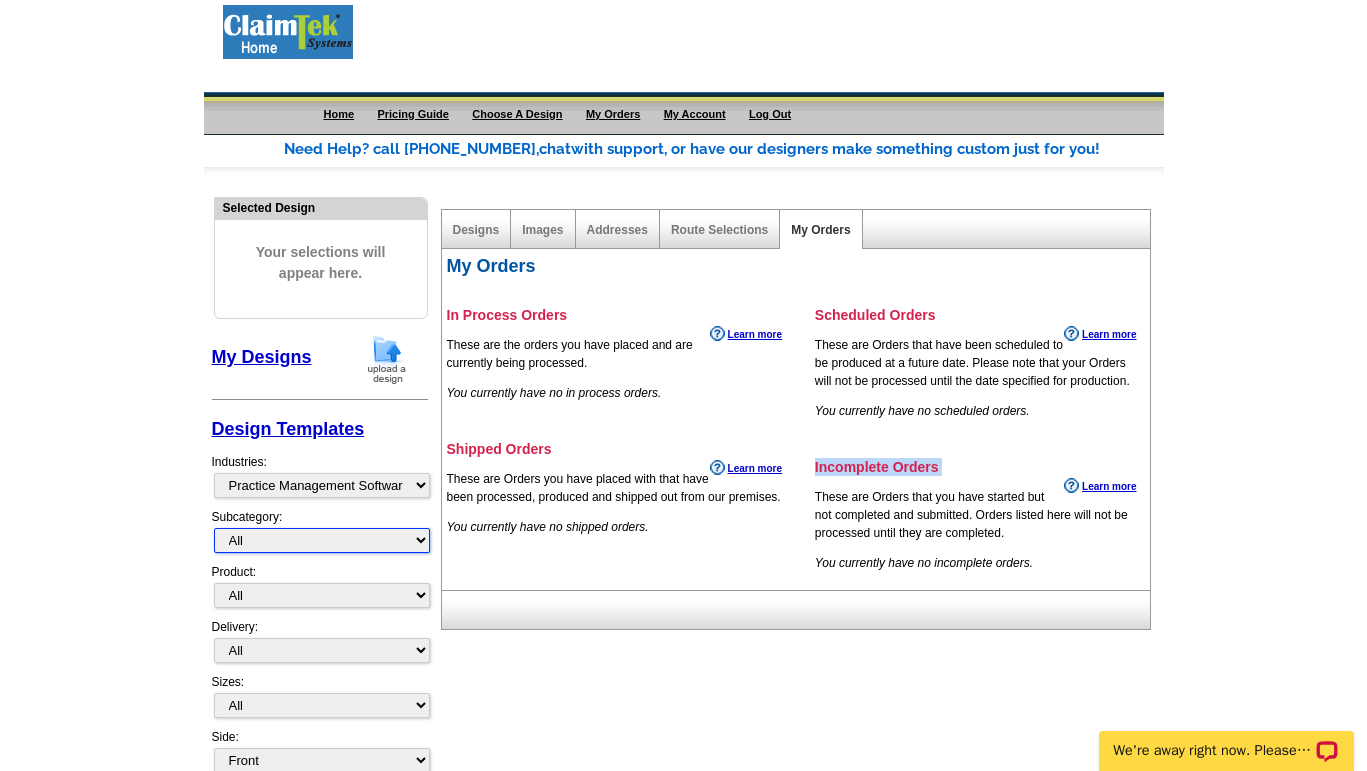 click on "All" at bounding box center (322, 540) 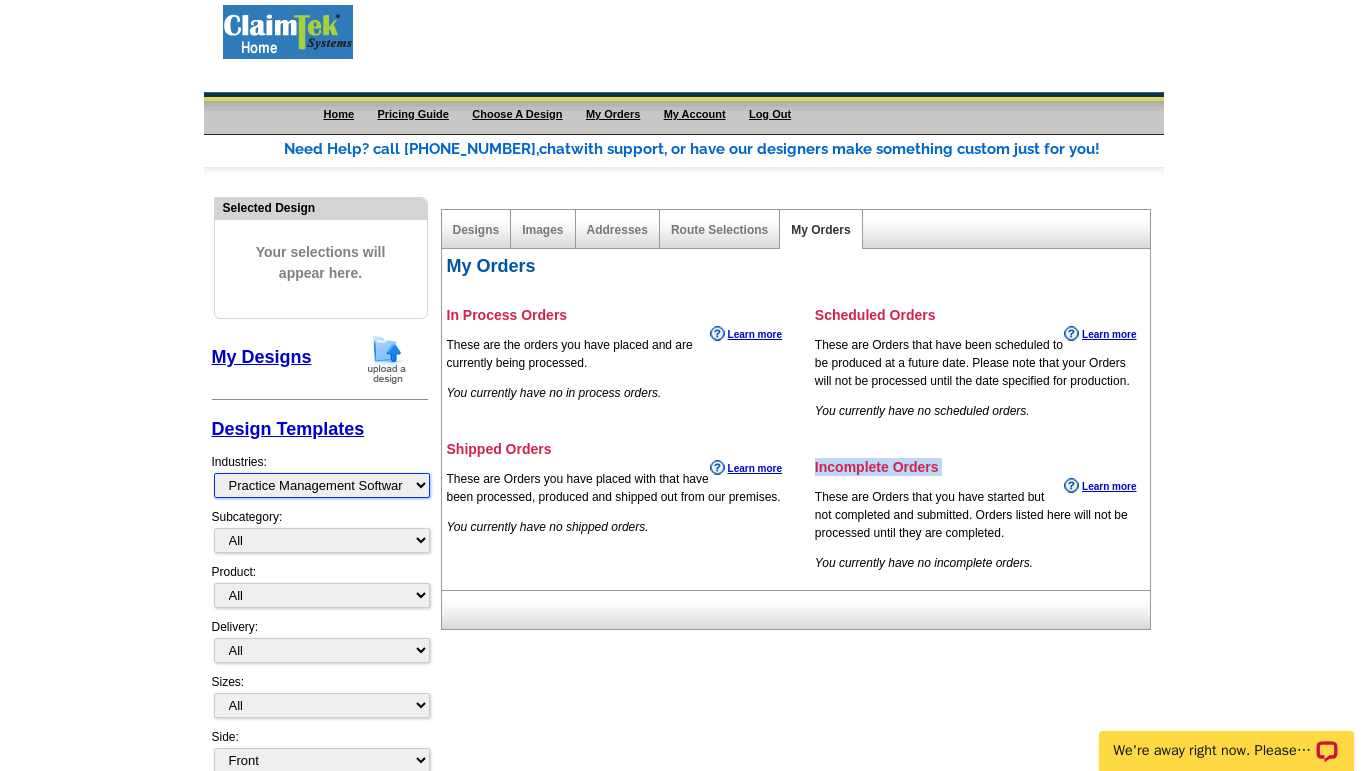 click on "Custom Templates All Medical Postcards Collection Services Digital Scanning Service EMR/EHR - Electronic Health Records Electronic Fund Transfer Free! Med Office Practice Management Software Medical Billing Services Practice Management Software - Med Office Purchase Med Office Software Remote Access to Med Office Software Remote Back-up Wellcare Services" at bounding box center [322, 485] 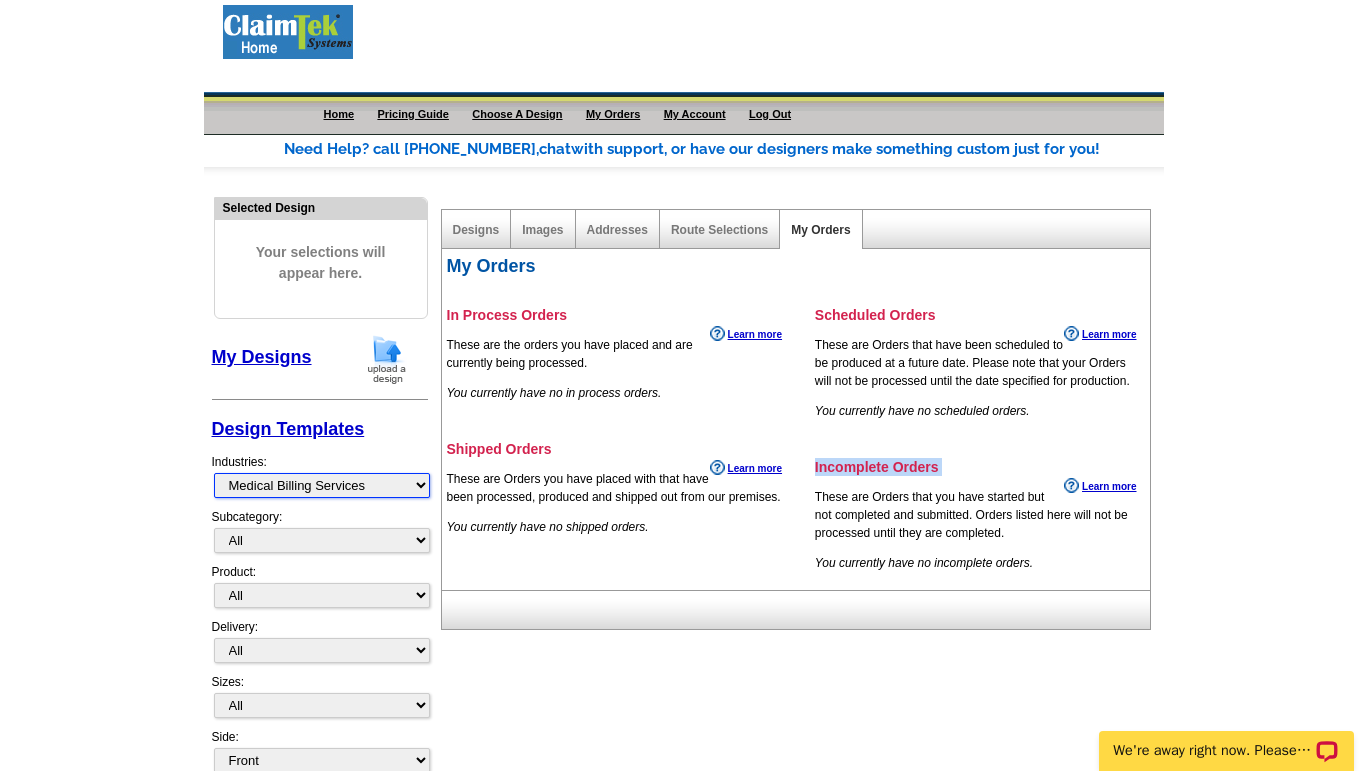 click on "Custom Templates All Medical Postcards Collection Services Digital Scanning Service EMR/EHR - Electronic Health Records Electronic Fund Transfer Free! Med Office Practice Management Software Medical Billing Services Practice Management Software - Med Office Purchase Med Office Software Remote Access to Med Office Software Remote Back-up Wellcare Services" at bounding box center (322, 485) 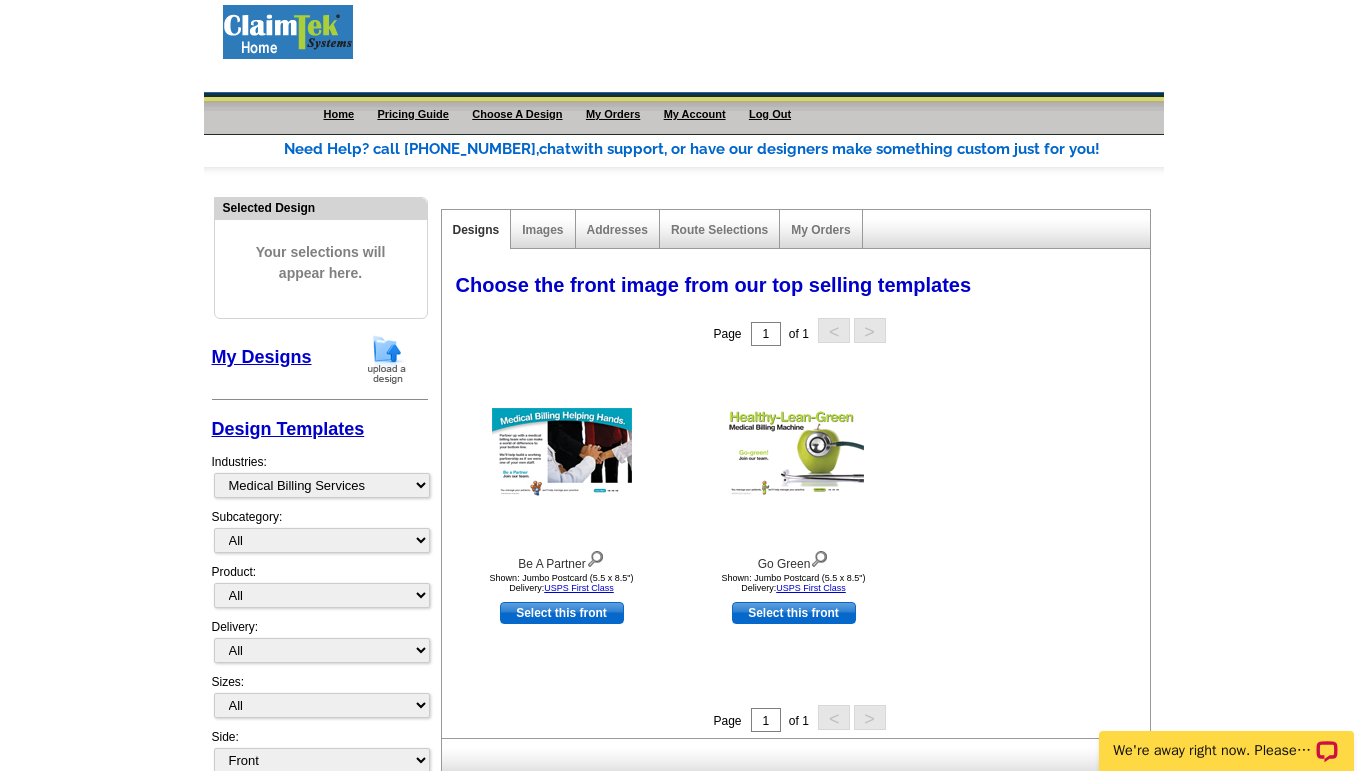 click on "Need Help? call 800-260-5887,  chat  with support, or have our designers make something custom just for you!
Got it, no need for the selection guide next time.
Show Results
Selected Design
Your selections will appear here.
My Designs
Design Templates
Industries:
Custom Templates All Medical Postcards Collection Services Digital Scanning Service EMR/EHR - Electronic Health Records Electronic Fund Transfer Free! Med Office Practice Management Software Medical Billing Services Purchase Med Office Software" at bounding box center (683, 667) 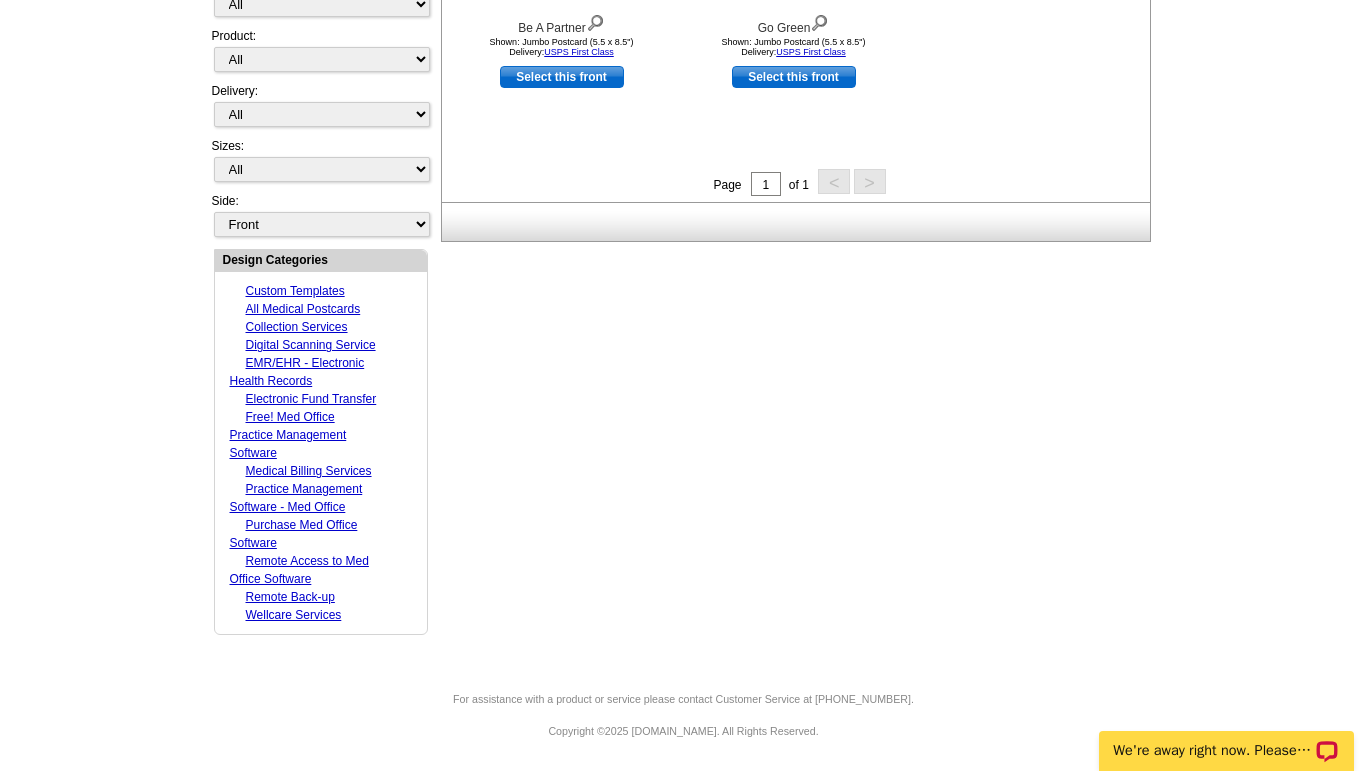 click on "EMR/EHR - Electronic Health Records" at bounding box center (297, 372) 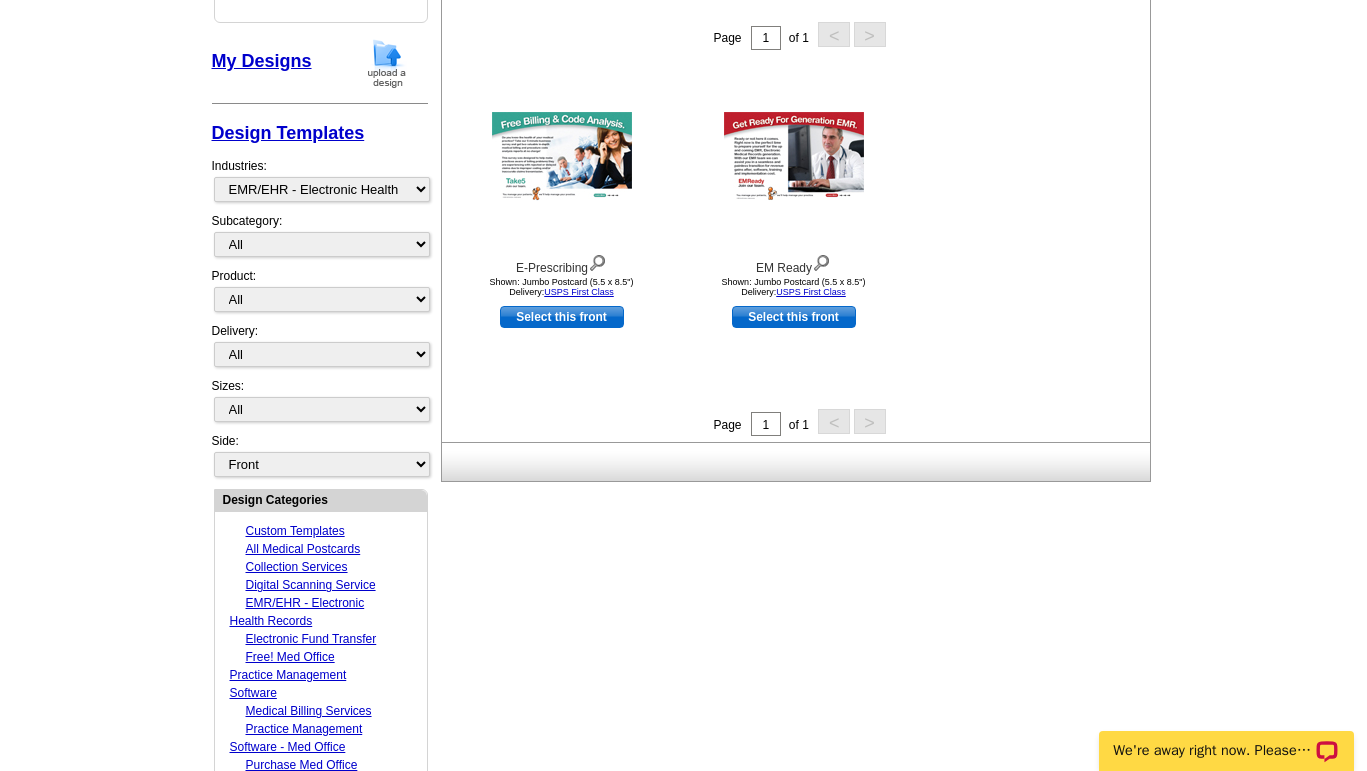 scroll, scrollTop: 261, scrollLeft: 0, axis: vertical 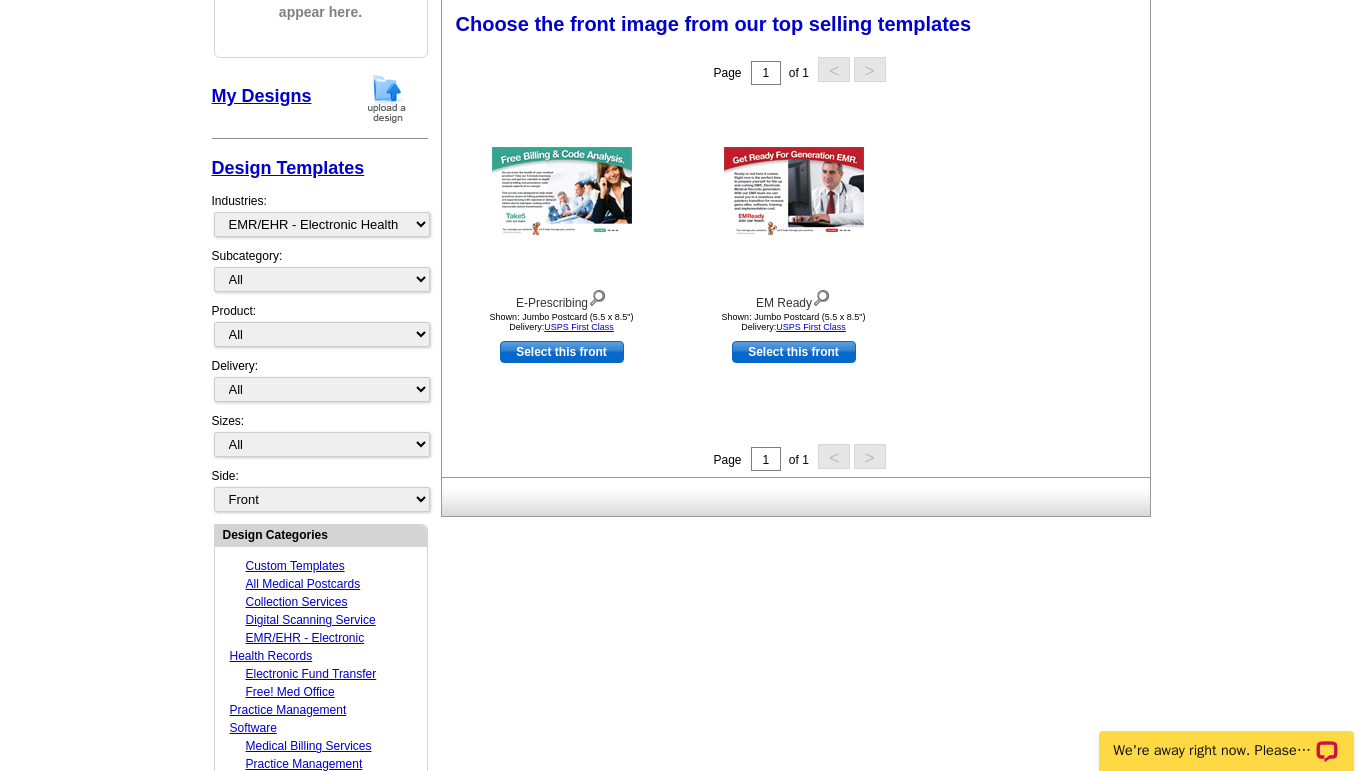 click on "EMR/EHR - Electronic Health Records" at bounding box center [297, 647] 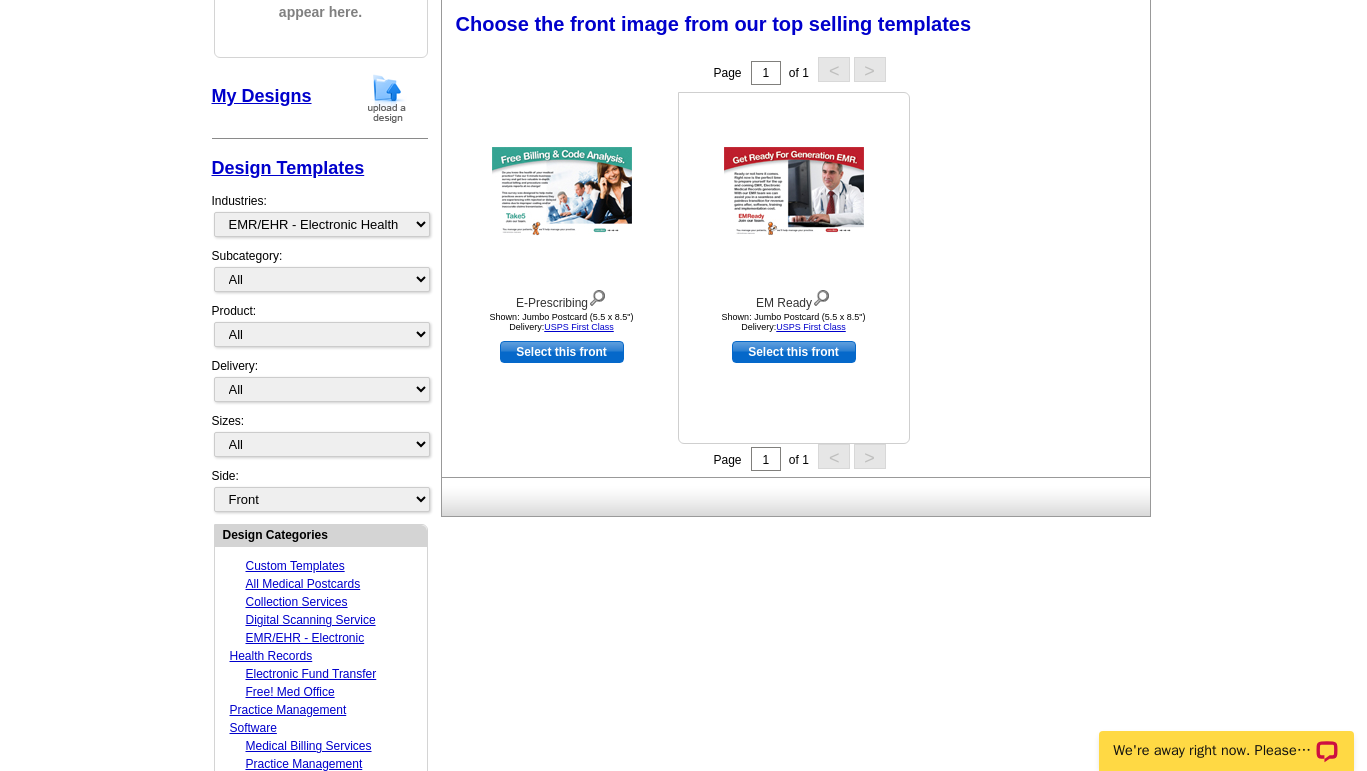 click at bounding box center [794, 192] 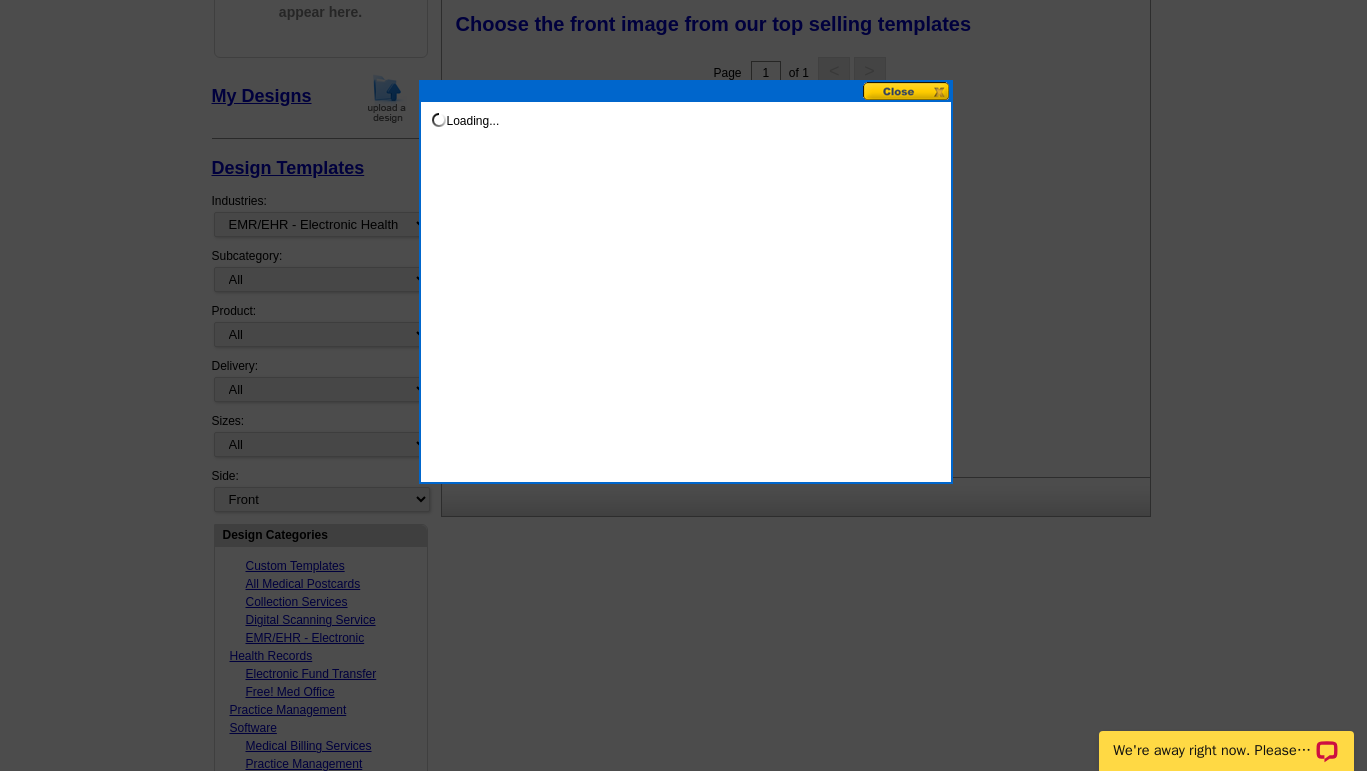 click on "Loading..." at bounding box center (686, 282) 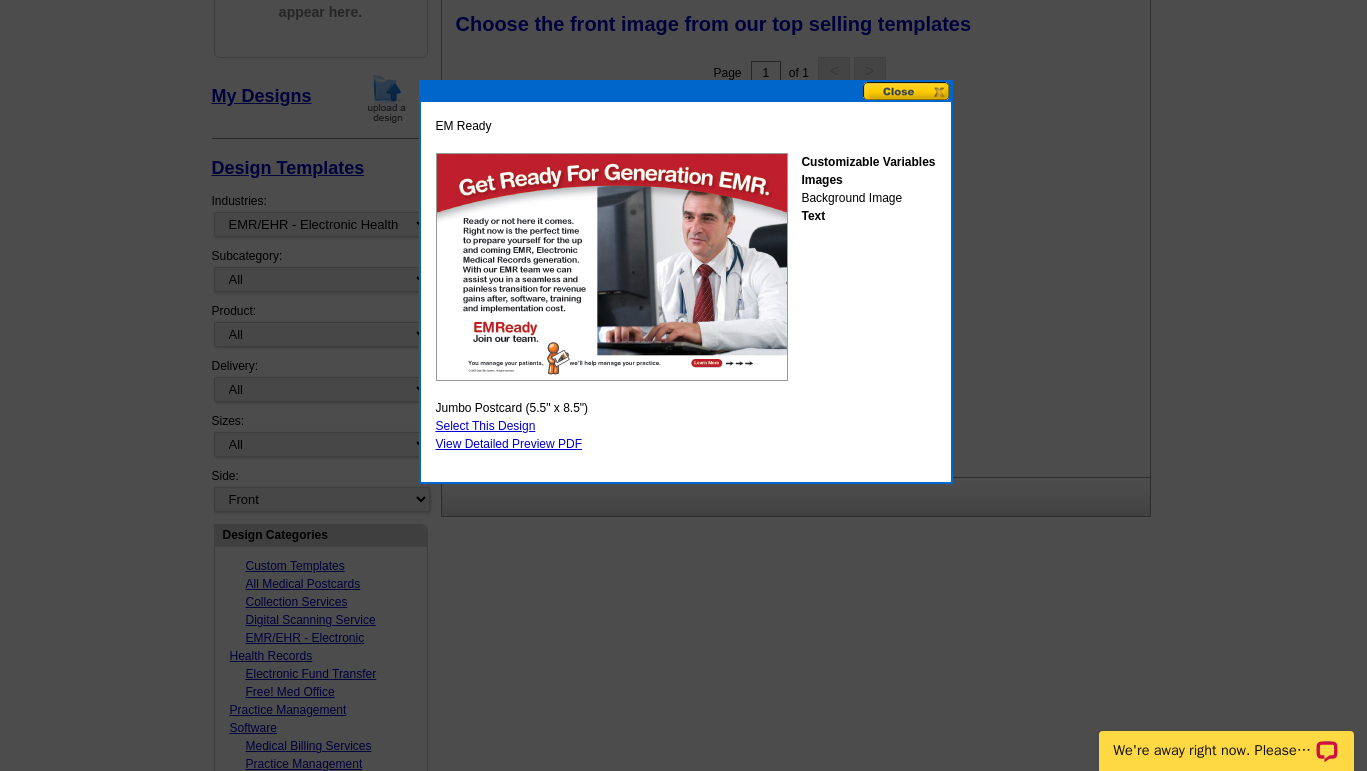 click on "Select This Design" at bounding box center [486, 426] 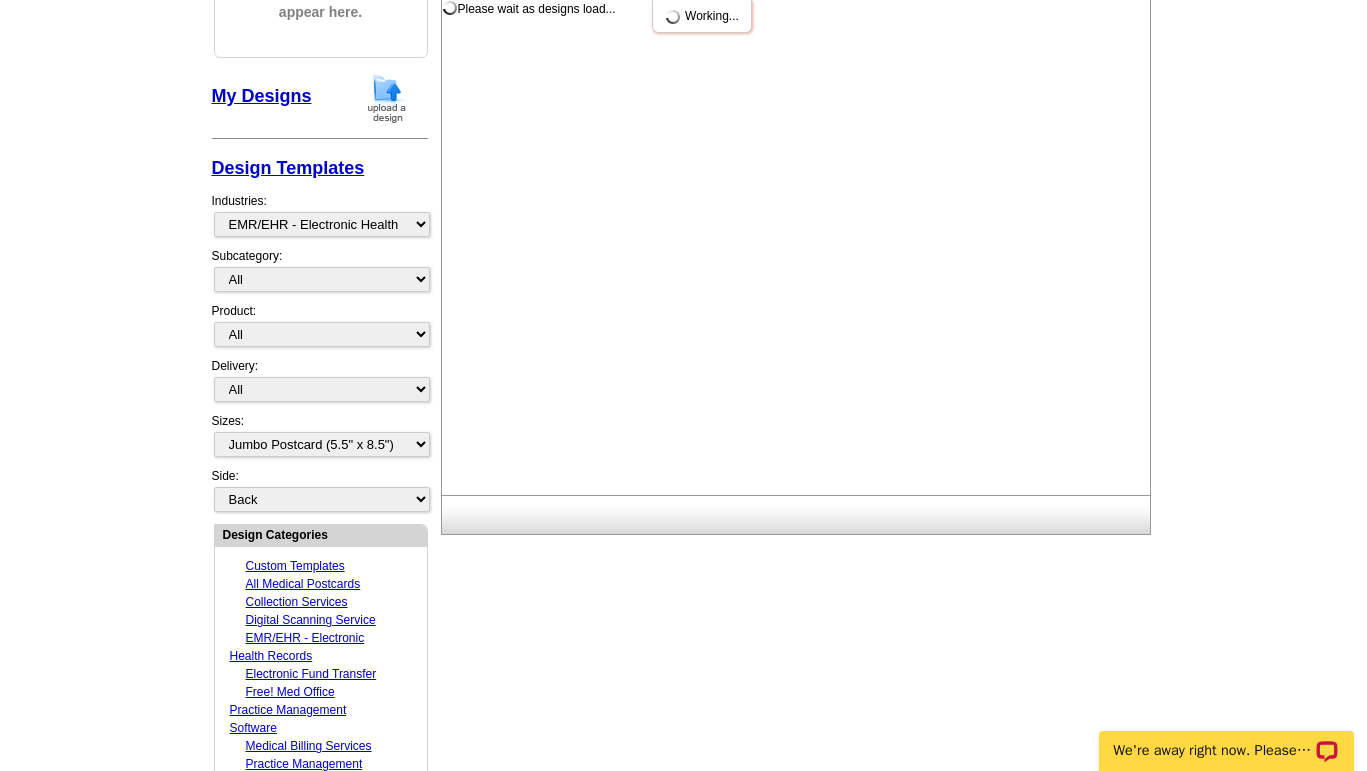 scroll, scrollTop: 0, scrollLeft: 0, axis: both 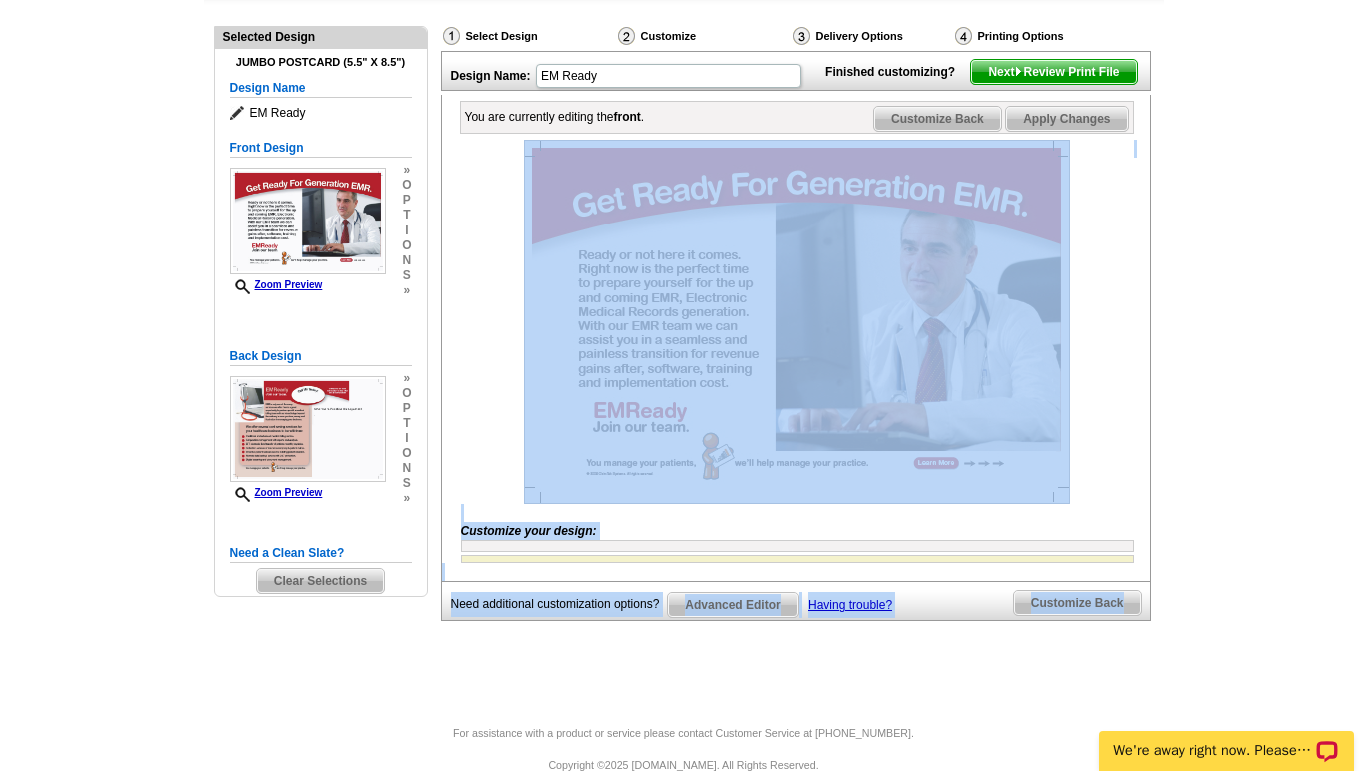 drag, startPoint x: 1100, startPoint y: 483, endPoint x: 1084, endPoint y: 659, distance: 176.72577 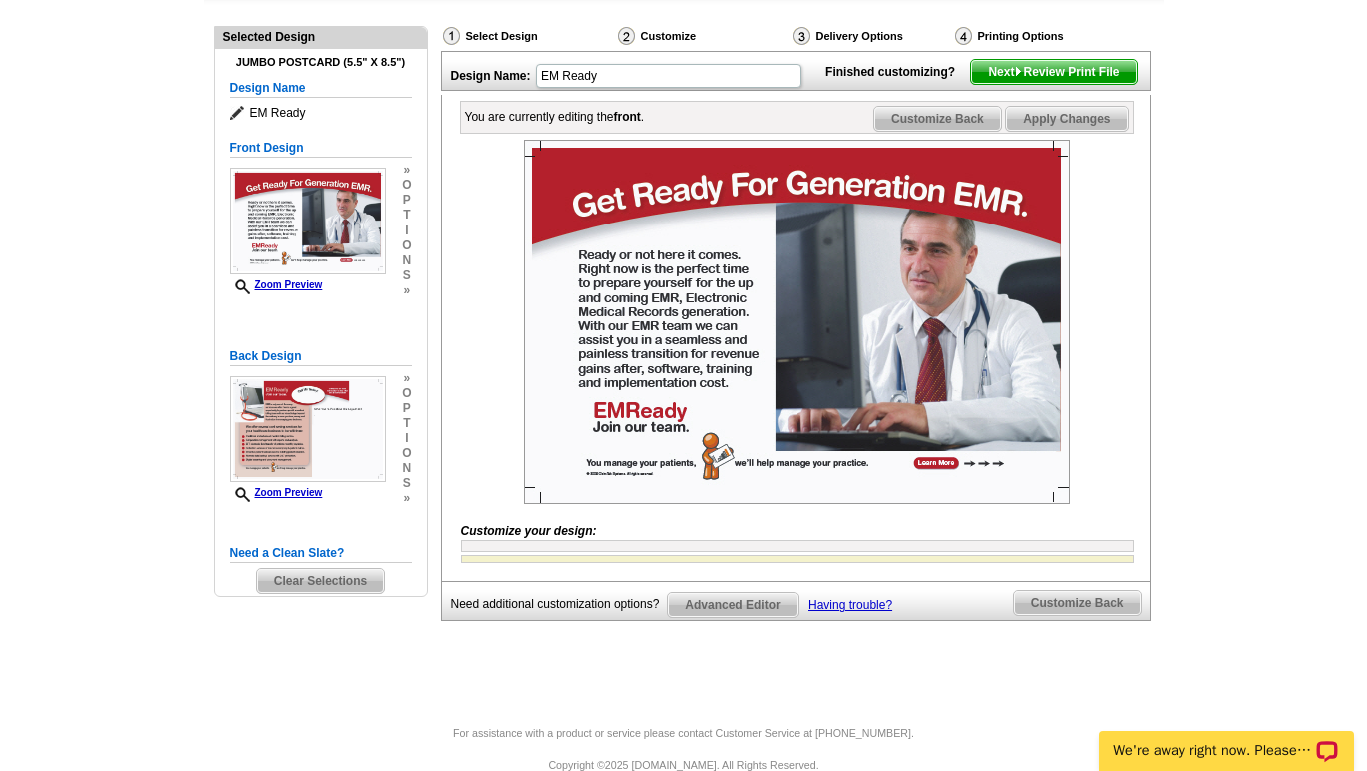 drag, startPoint x: 500, startPoint y: 497, endPoint x: 499, endPoint y: 507, distance: 10.049875 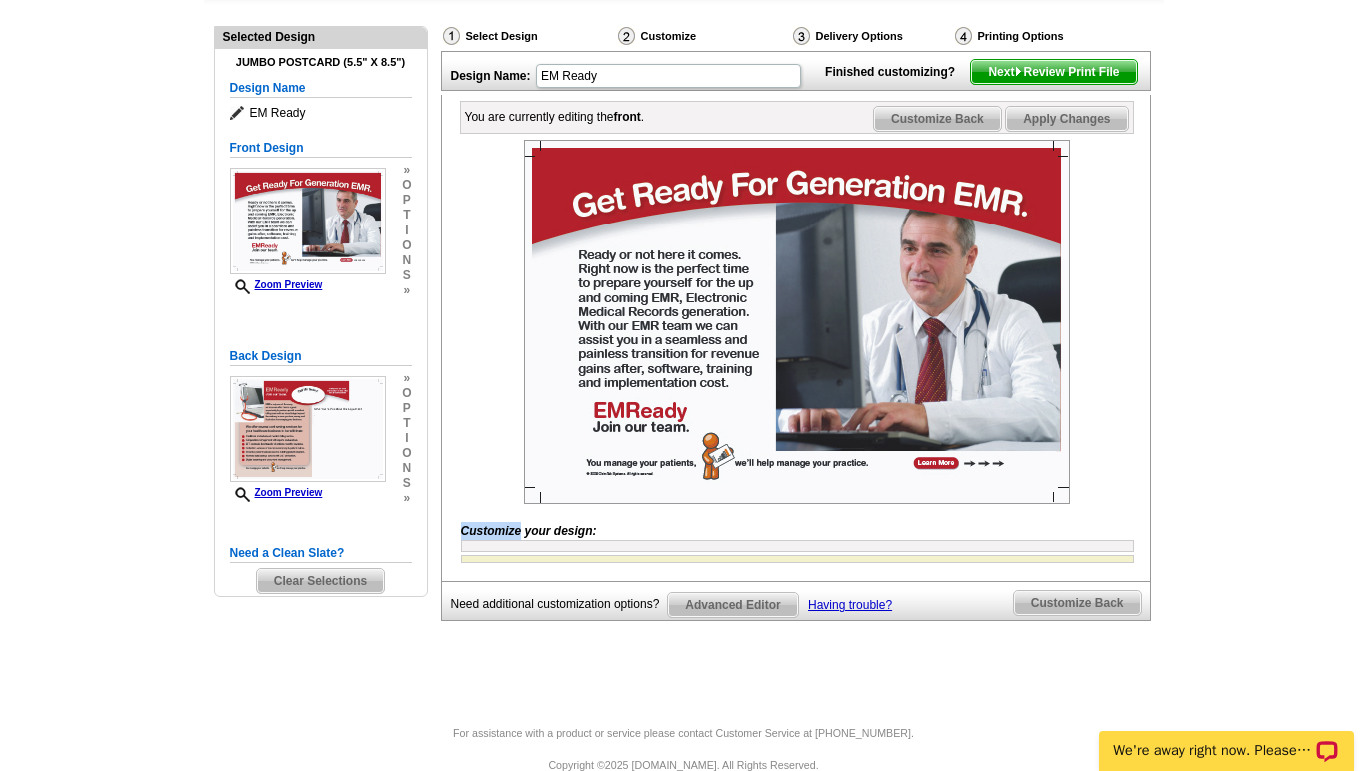 click on "Customize your design:" at bounding box center [529, 531] 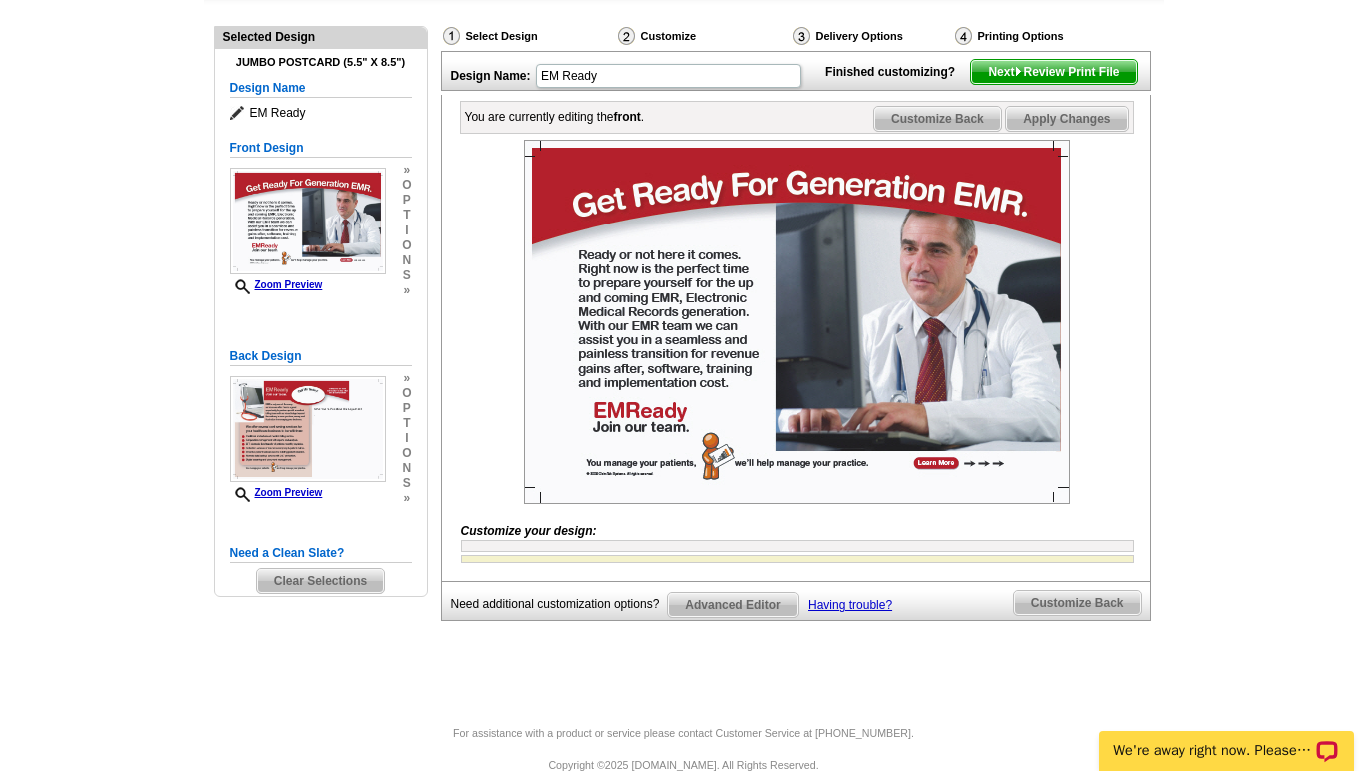 click at bounding box center (797, 546) 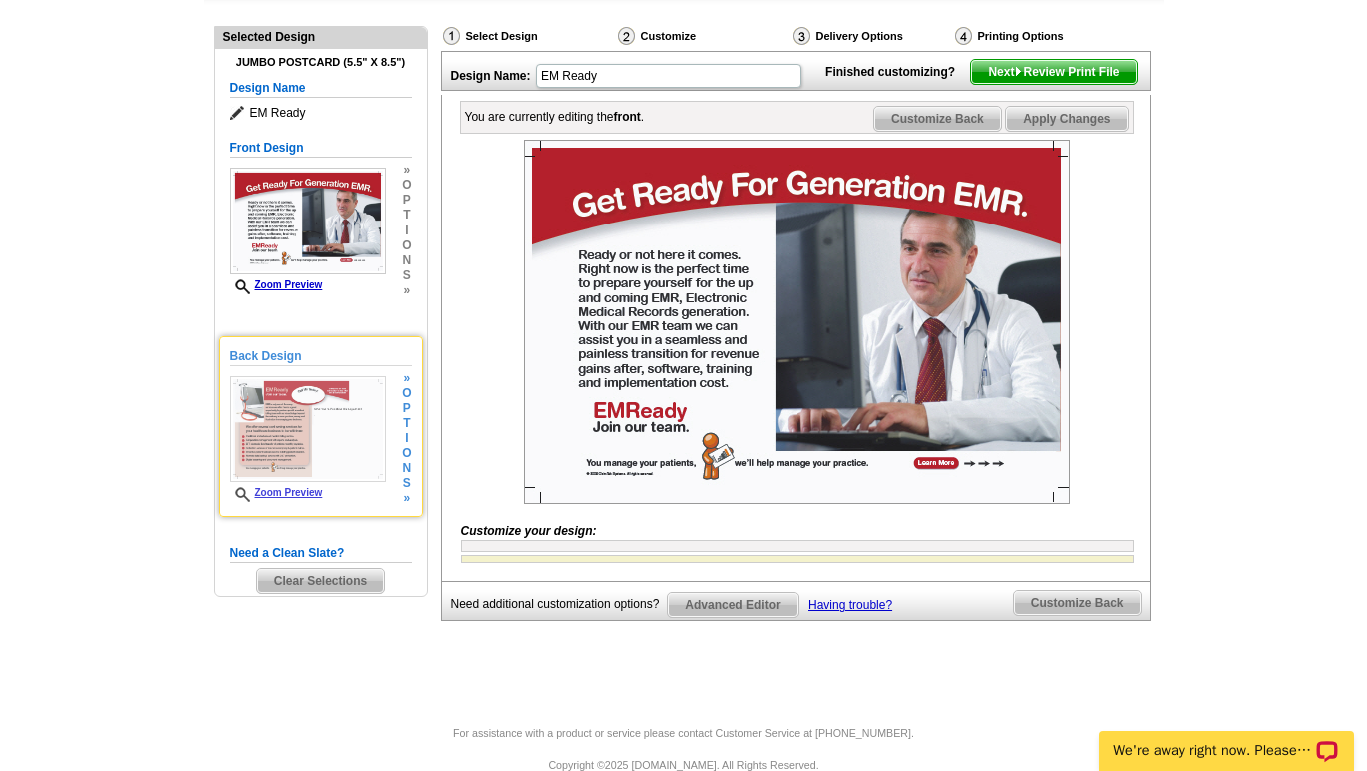 click at bounding box center (308, 429) 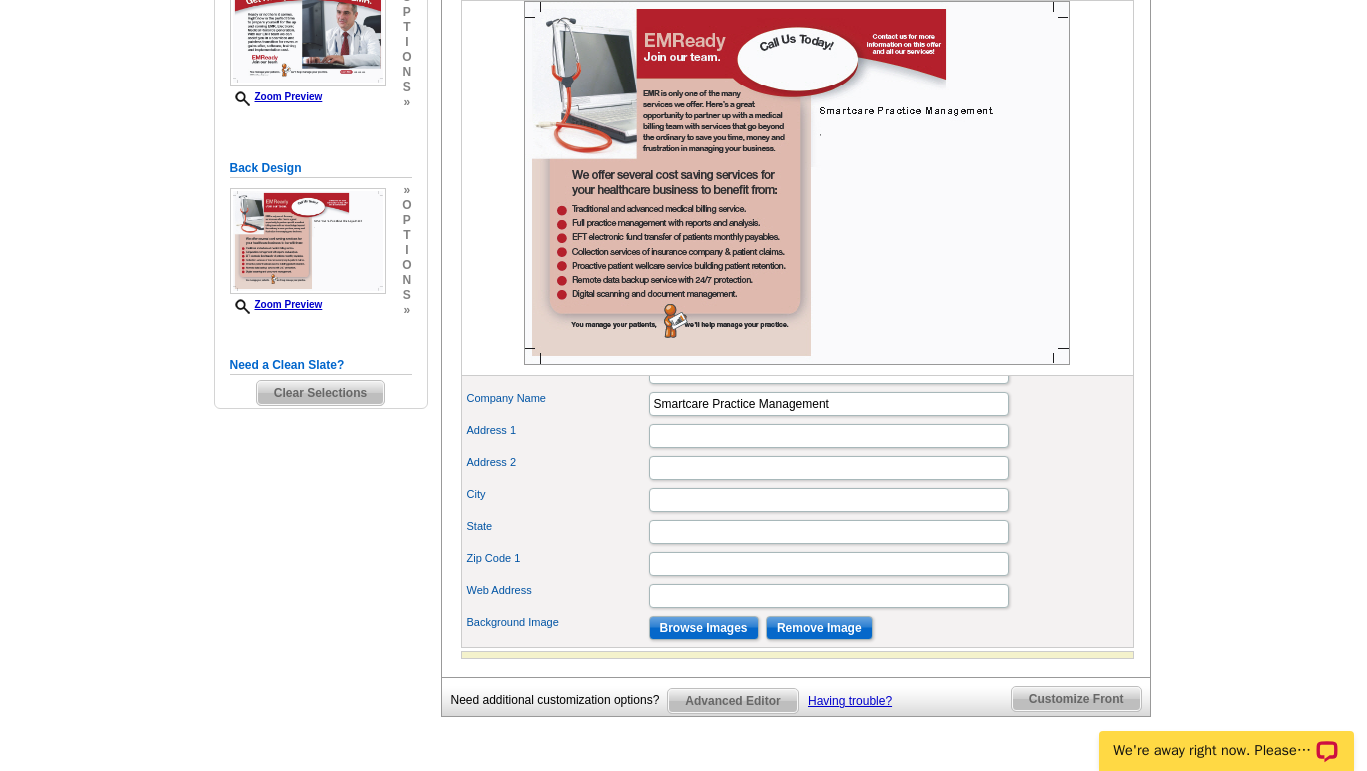 scroll, scrollTop: 436, scrollLeft: 0, axis: vertical 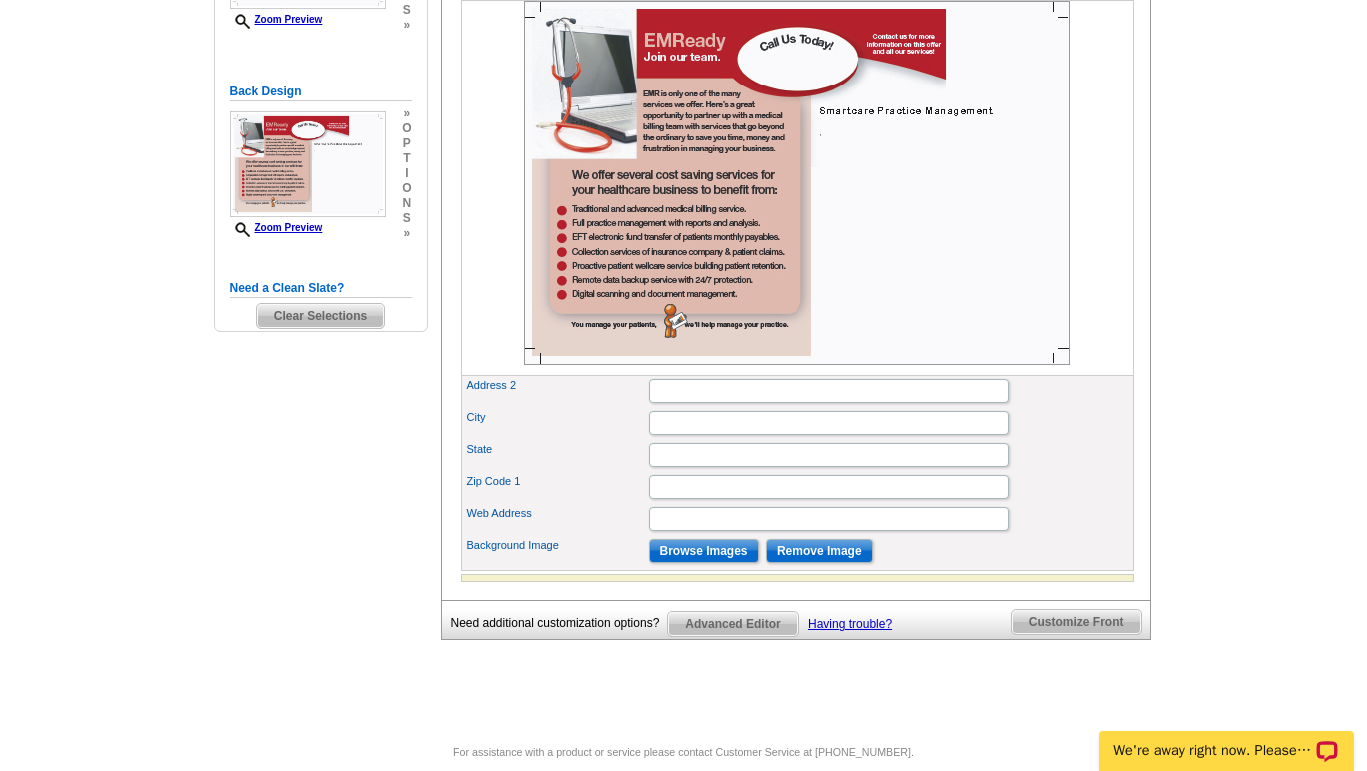 click on "State" at bounding box center (797, 455) 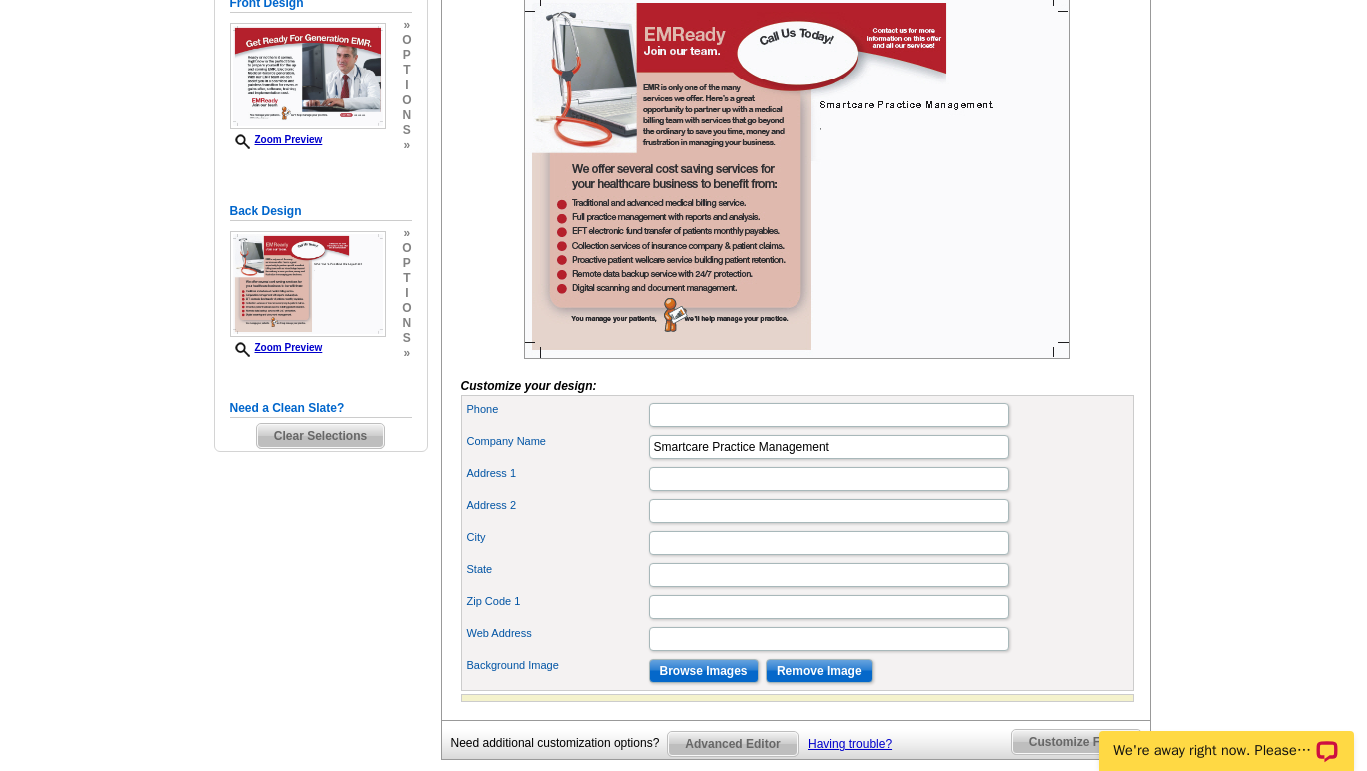 scroll, scrollTop: 276, scrollLeft: 0, axis: vertical 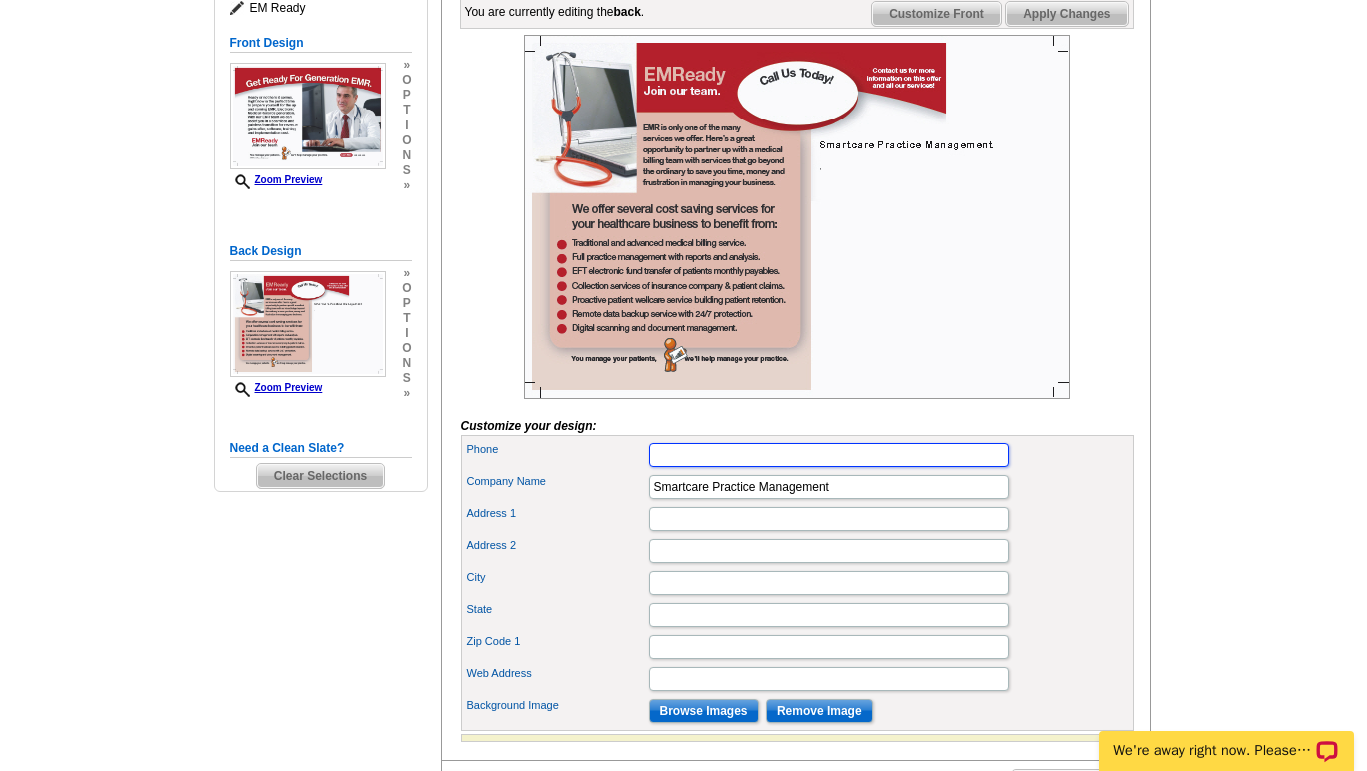 click on "Phone" at bounding box center [829, 455] 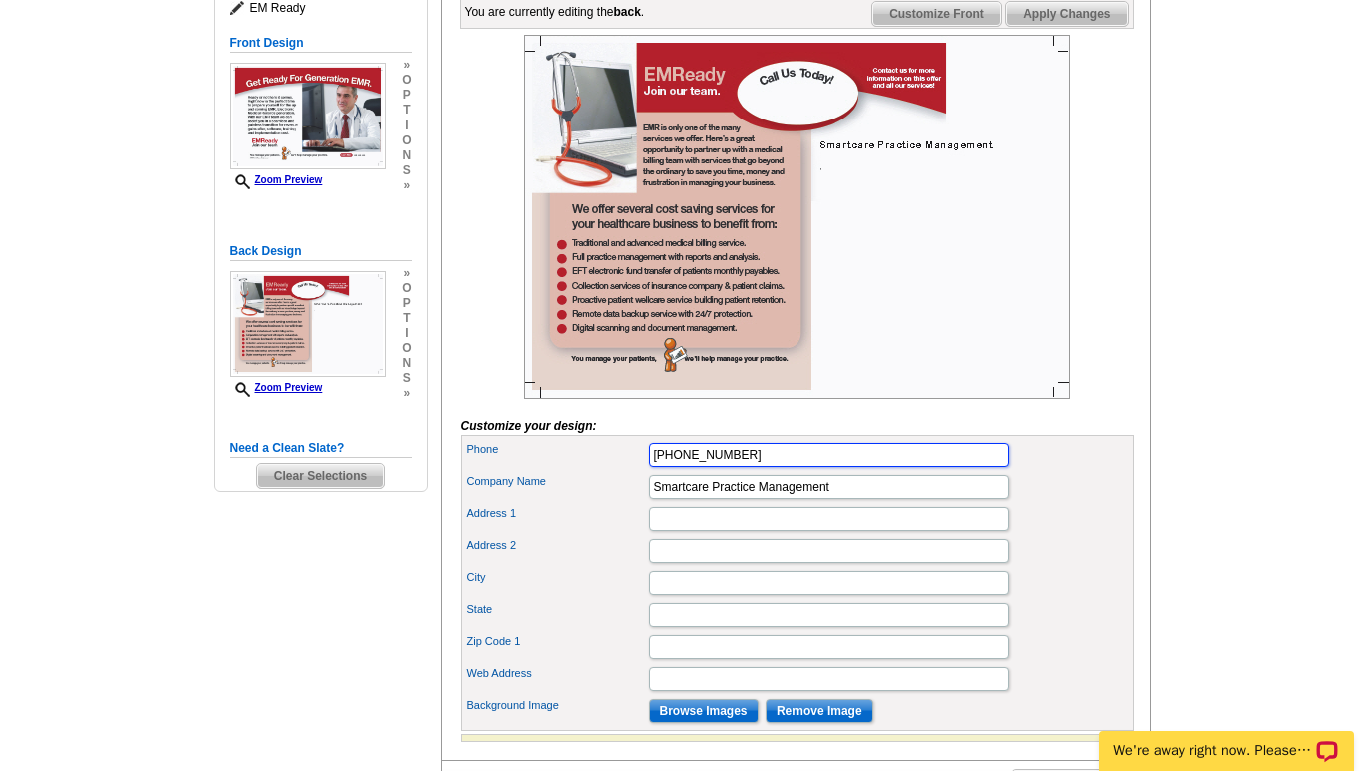 click on "1-650-382-1756" at bounding box center (829, 455) 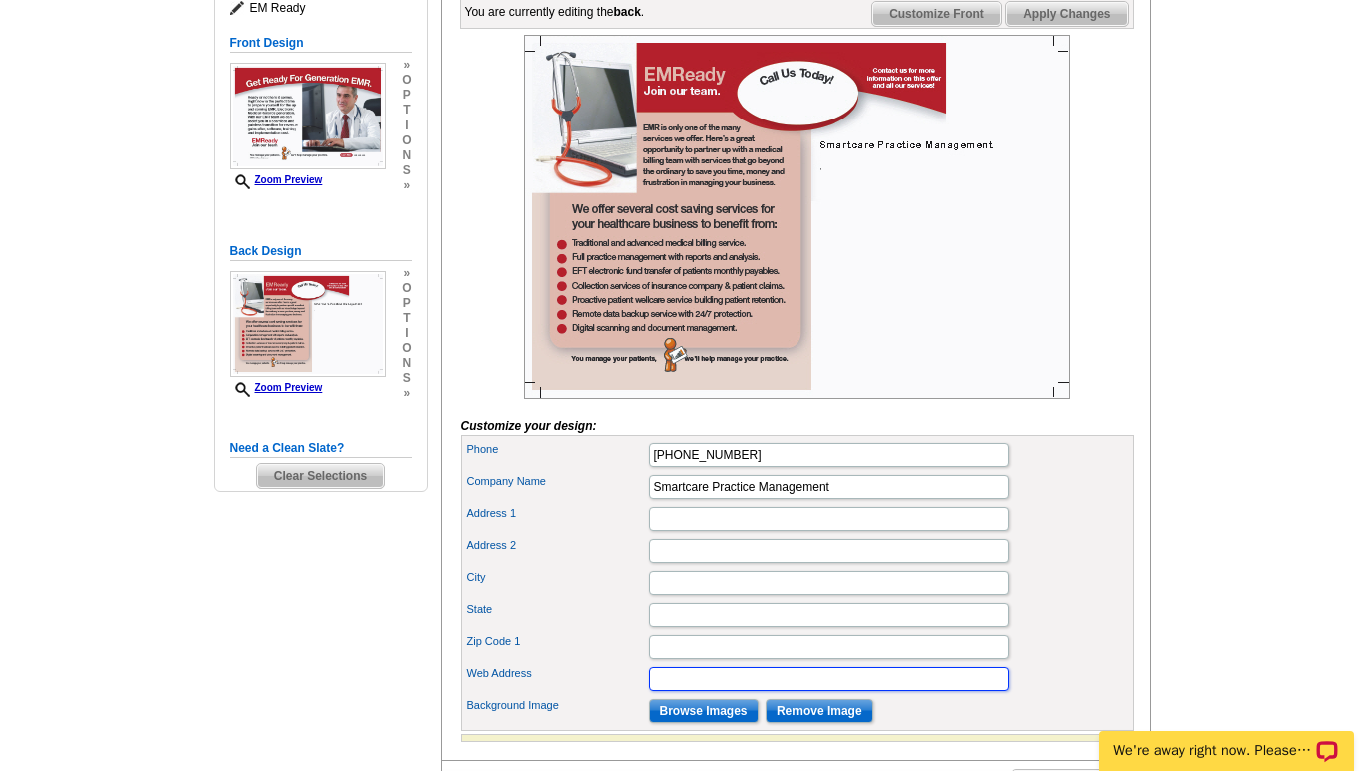 click on "Web Address" at bounding box center [829, 679] 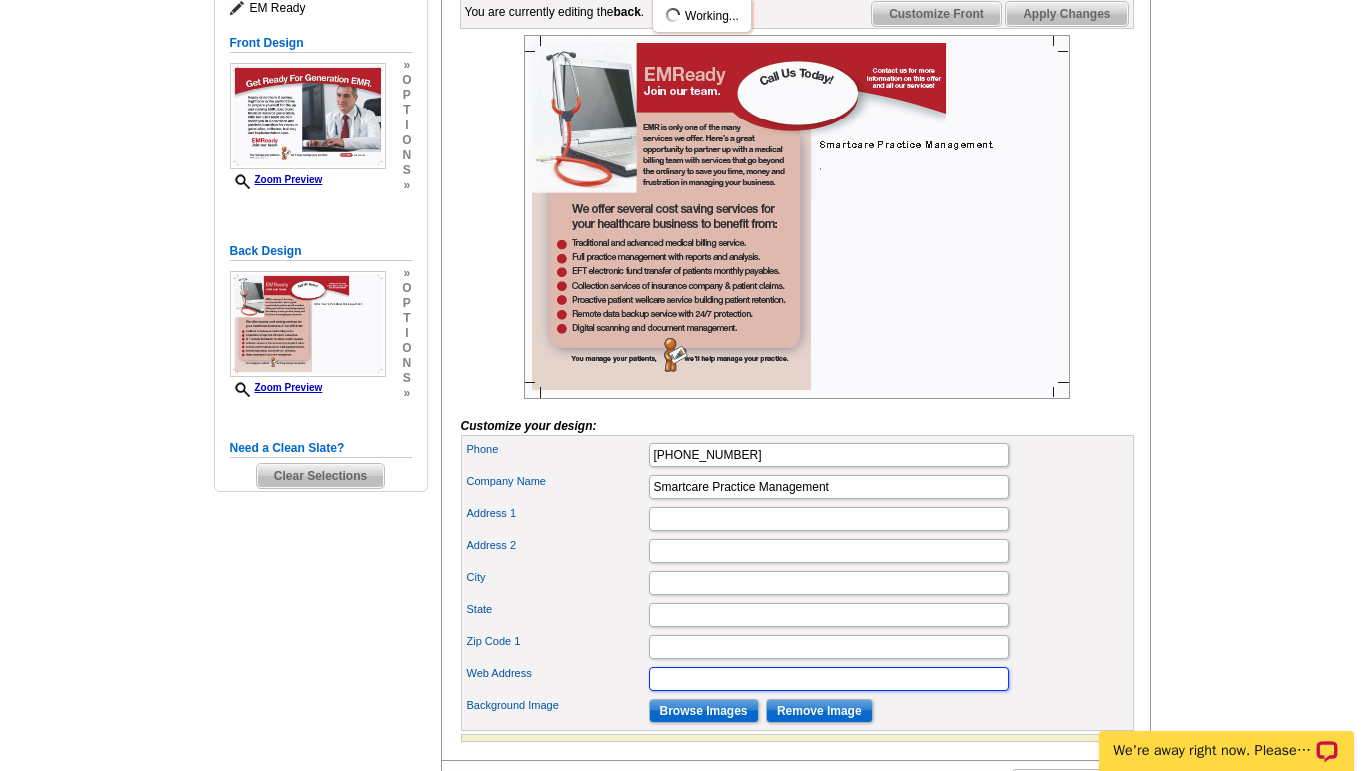 scroll, scrollTop: 0, scrollLeft: 0, axis: both 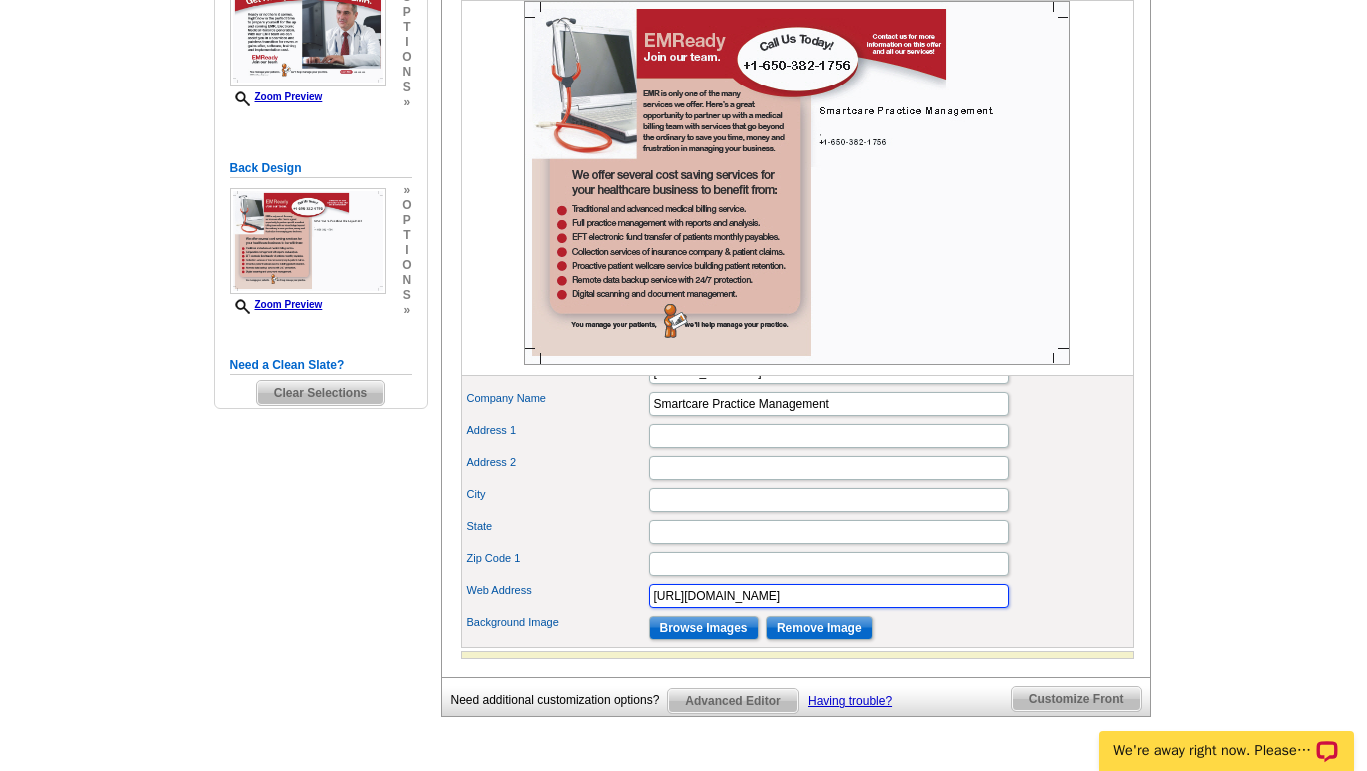 type on "https://www.smartcarepm.com" 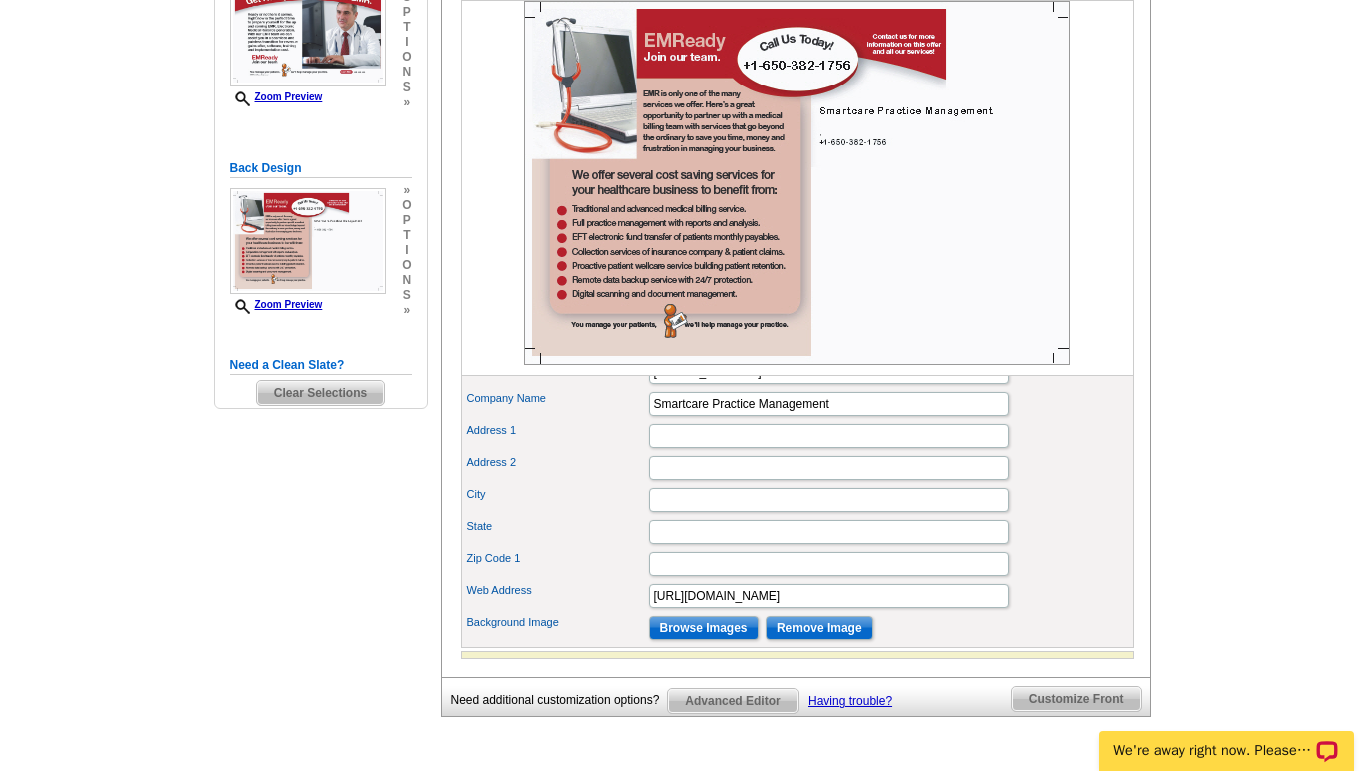 click on "State" at bounding box center [797, 532] 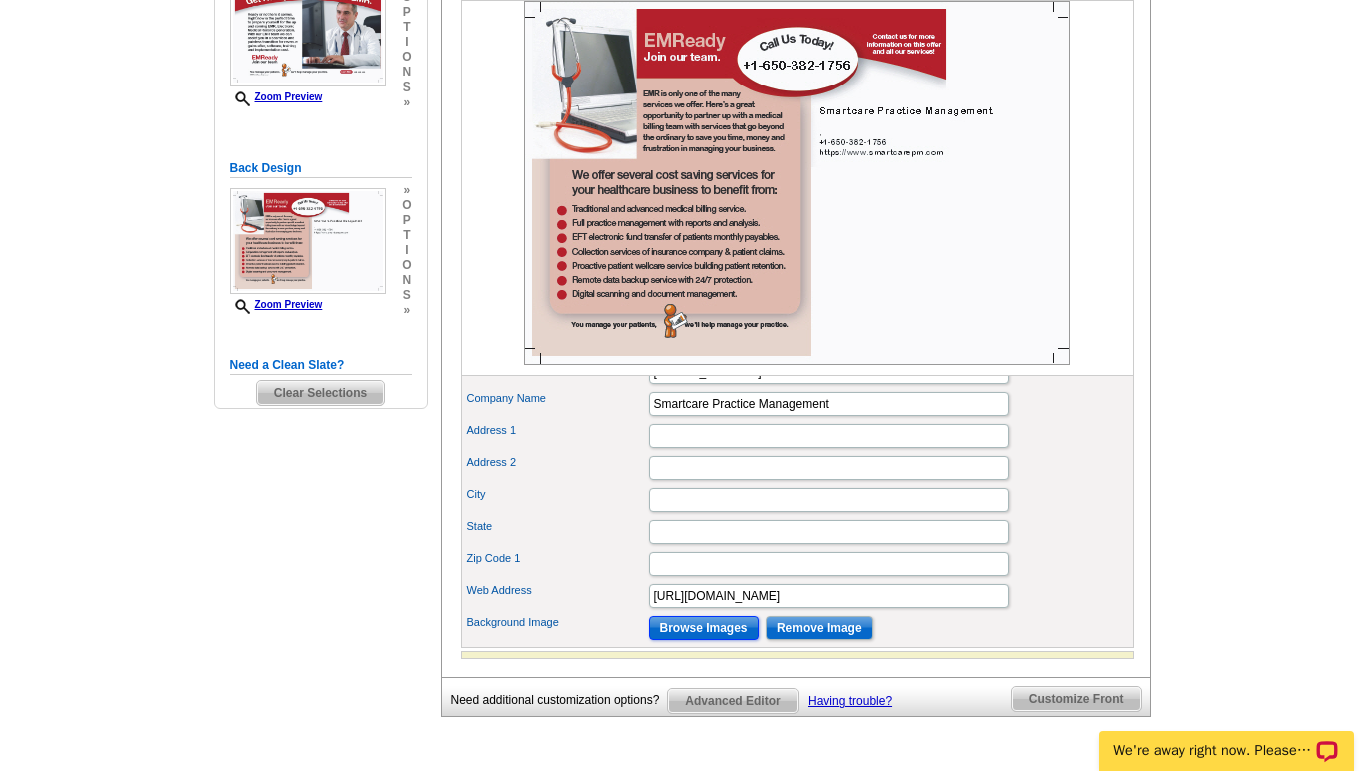 click on "Browse Images" at bounding box center (704, 628) 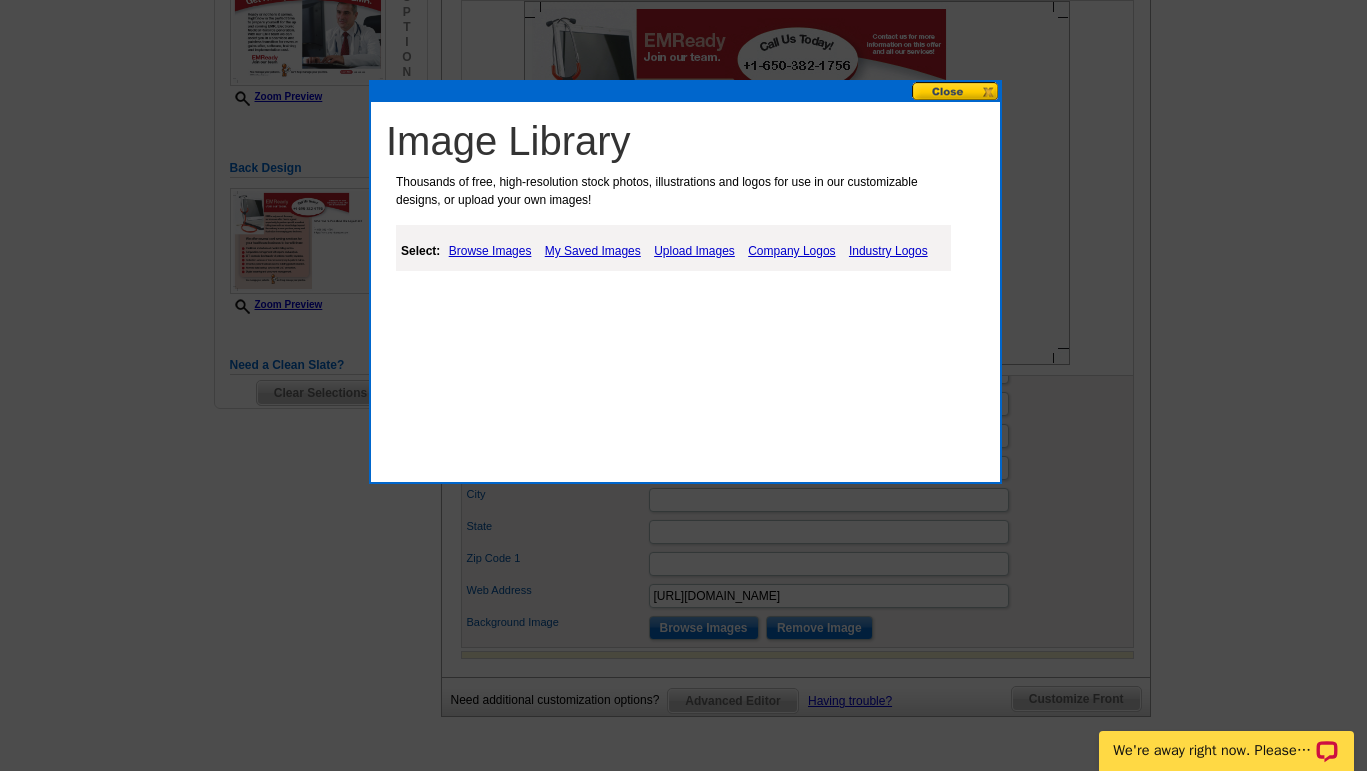 click on "Browse Images" at bounding box center (490, 251) 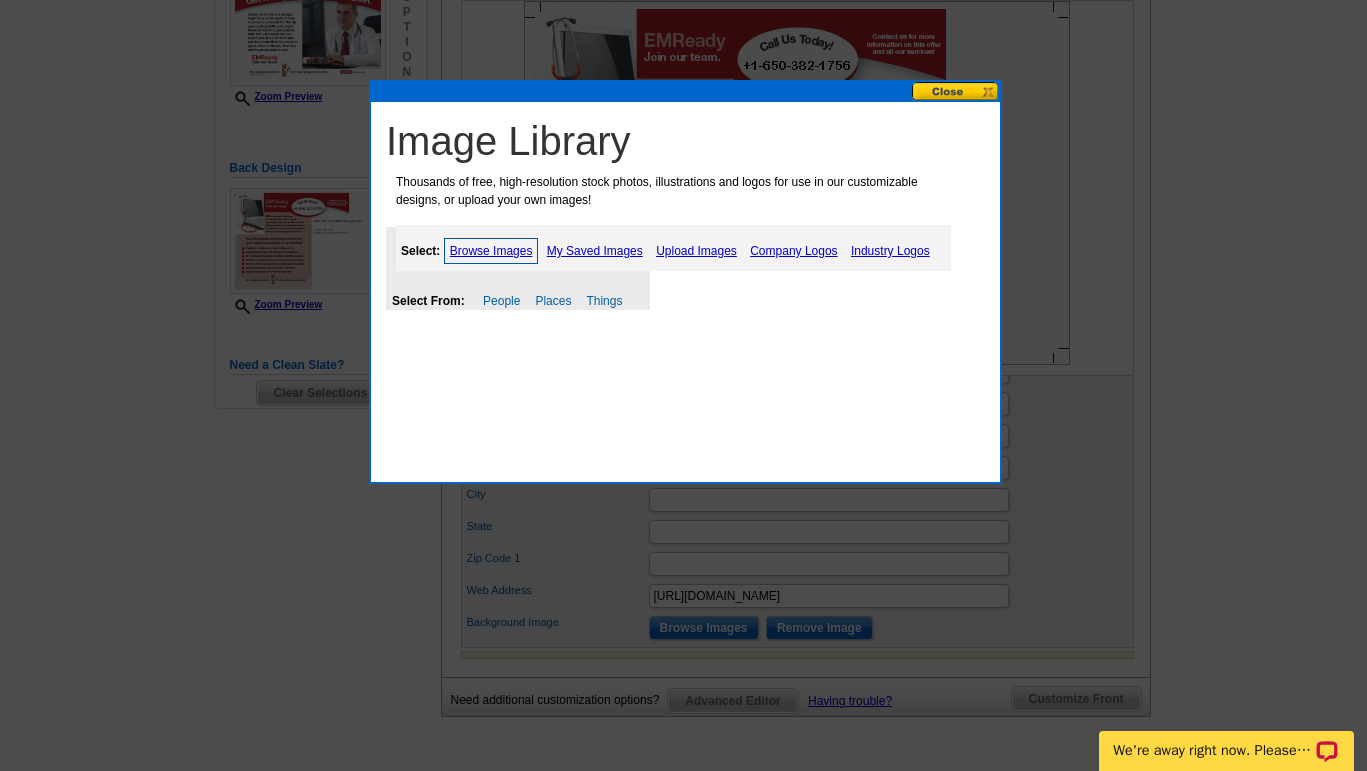 click on "Image Library
Thousands of free, high-resolution stock photos,
illustrations and logos for use in our customizable designs, or upload your own images!
Select:
Browse Images
My Saved Images
Upload Images
Company Logos
Industry Logos
Select From:   People Places Things" at bounding box center (690, 222) 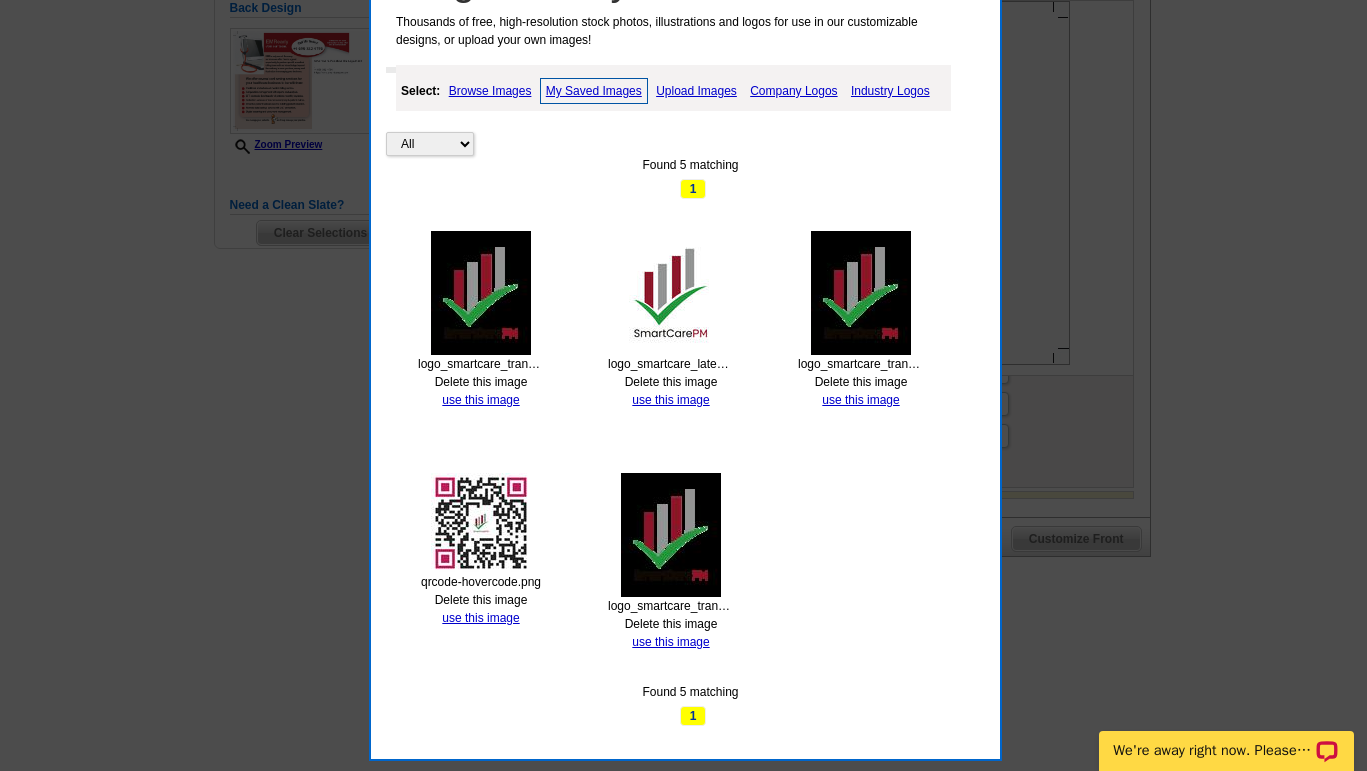 scroll, scrollTop: 522, scrollLeft: 0, axis: vertical 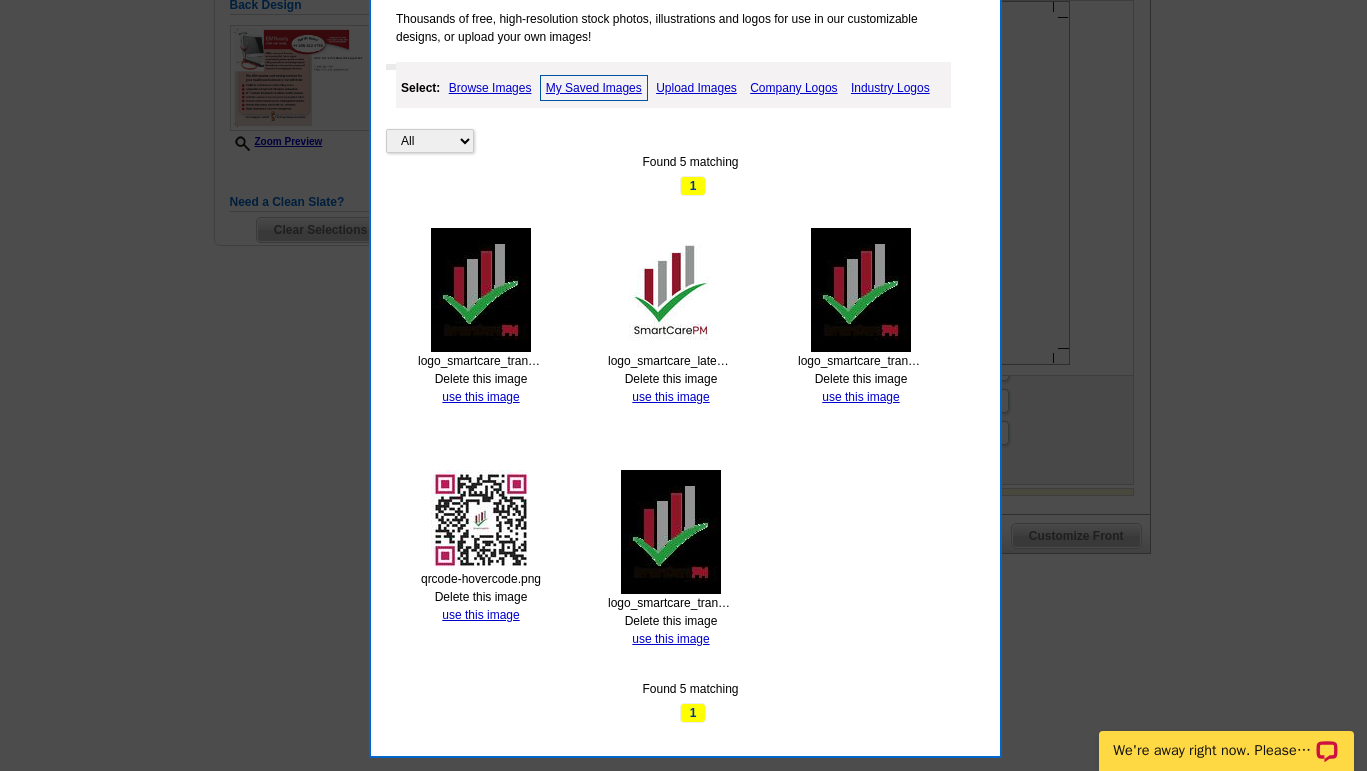 click at bounding box center [481, 520] 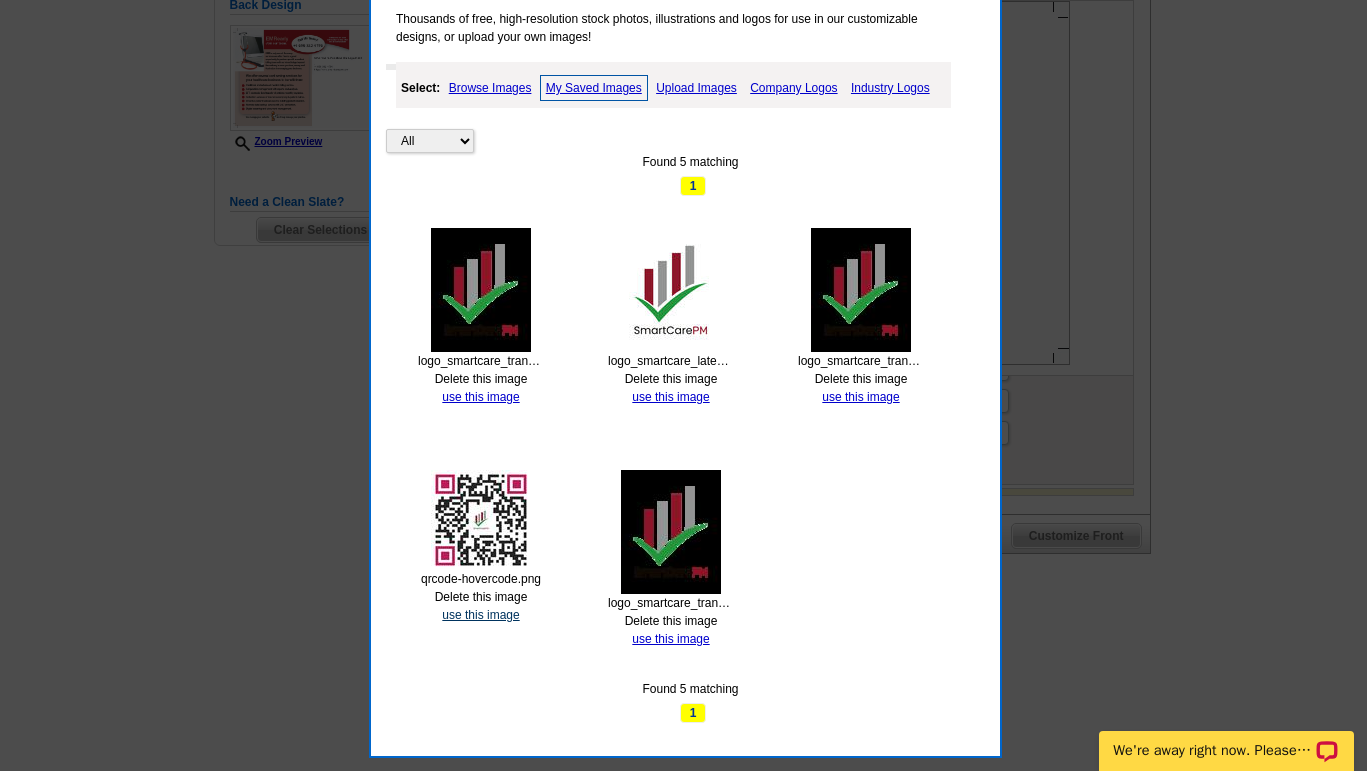 click on "use this image" at bounding box center (480, 615) 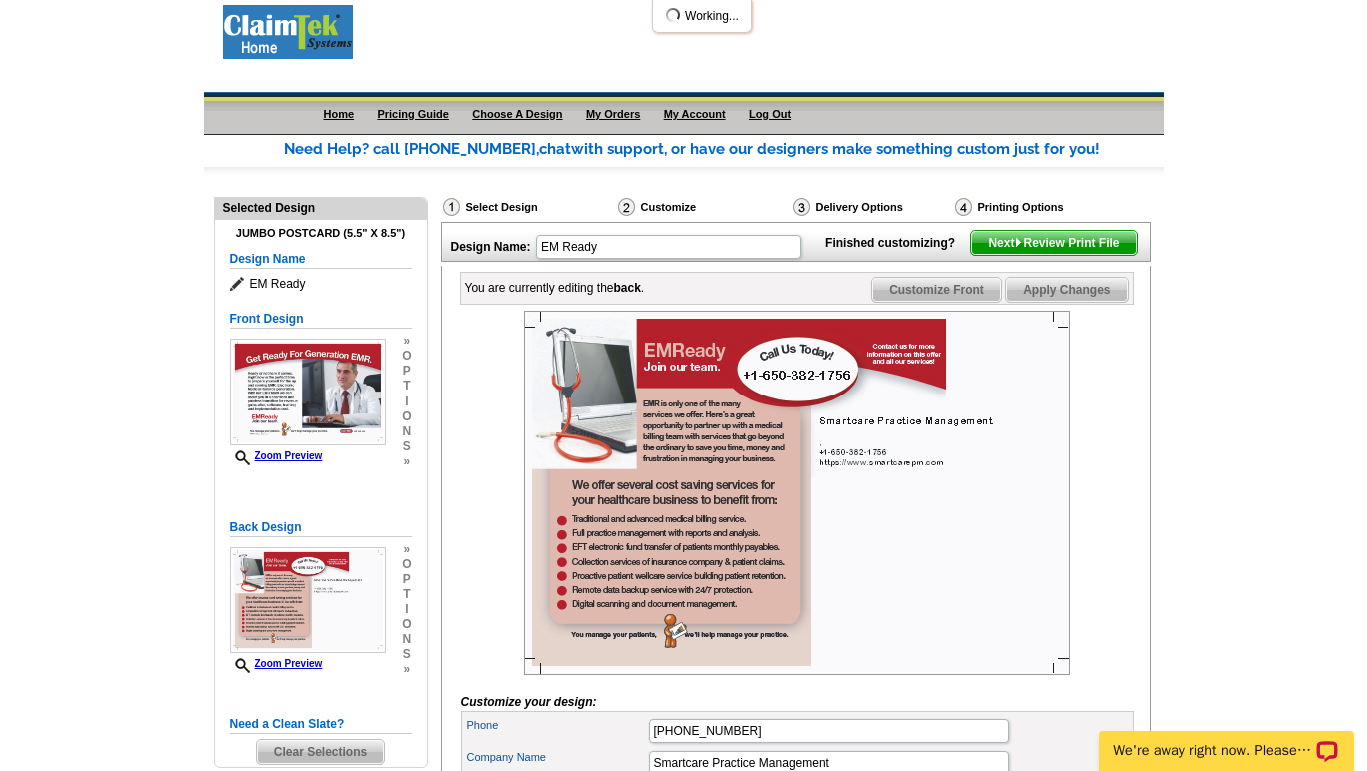 click on "Need Help? call 800-260-5887,  chat  with support, or have our designers make something custom just for you!
Got it, no need for the selection guide next time.
Show Results
Selected Design
Jumbo Postcard (5.5" x 8.5")
Design Name
EM Ready
Front Design
Zoom Preview
»
o
p
t
i
o
n
s
»
»" at bounding box center [683, 644] 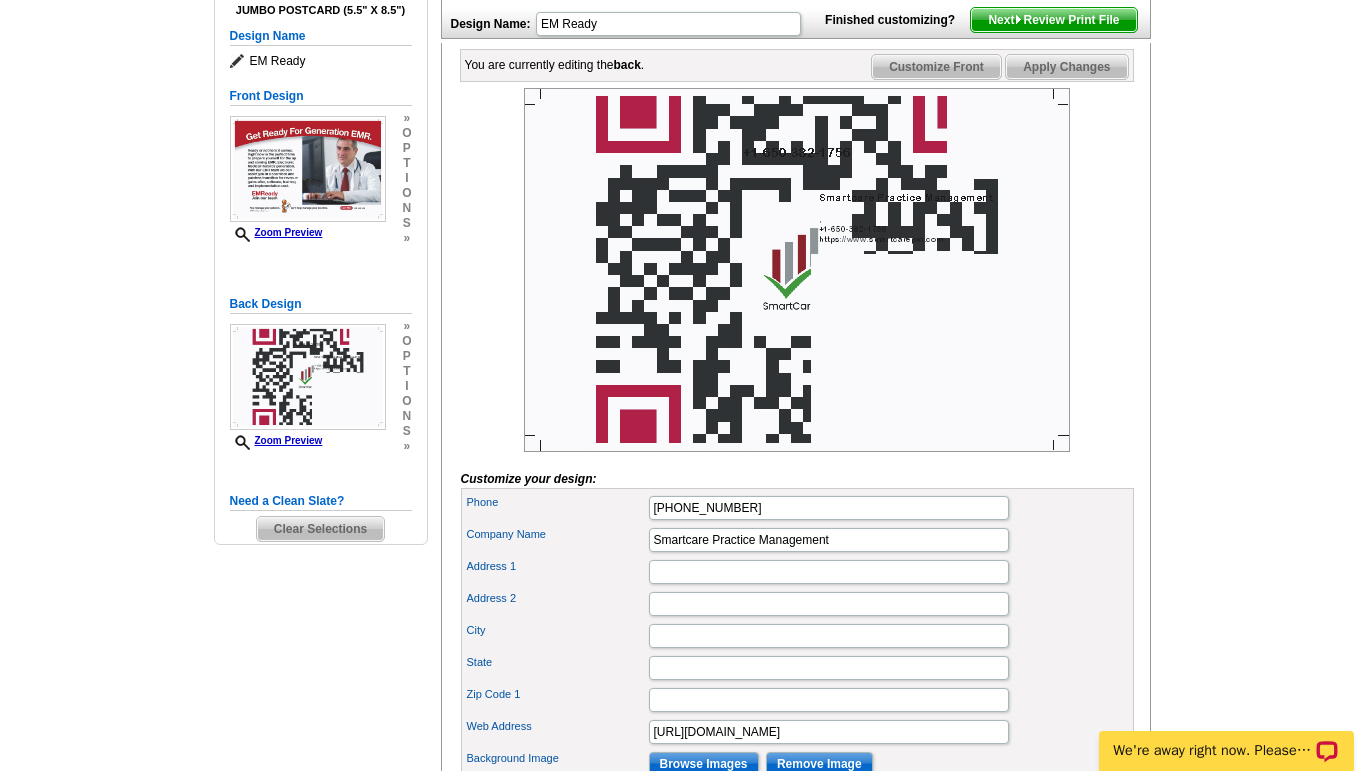 scroll, scrollTop: 202, scrollLeft: 0, axis: vertical 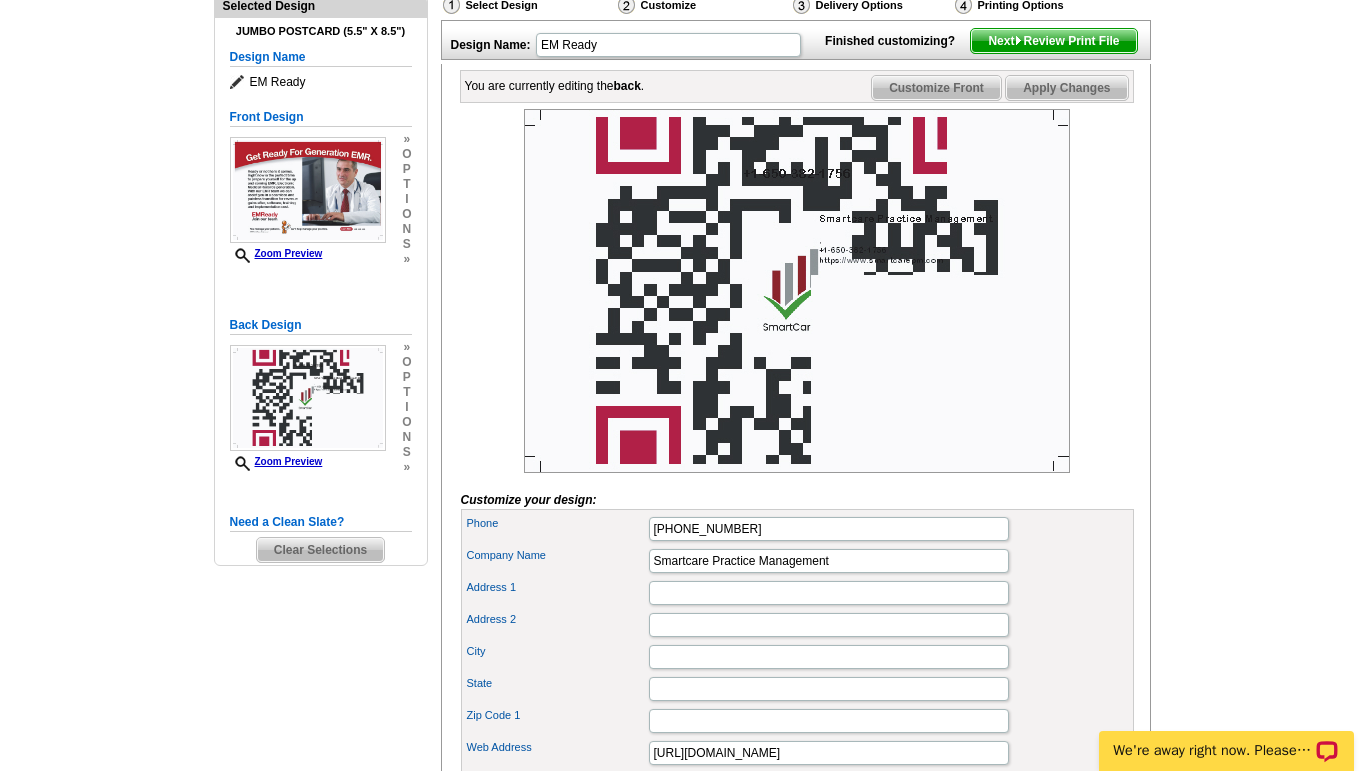 click at bounding box center (797, 291) 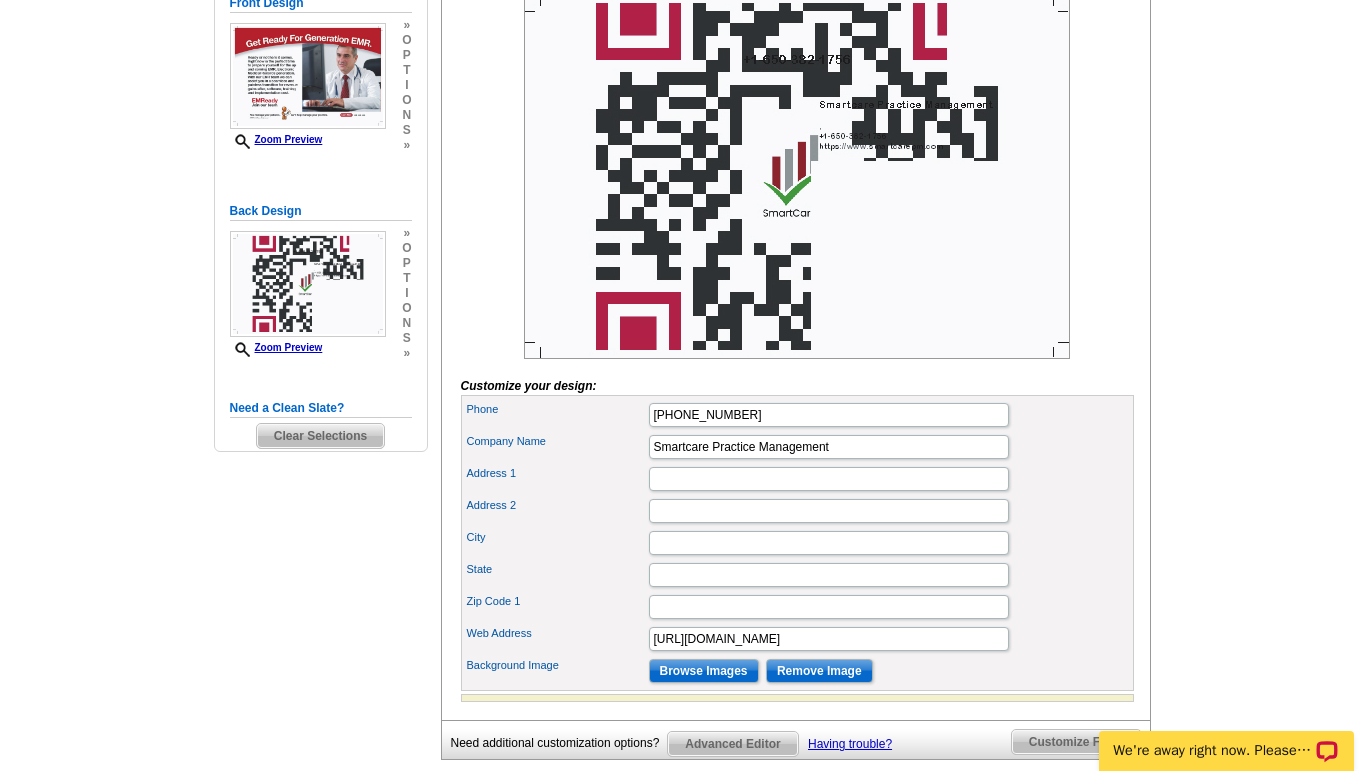 scroll, scrollTop: 314, scrollLeft: 0, axis: vertical 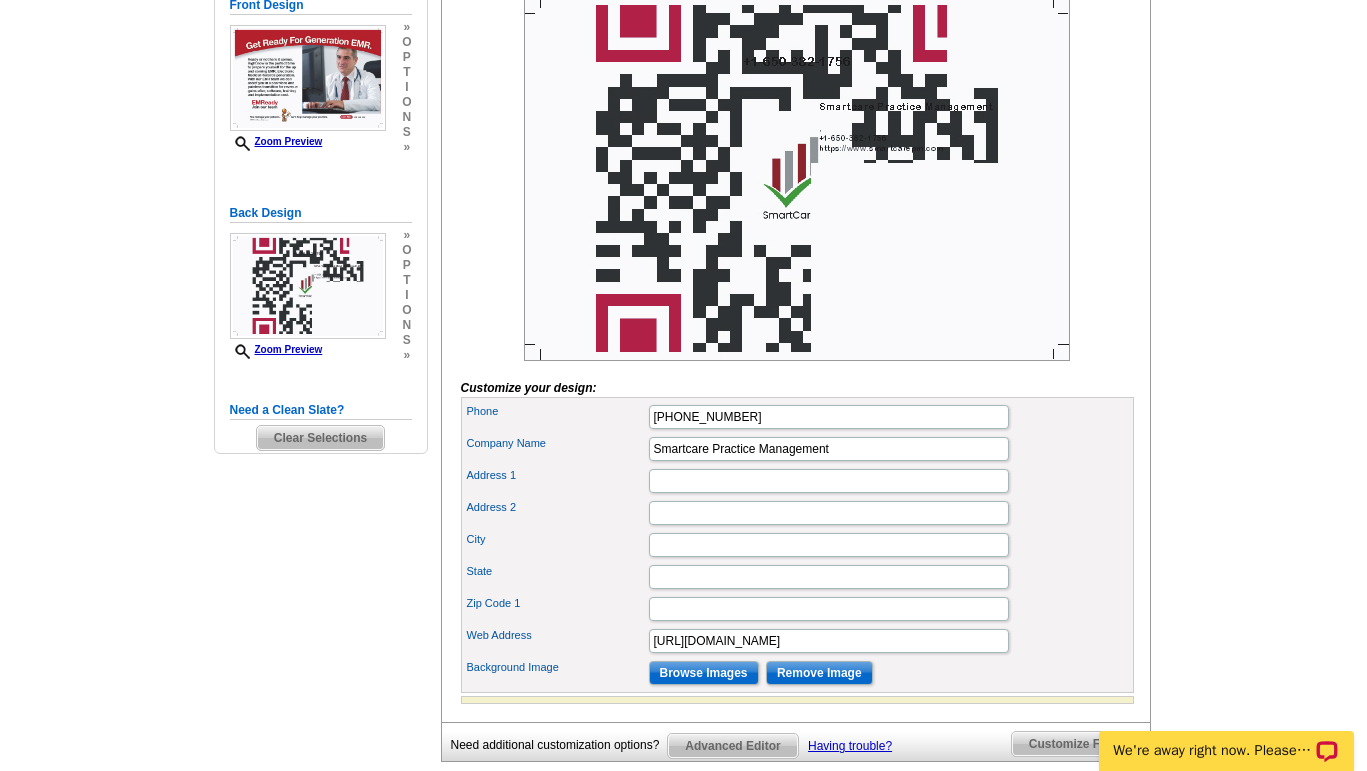click at bounding box center [797, 179] 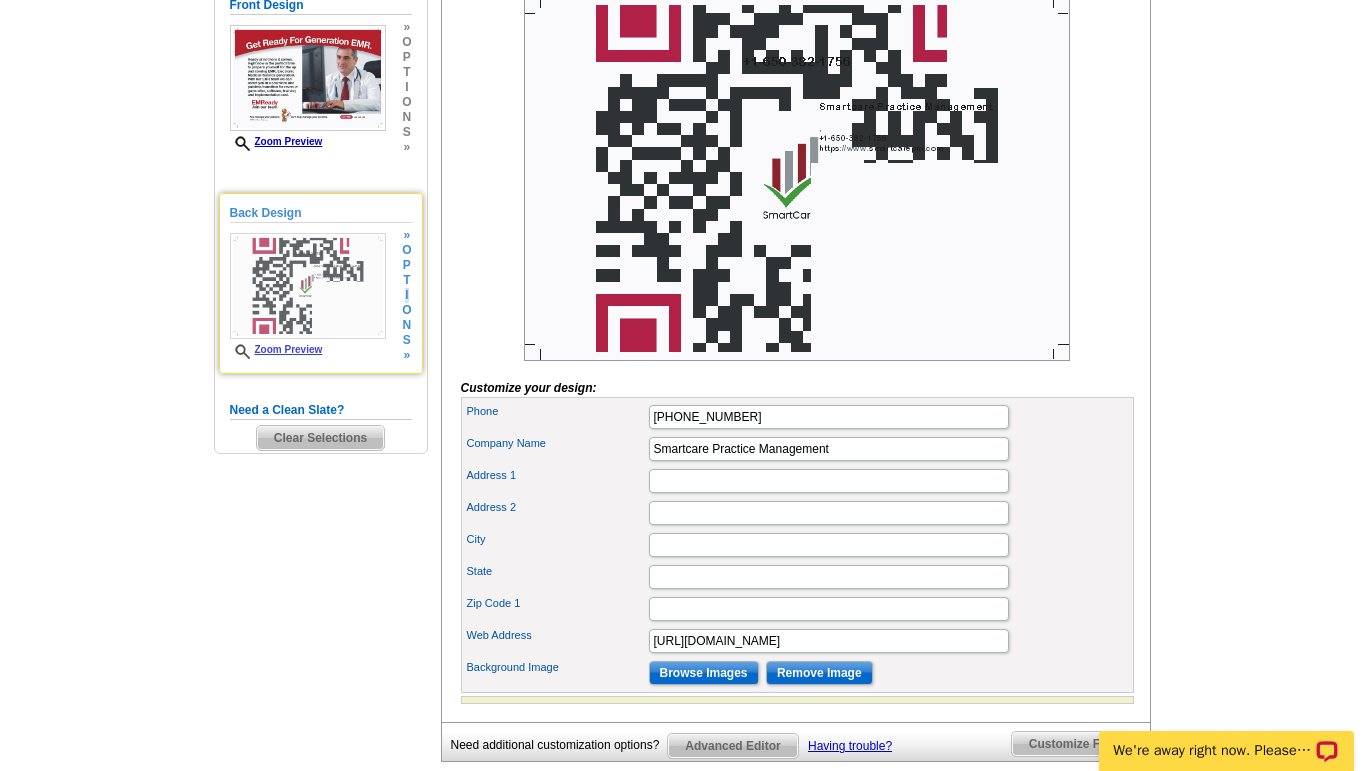 click on "»
o
p
t
i
o
n
s
»" at bounding box center (404, 295) 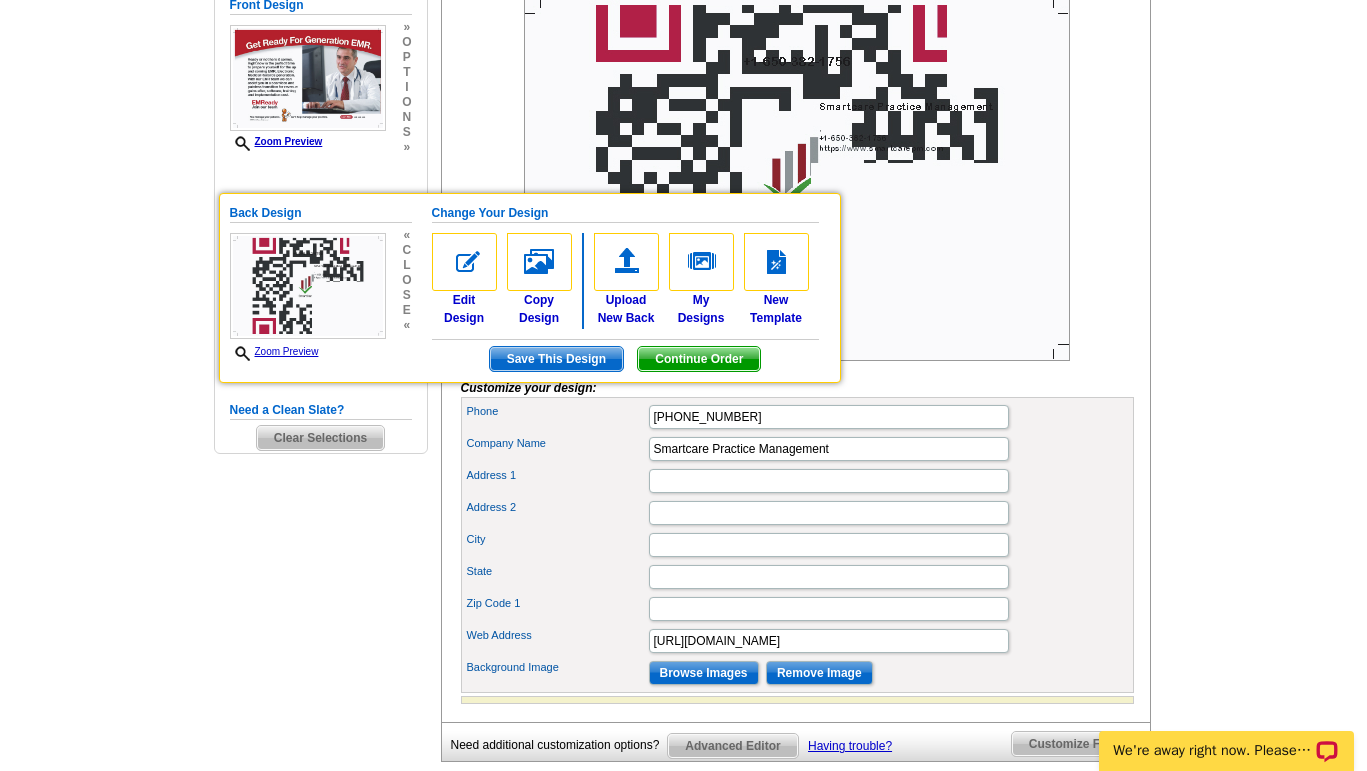 click at bounding box center (464, 262) 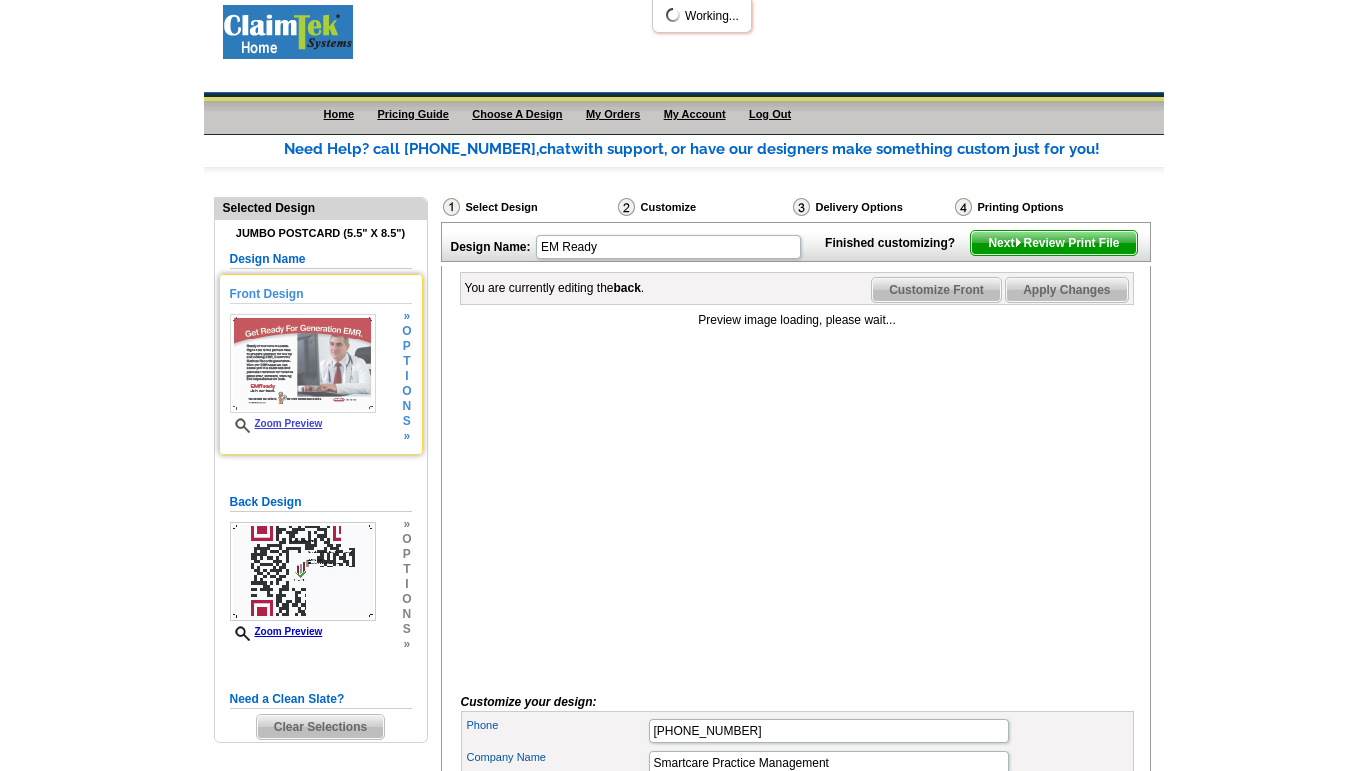 scroll, scrollTop: 0, scrollLeft: 0, axis: both 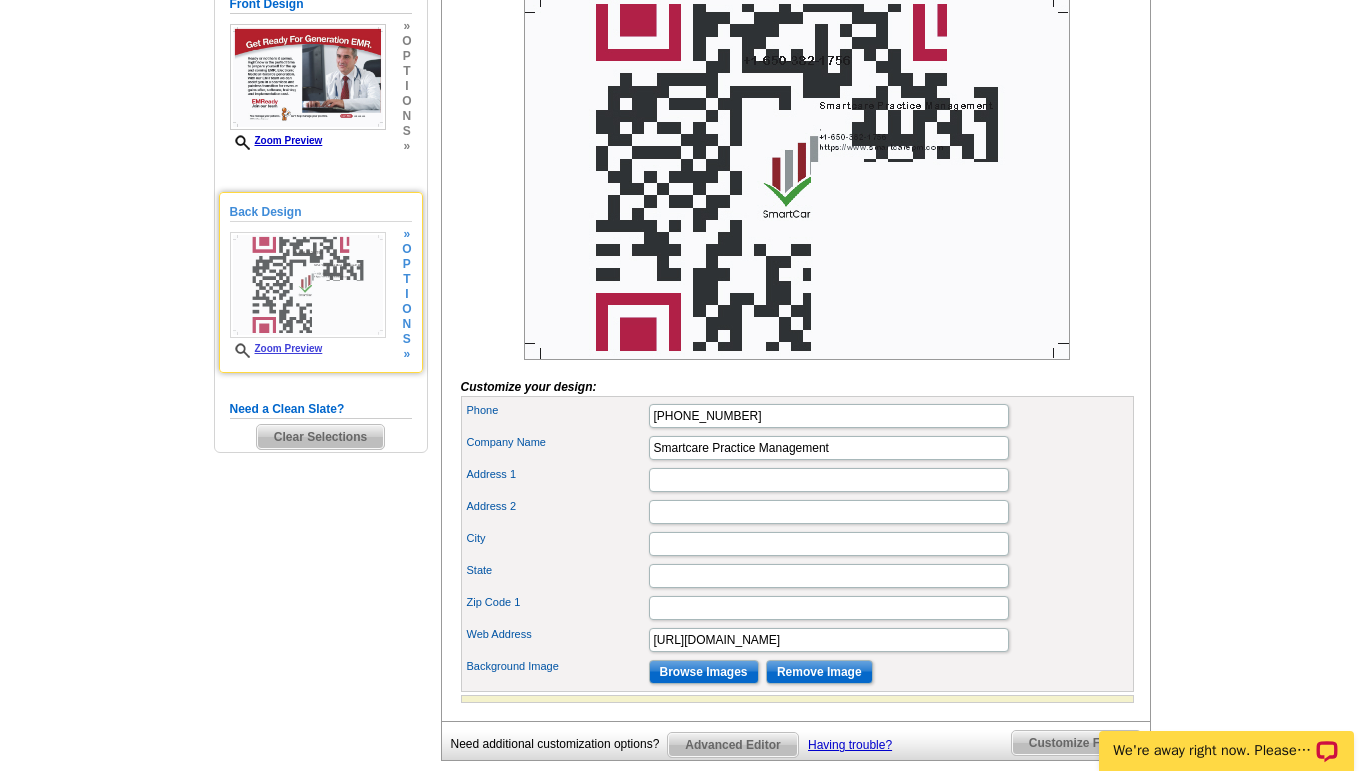 click on "»
o
p
t
i
o
n
s
»" at bounding box center [404, 294] 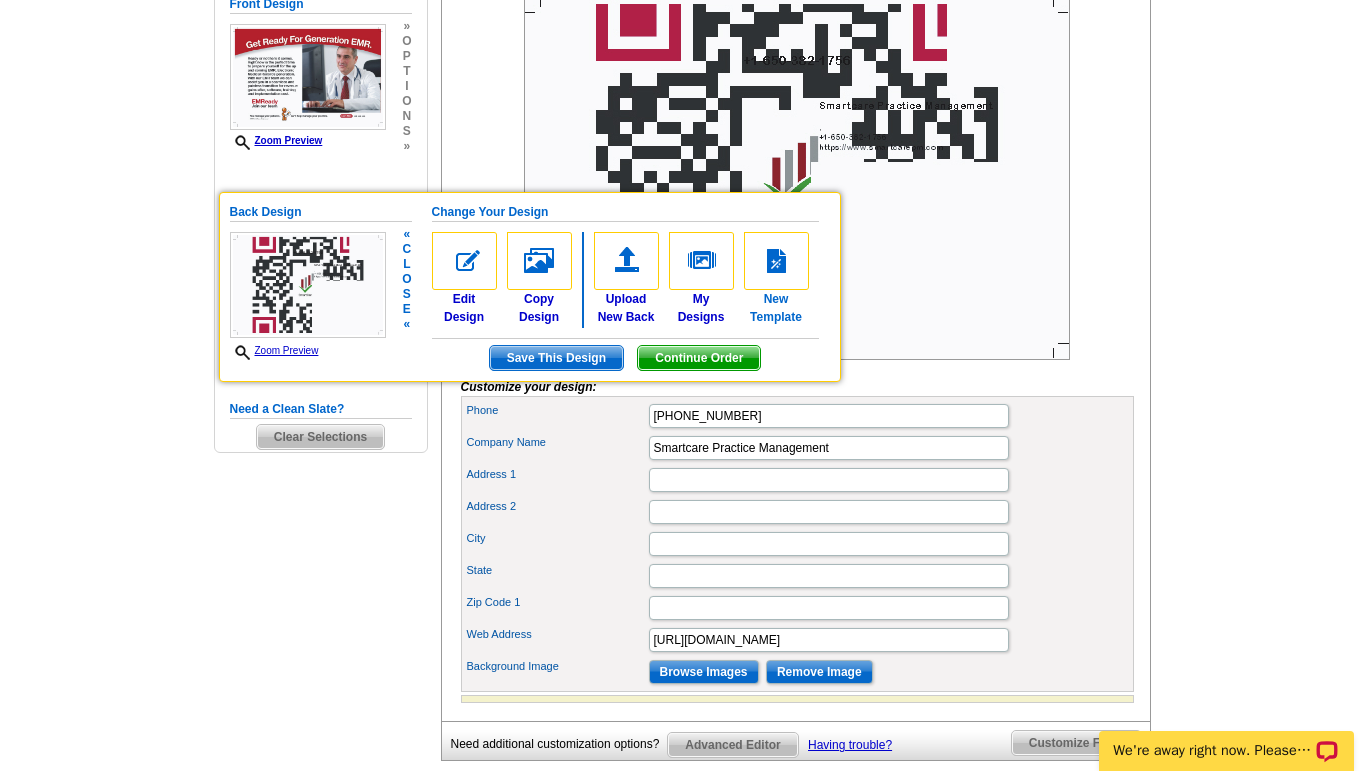 click at bounding box center [776, 261] 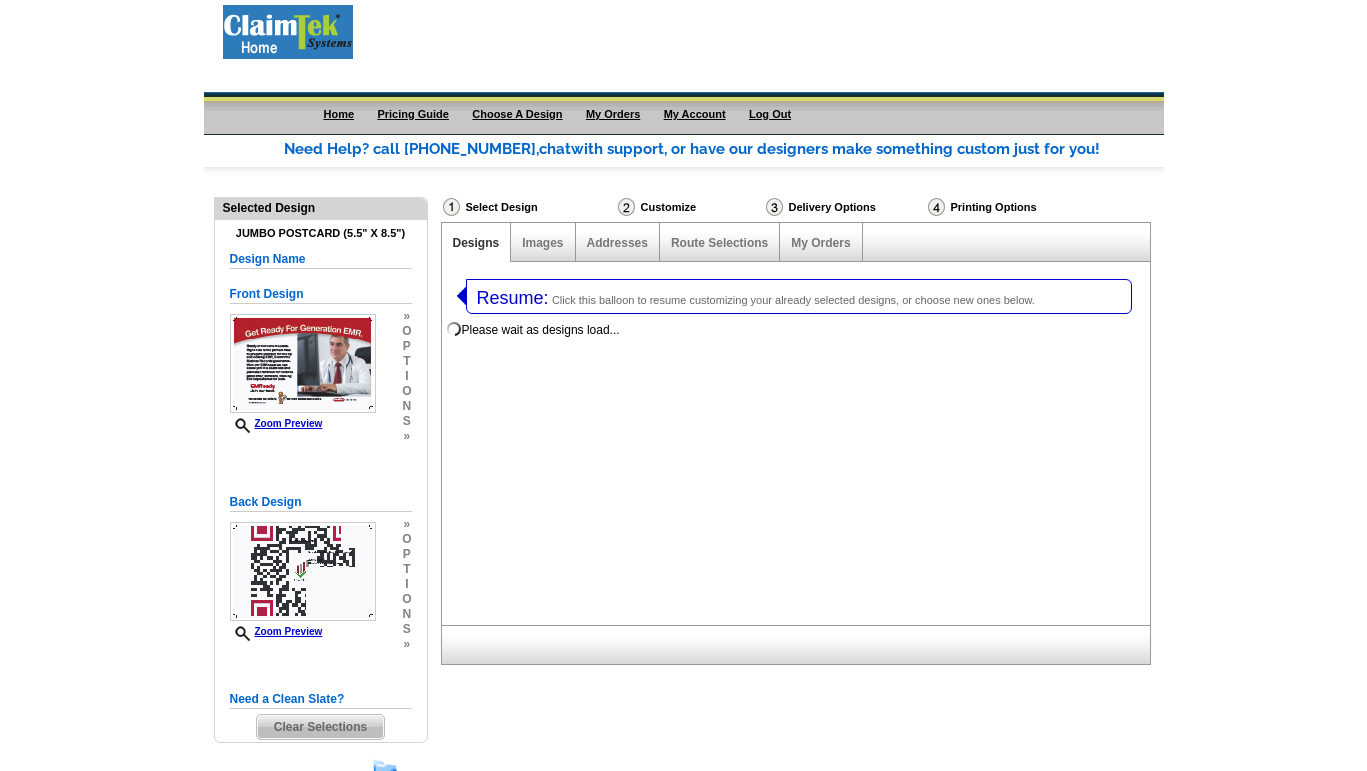select on "1" 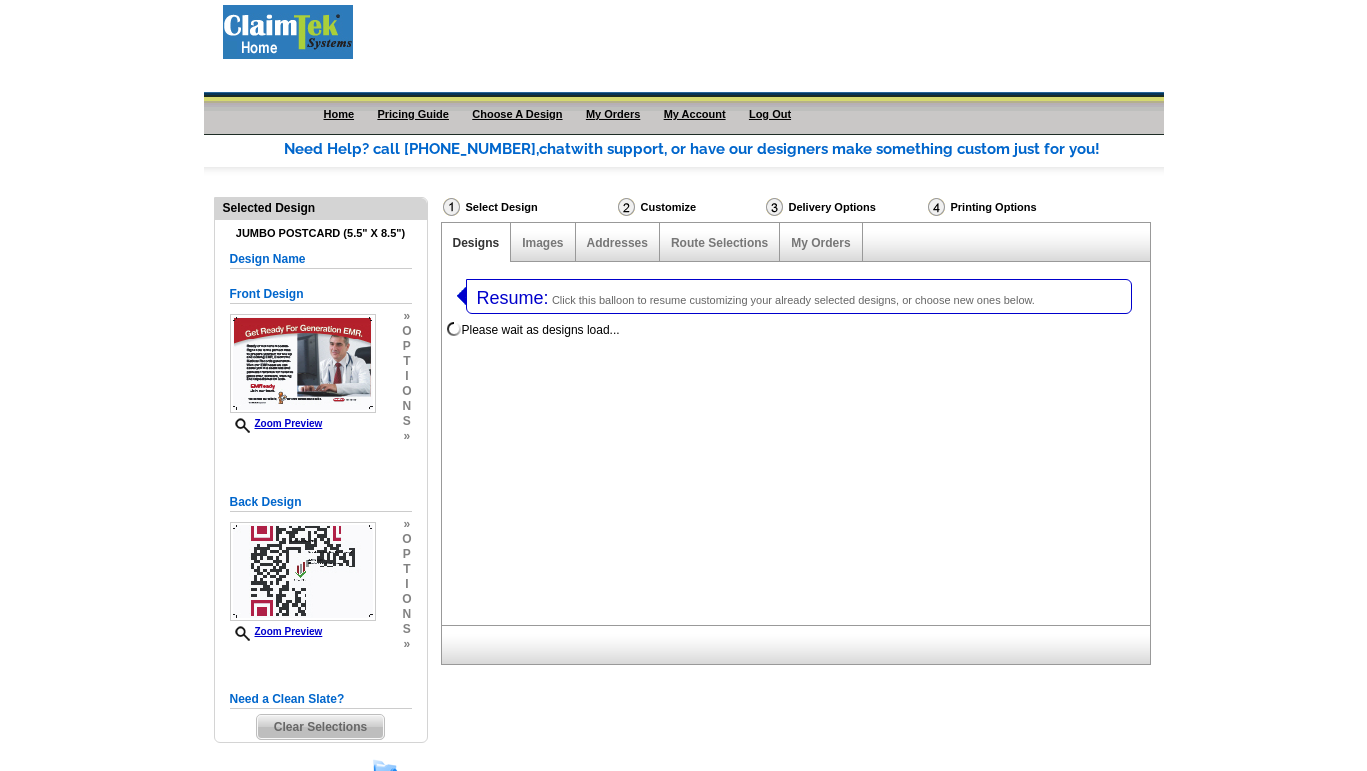 select on "2" 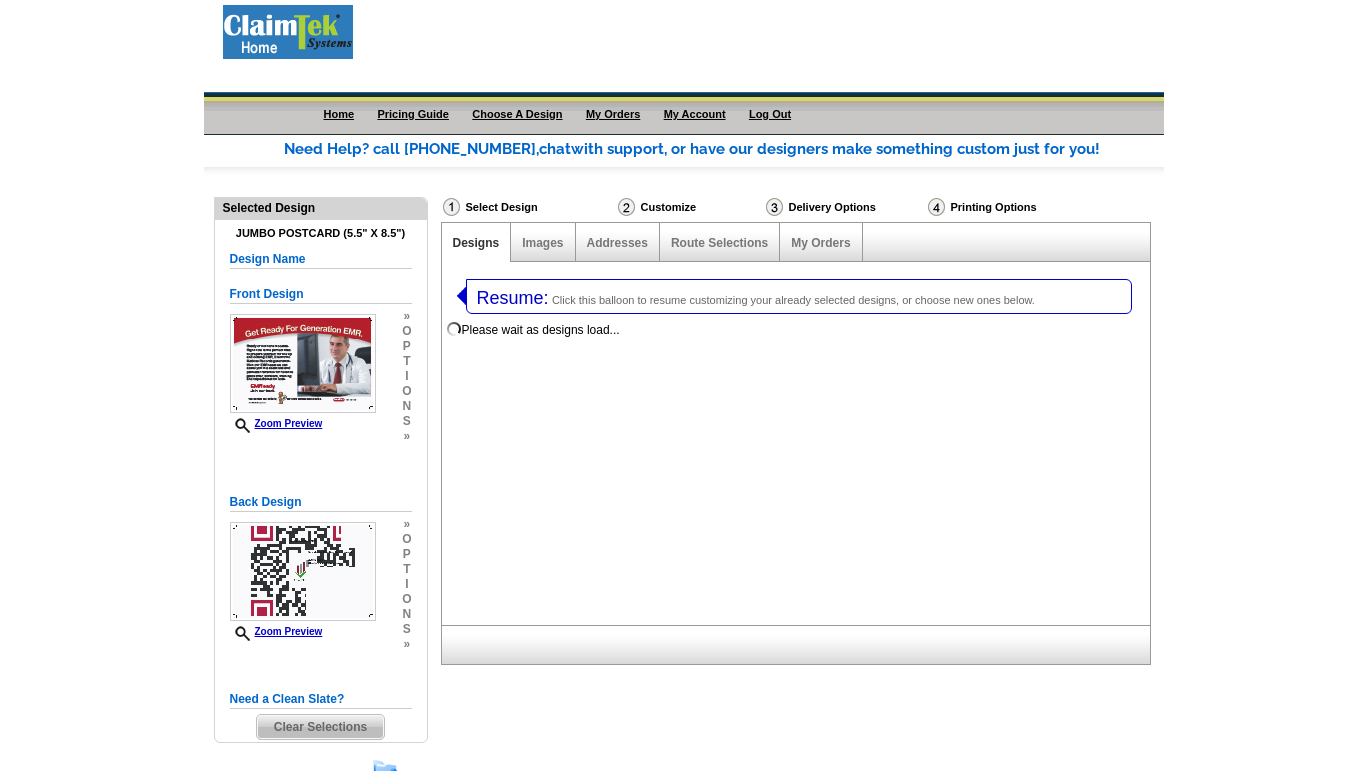 select on "back" 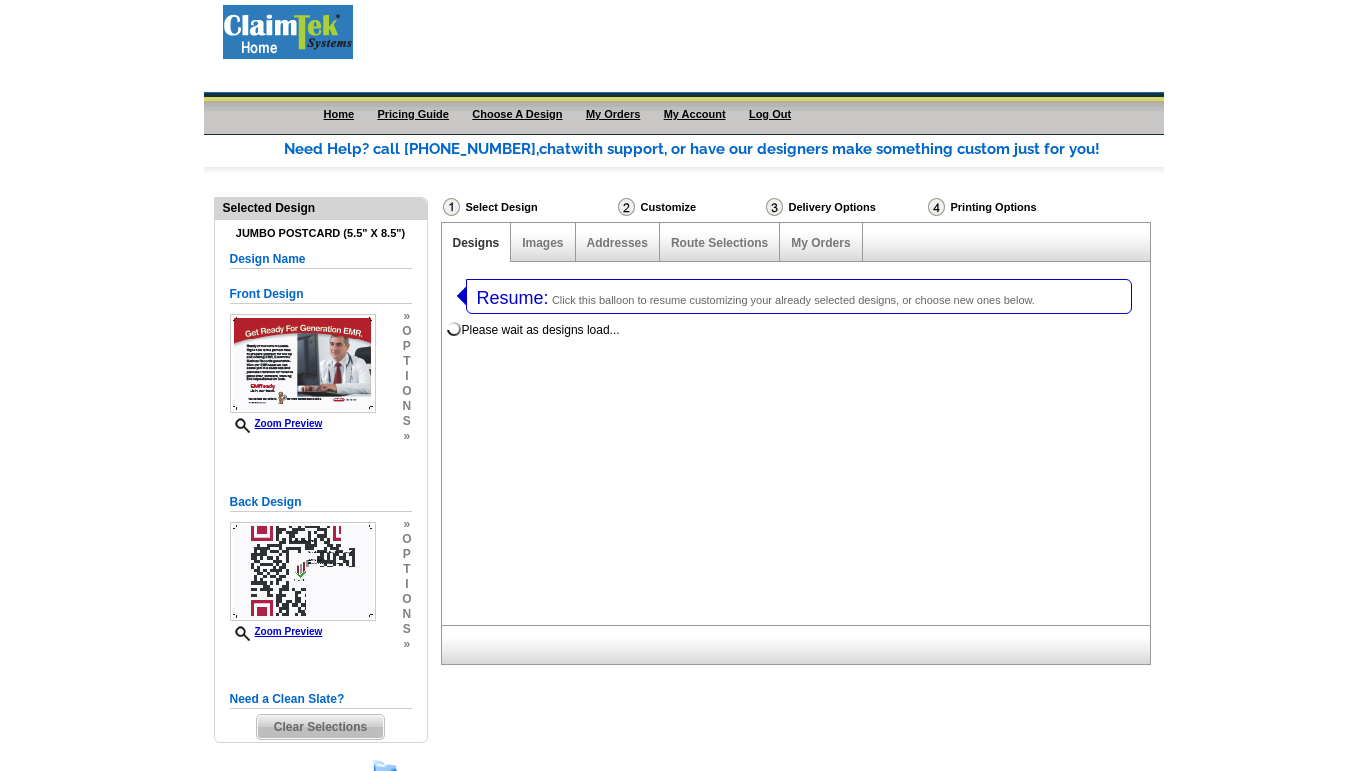 scroll, scrollTop: 0, scrollLeft: 0, axis: both 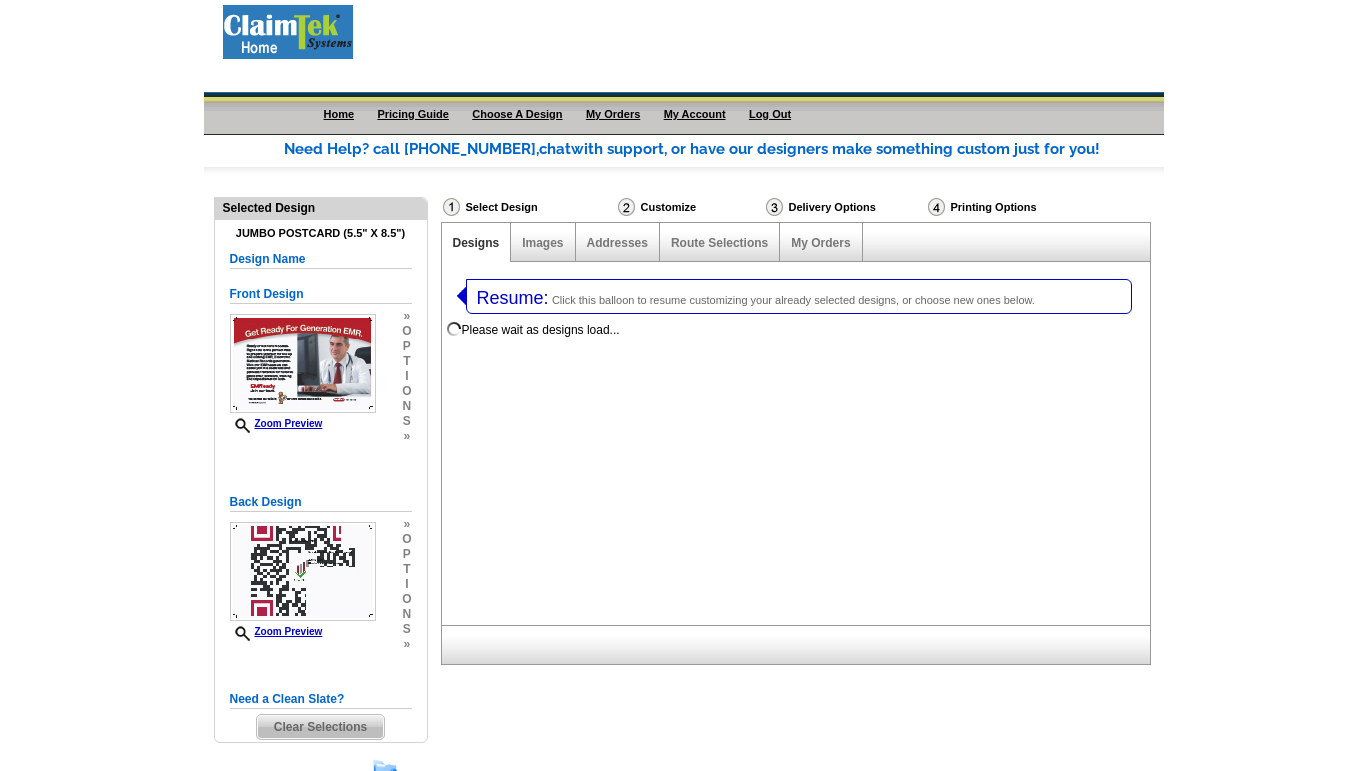 select on "1058" 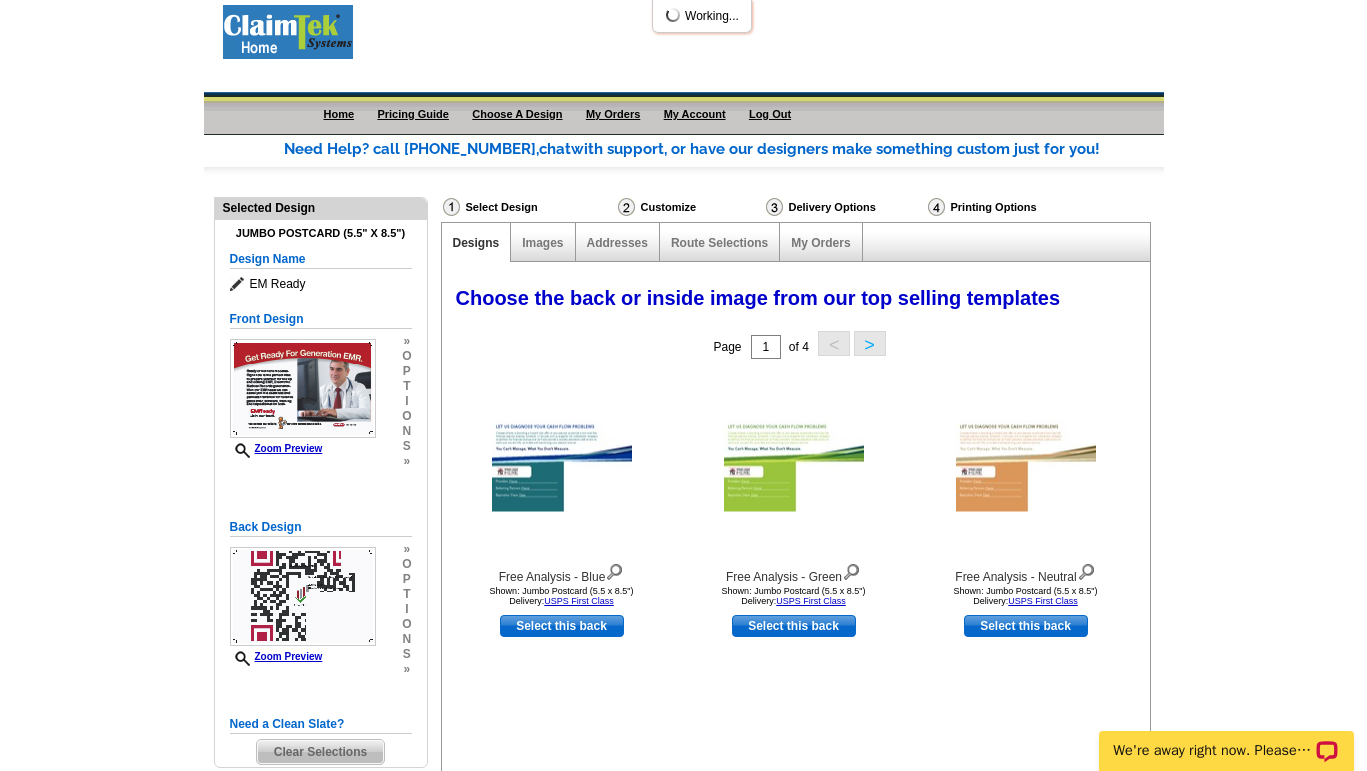 scroll, scrollTop: 0, scrollLeft: 0, axis: both 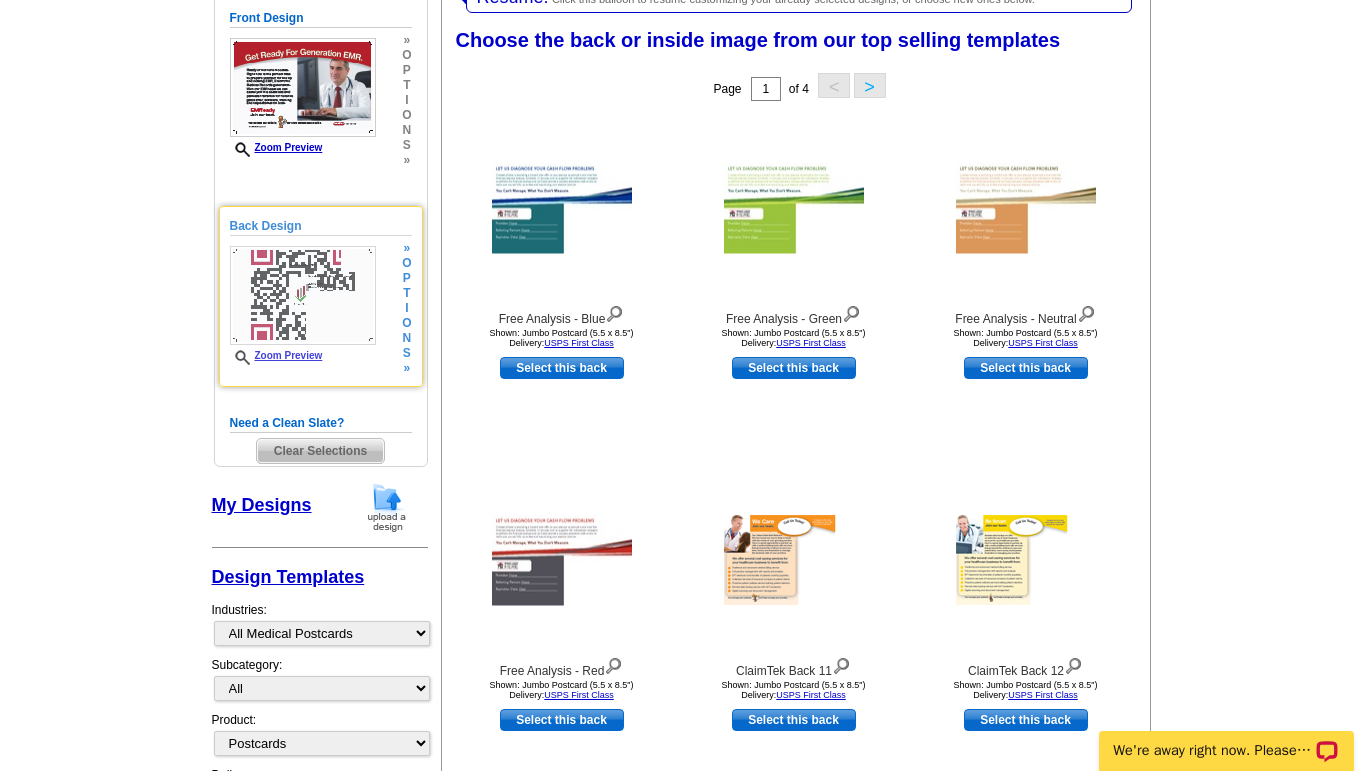 click at bounding box center [303, 295] 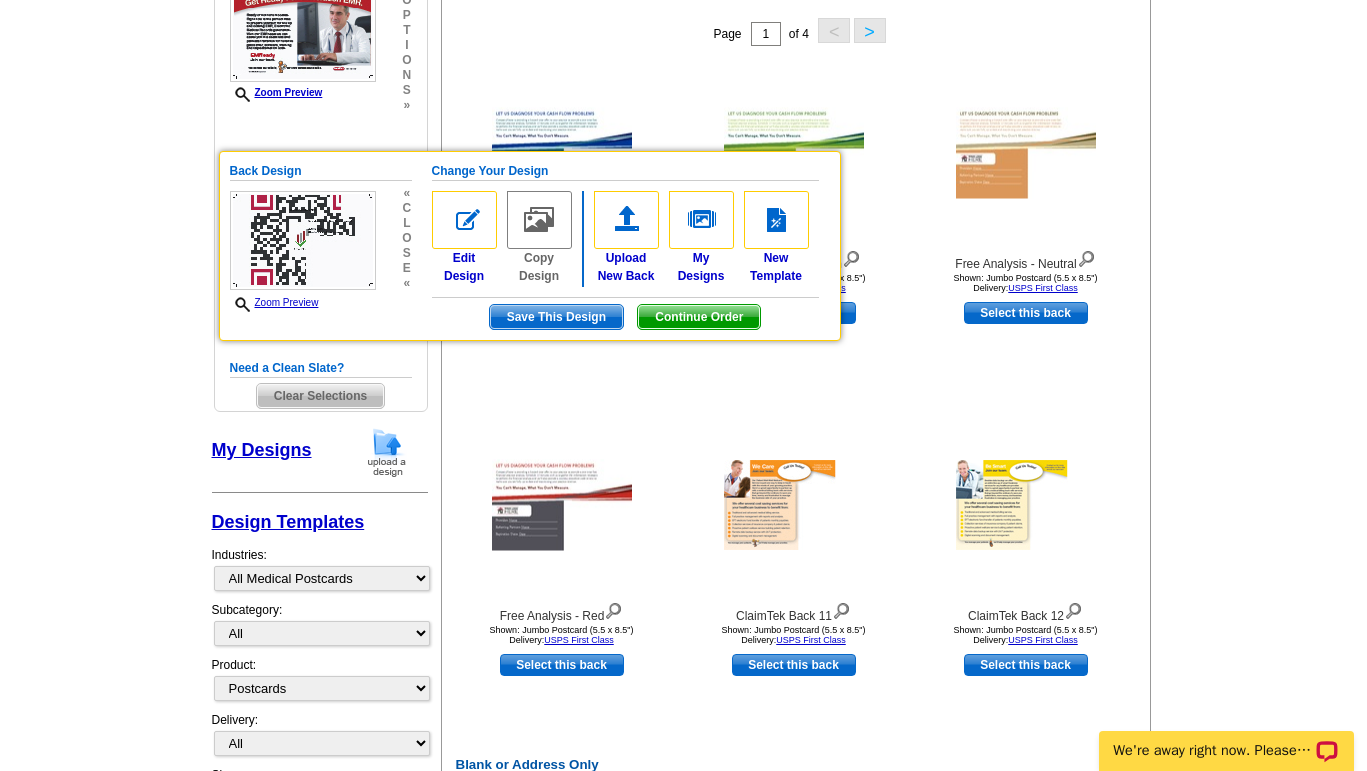 scroll, scrollTop: 354, scrollLeft: 0, axis: vertical 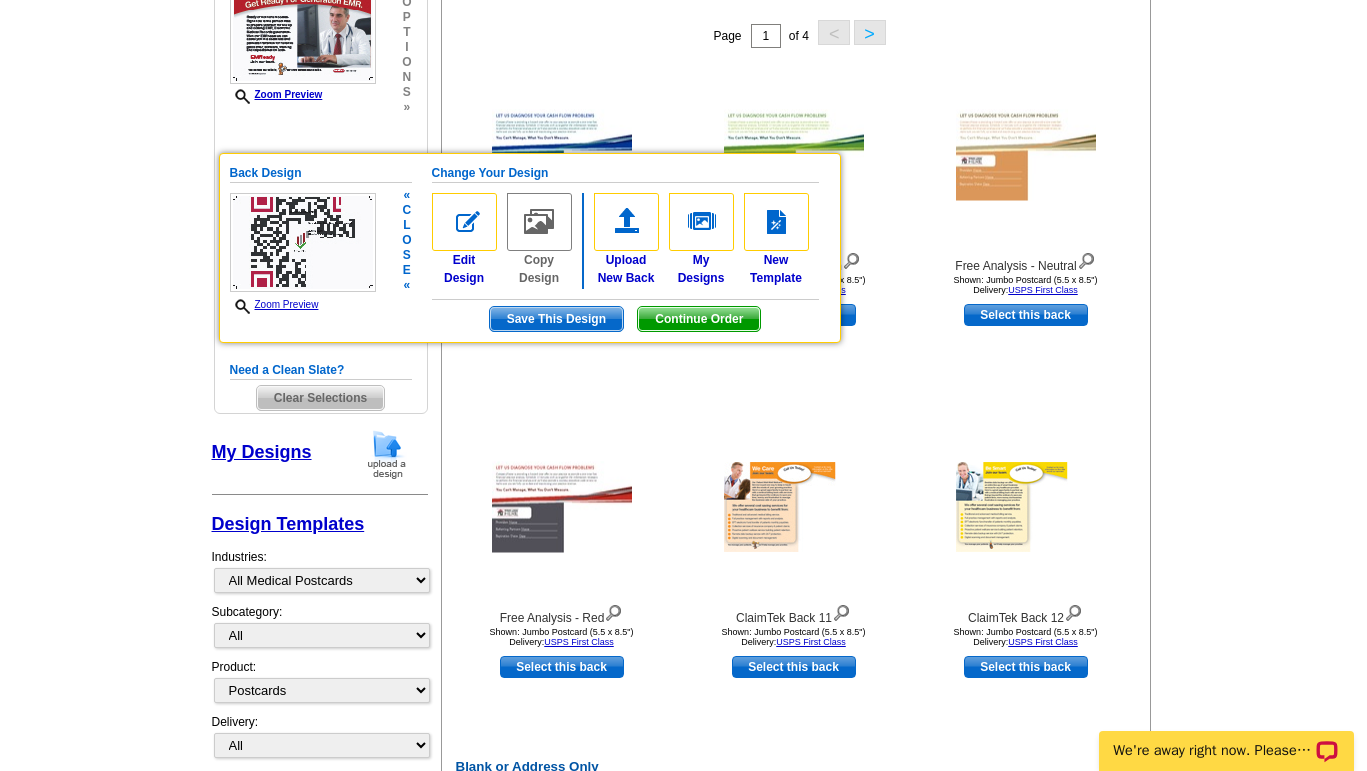 click on "Change Your Design" at bounding box center (625, 173) 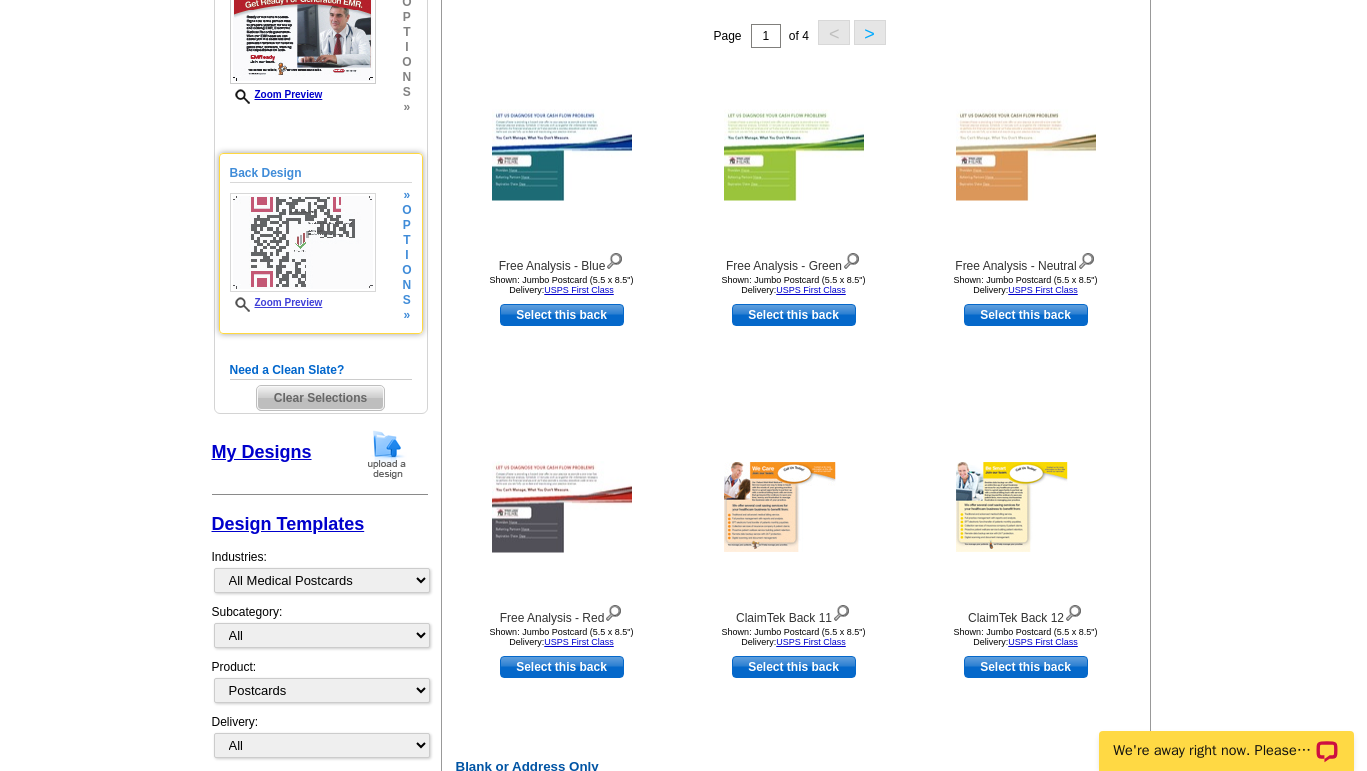 click at bounding box center (303, 242) 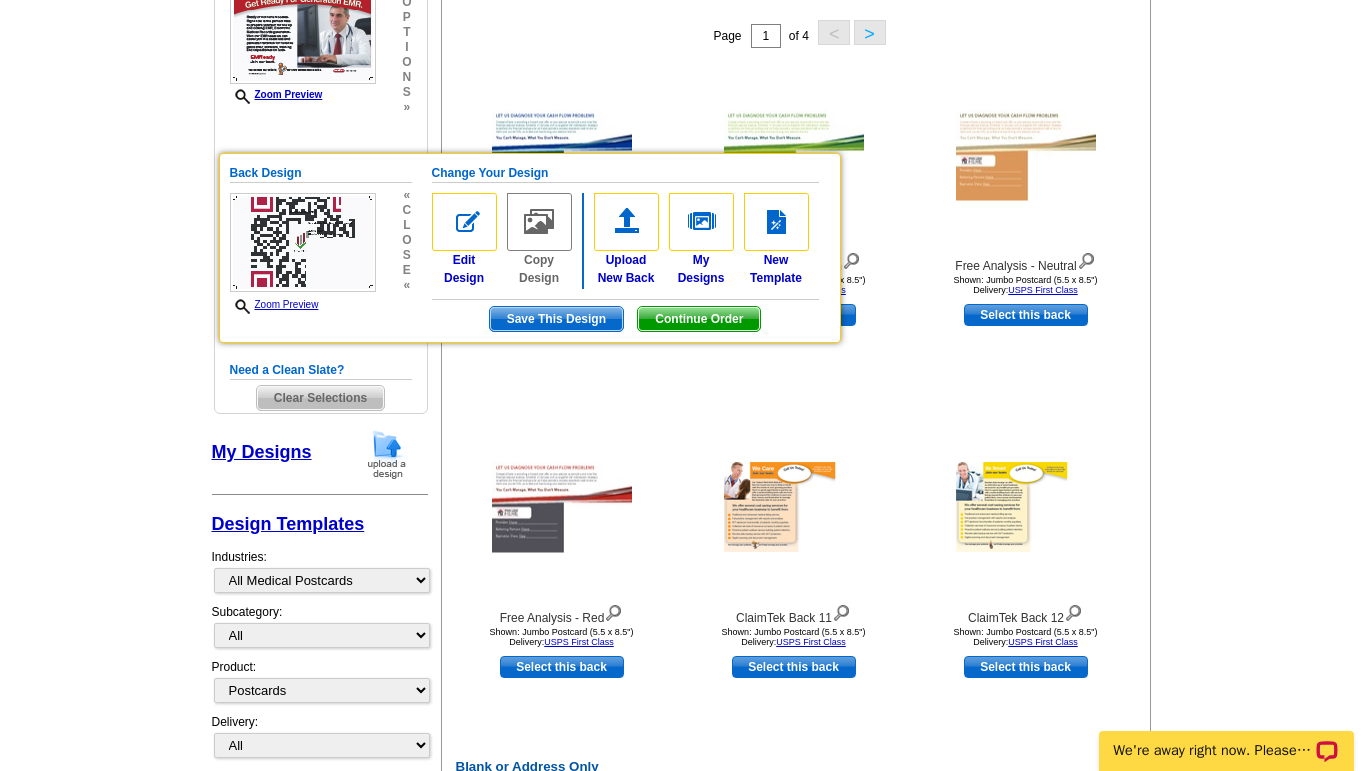 click on "Need Help? call [PHONE_NUMBER],  chat  with support, or have our designers make something custom just for you!
Got it, no need for the selection guide next time.
Show Results
Selected Design
Jumbo Postcard (5.5" x 8.5")
Design Name
EM Ready
Front Design
Zoom Preview
»
o
p
t
i
o
n
s
»
«" at bounding box center [683, 538] 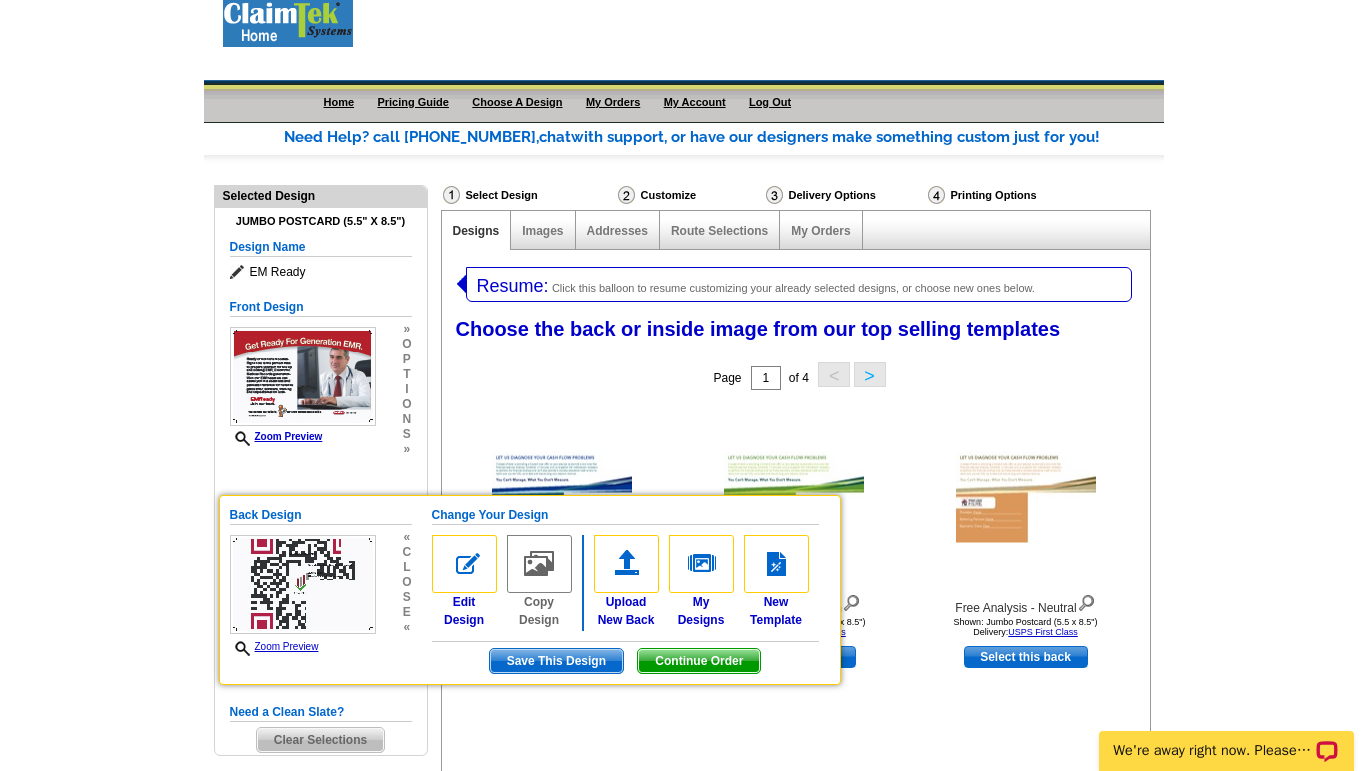 scroll, scrollTop: 0, scrollLeft: 0, axis: both 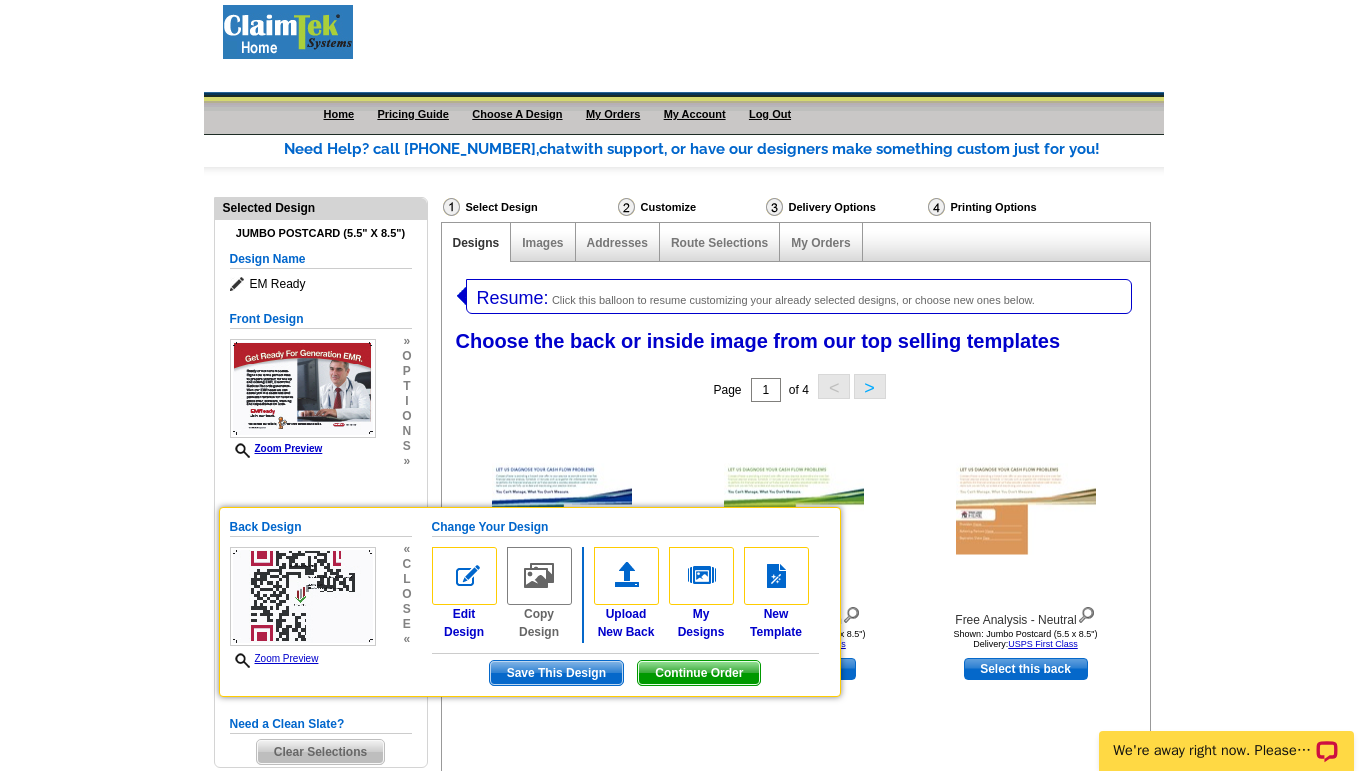 click on "Need Help? call [PHONE_NUMBER],  chat  with support, or have our designers make something custom just for you!
Got it, no need for the selection guide next time.
Show Results
Selected Design
Jumbo Postcard (5.5" x 8.5")
Design Name
EM Ready
Front Design
Zoom Preview
»
o
p
t
i
o
n
s
»
«" at bounding box center [683, 892] 